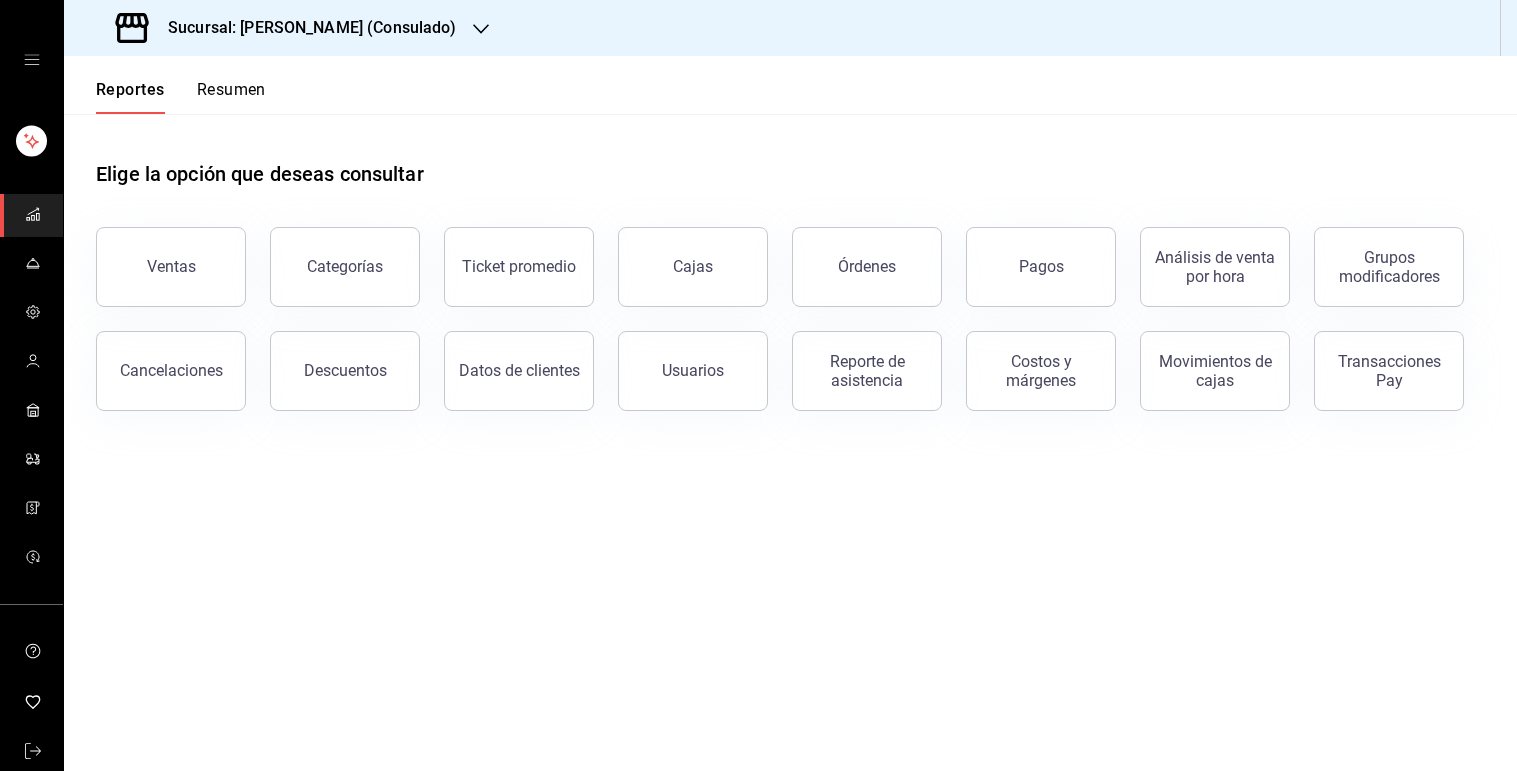 scroll, scrollTop: 0, scrollLeft: 0, axis: both 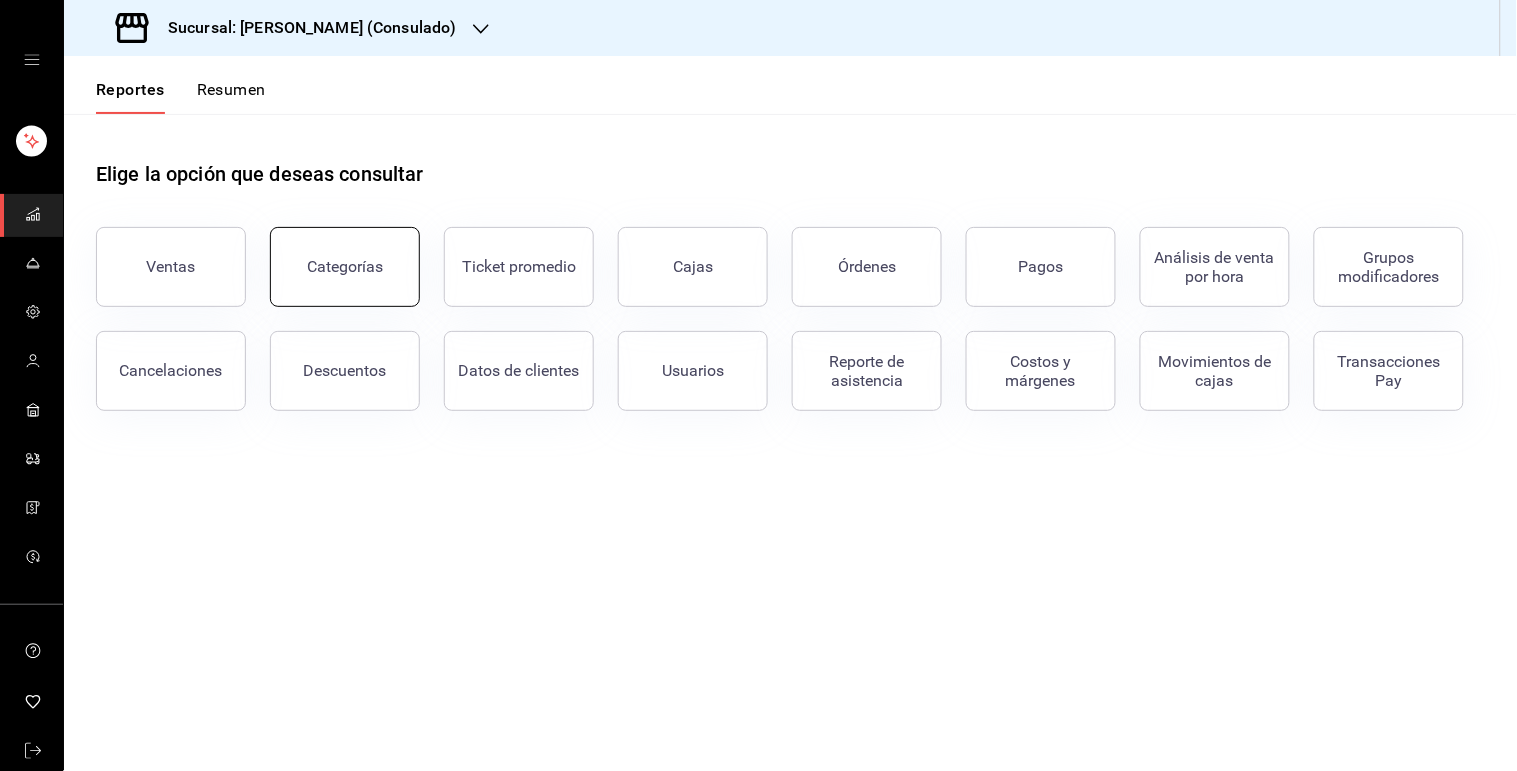 click on "Categorías" at bounding box center [345, 267] 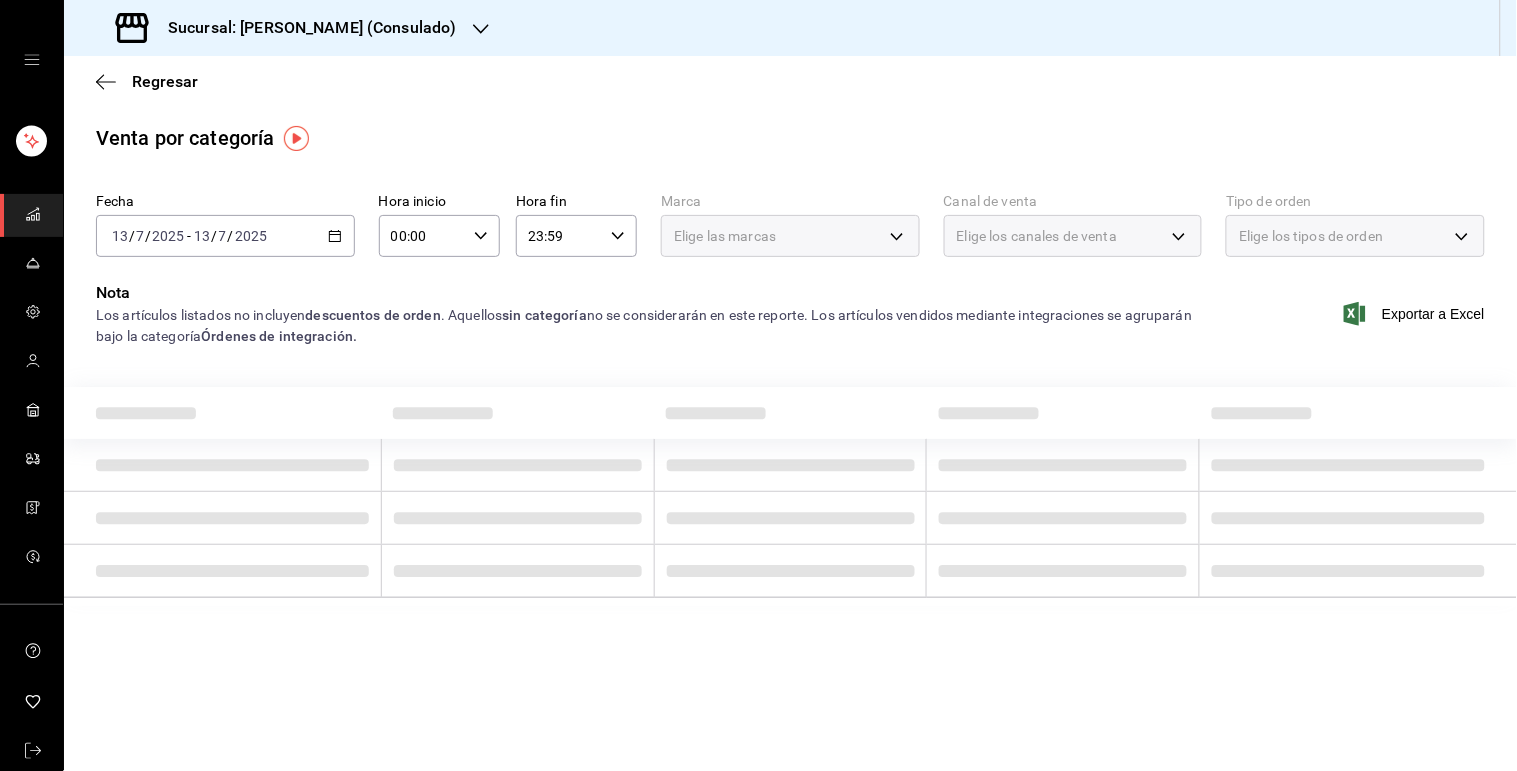 click on "Regresar" at bounding box center (790, 81) 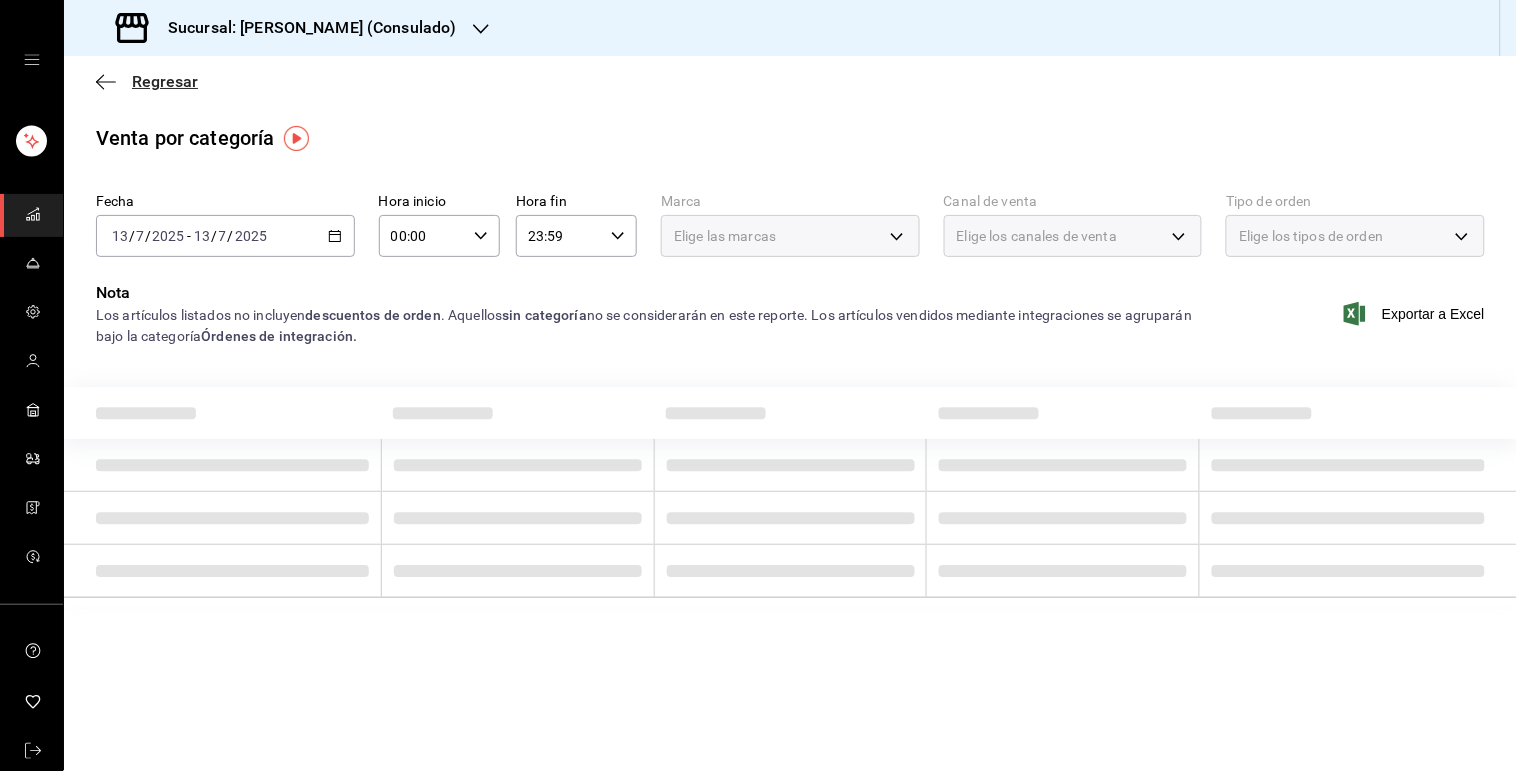 click on "Regresar" at bounding box center [165, 81] 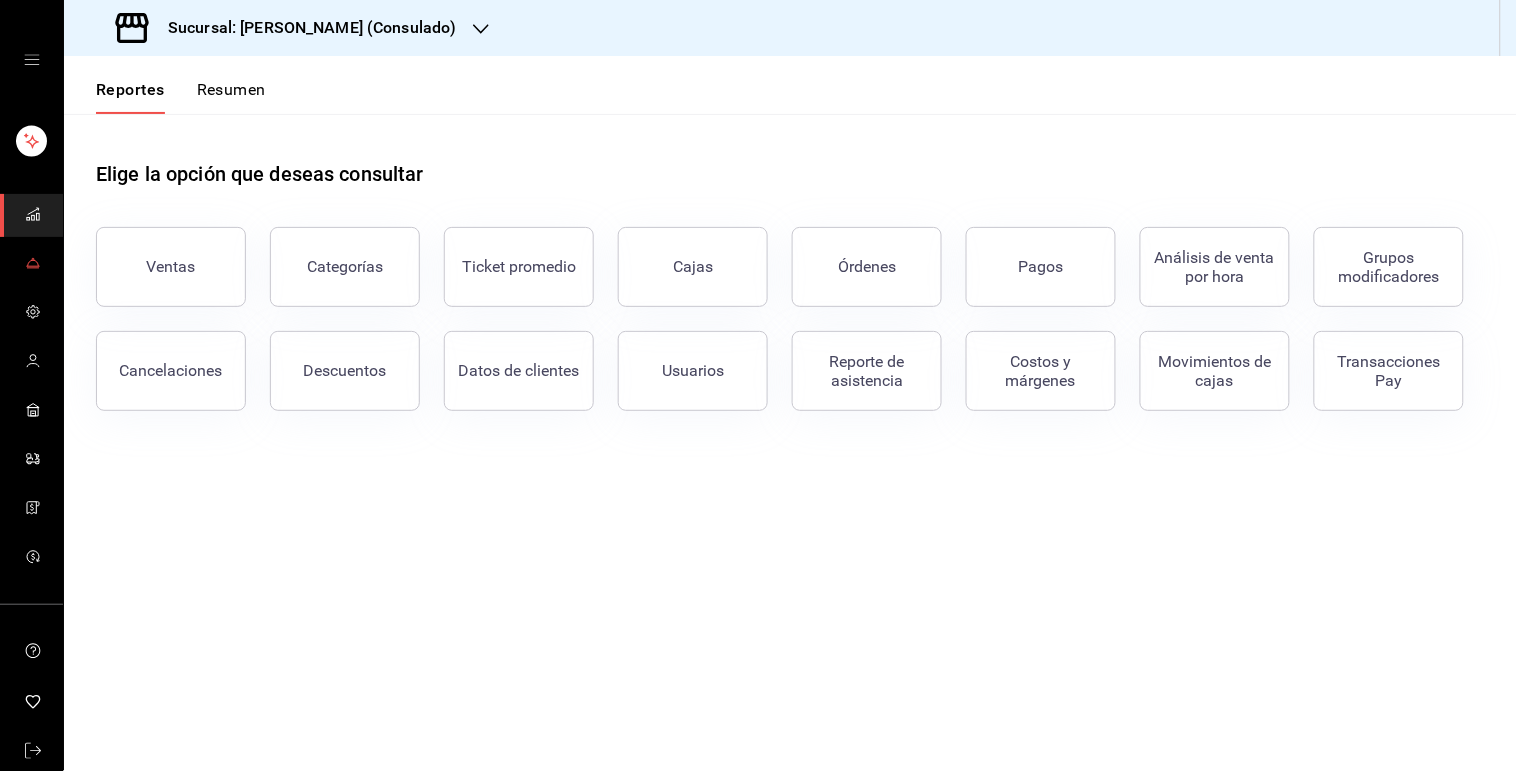 click 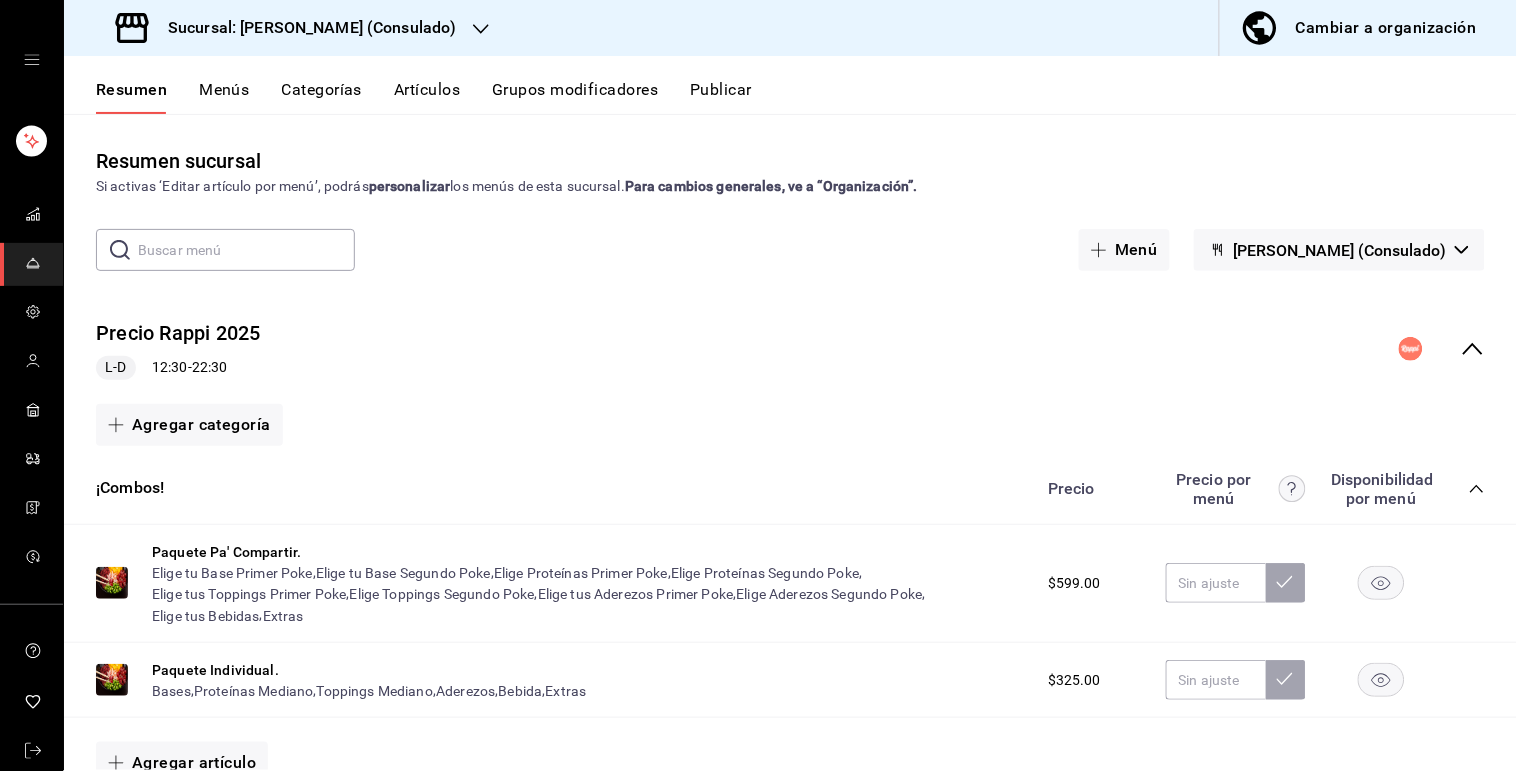 click on "Menús" at bounding box center [224, 97] 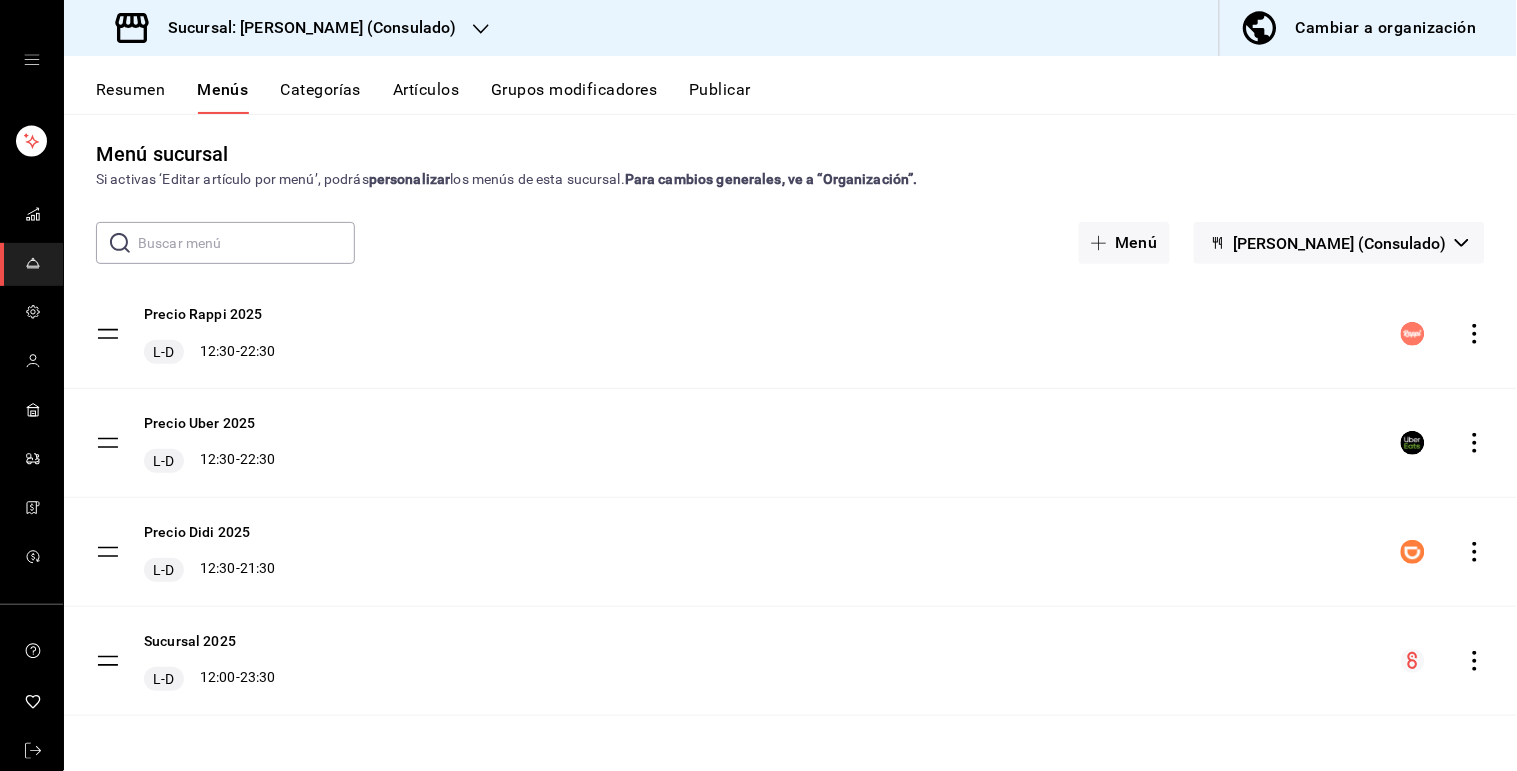 scroll, scrollTop: 8, scrollLeft: 0, axis: vertical 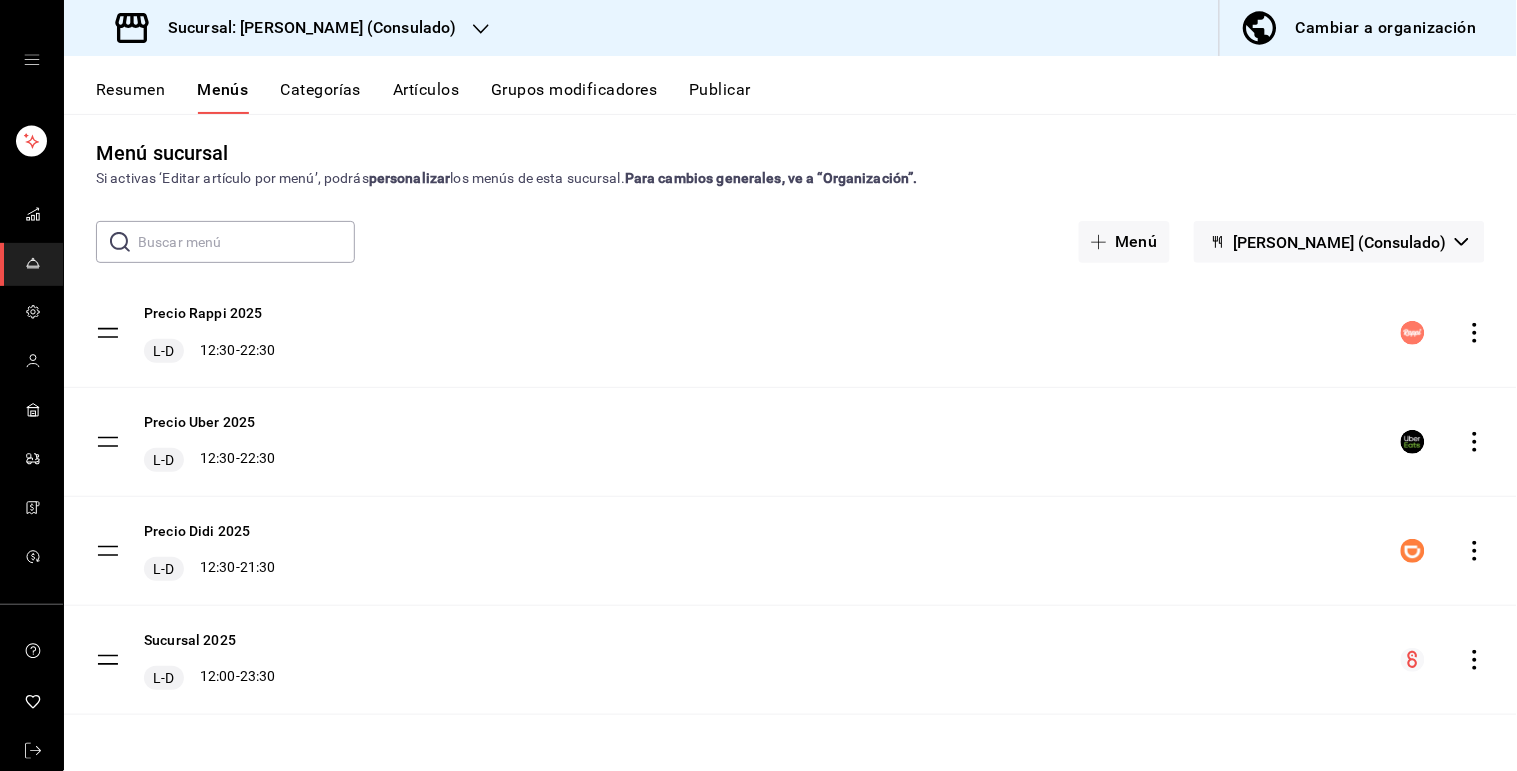 click on "[PERSON_NAME] (Consulado)" at bounding box center (1339, 242) 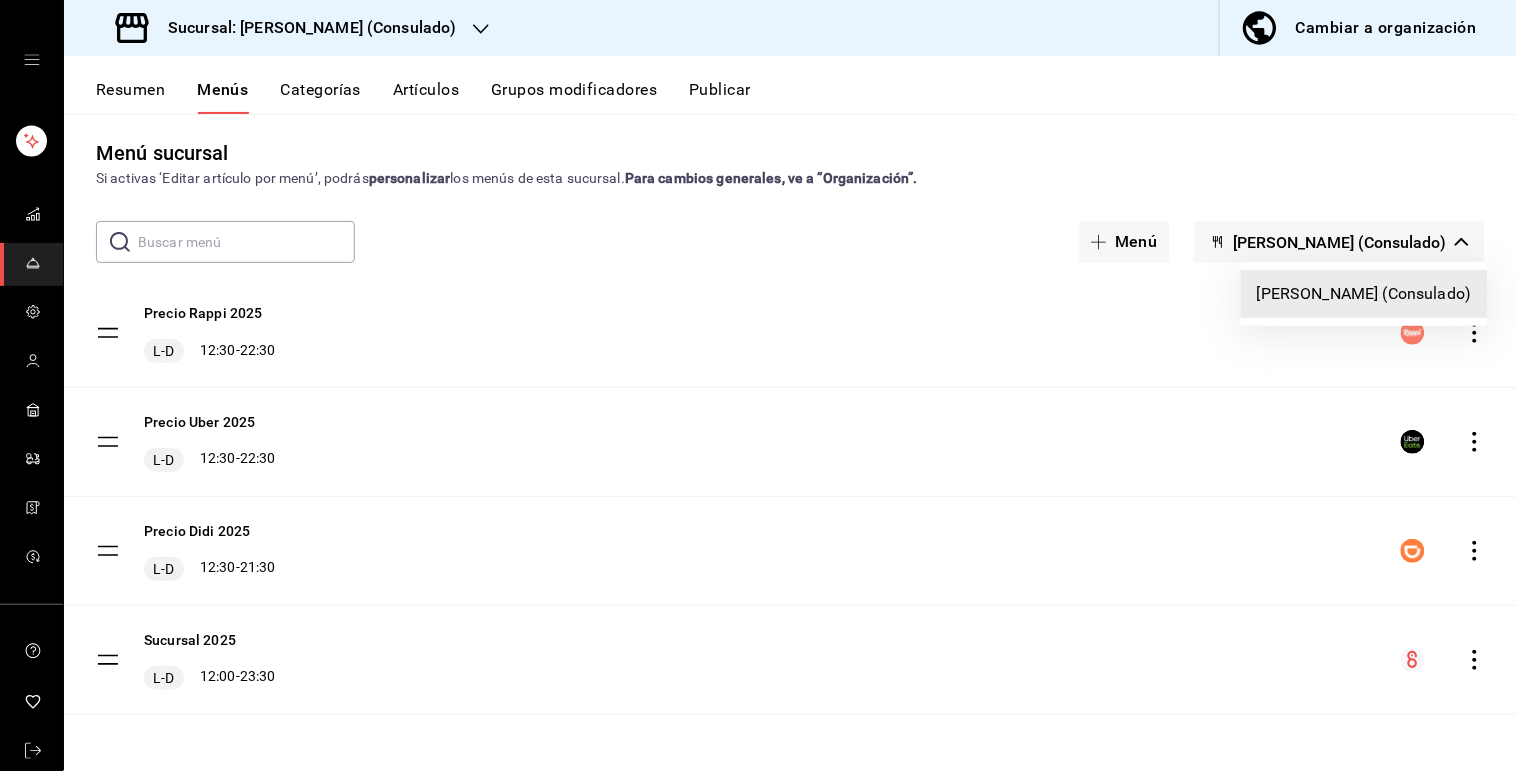 click at bounding box center [758, 385] 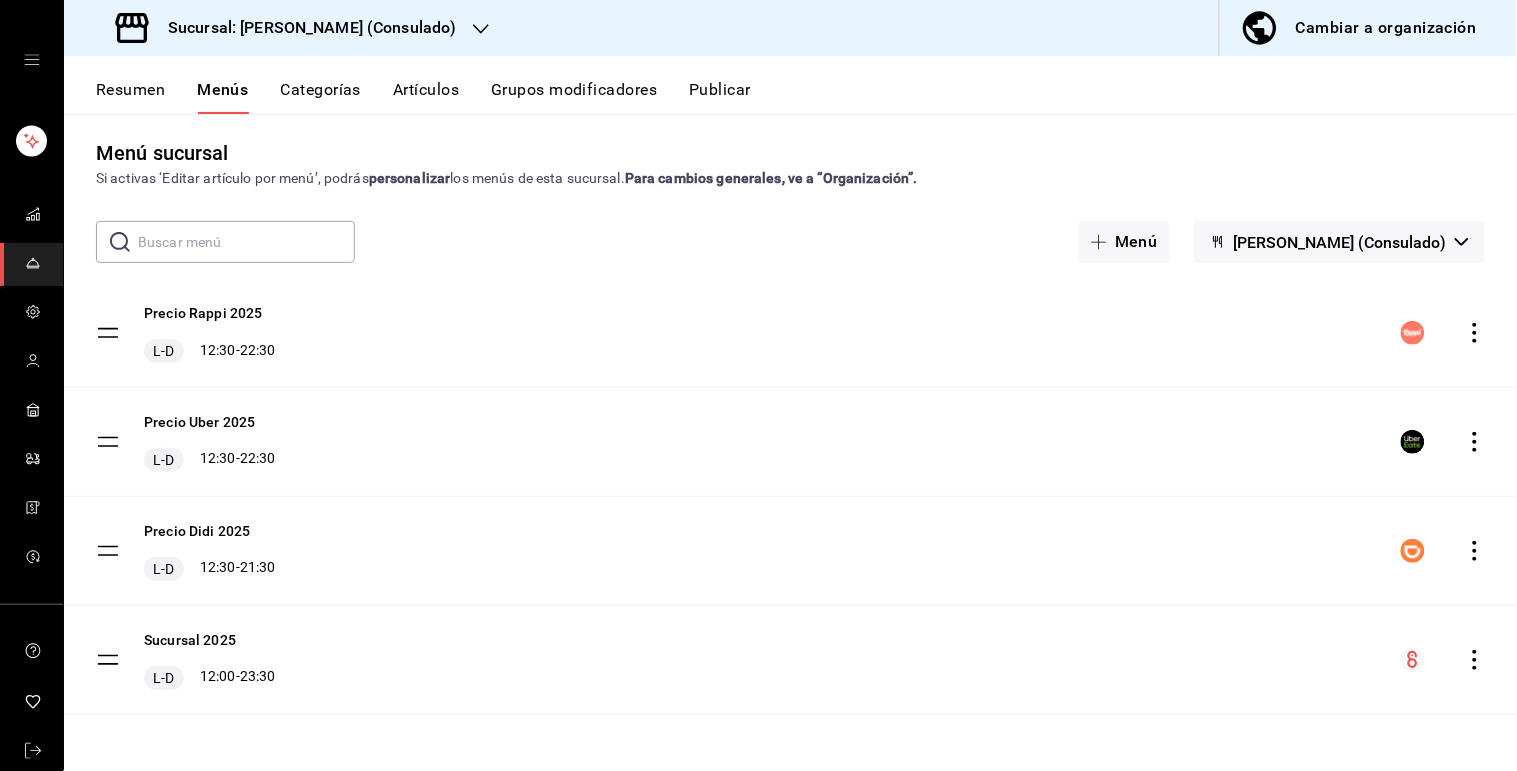 click 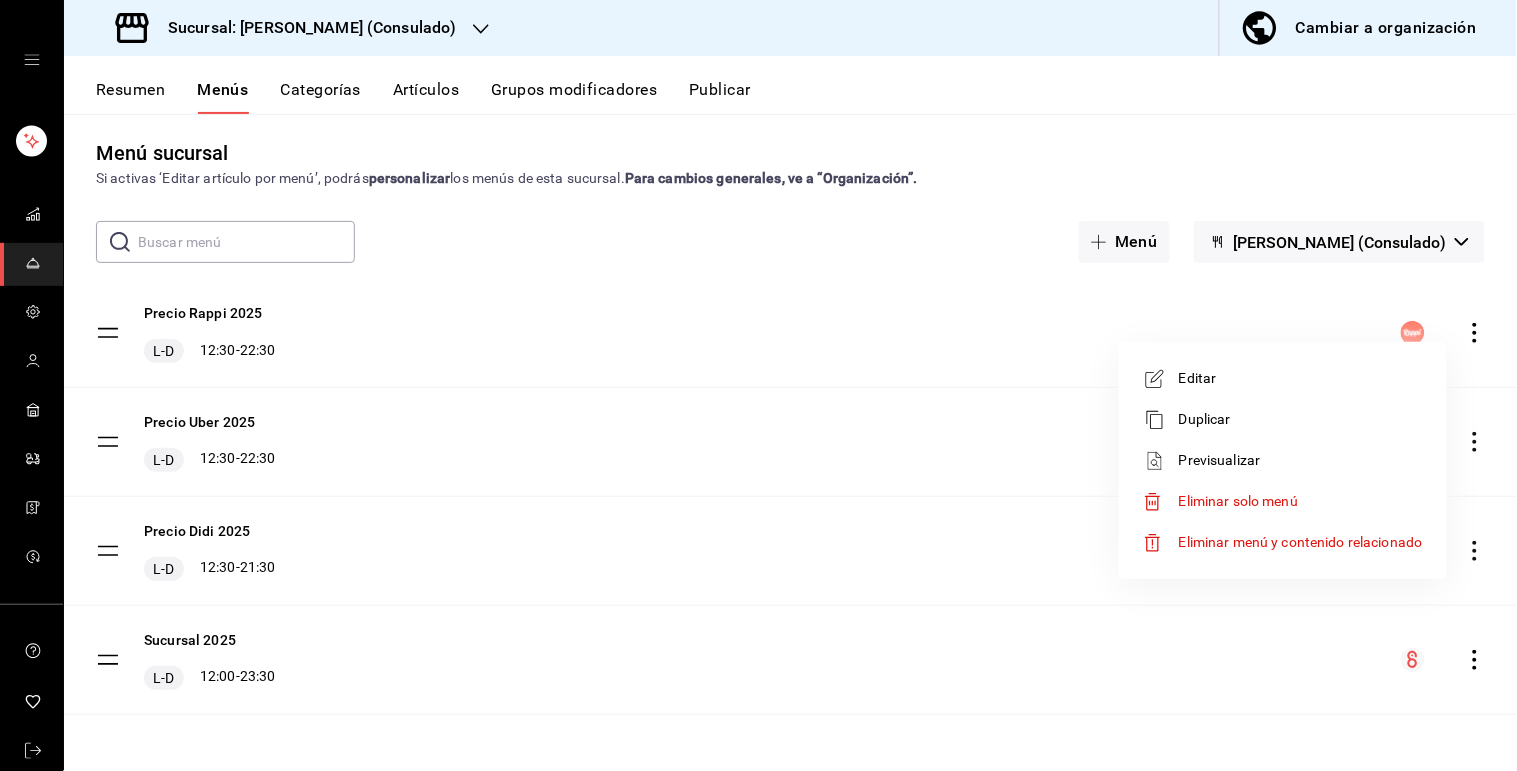 click on "Editar" at bounding box center (1301, 378) 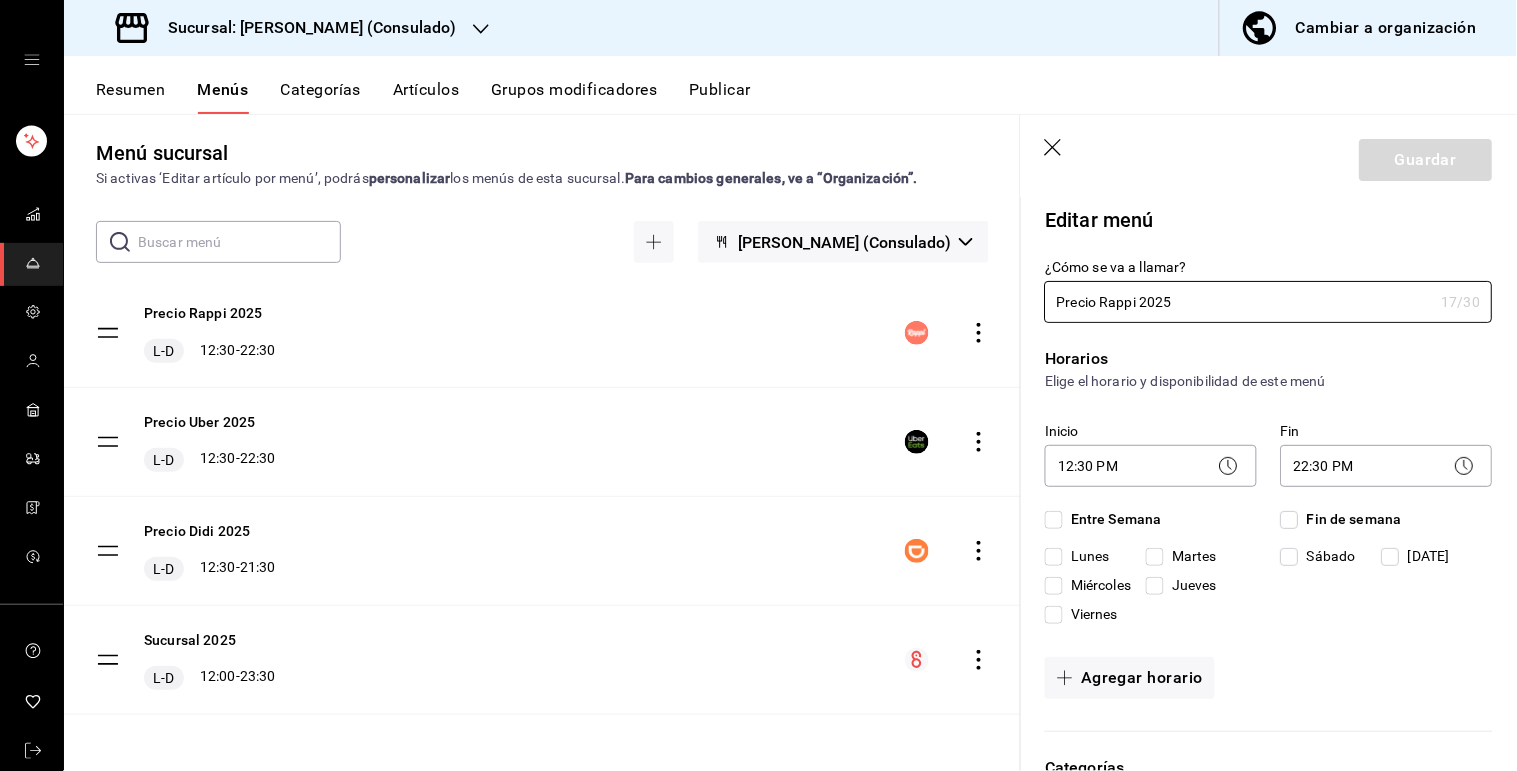 checkbox on "true" 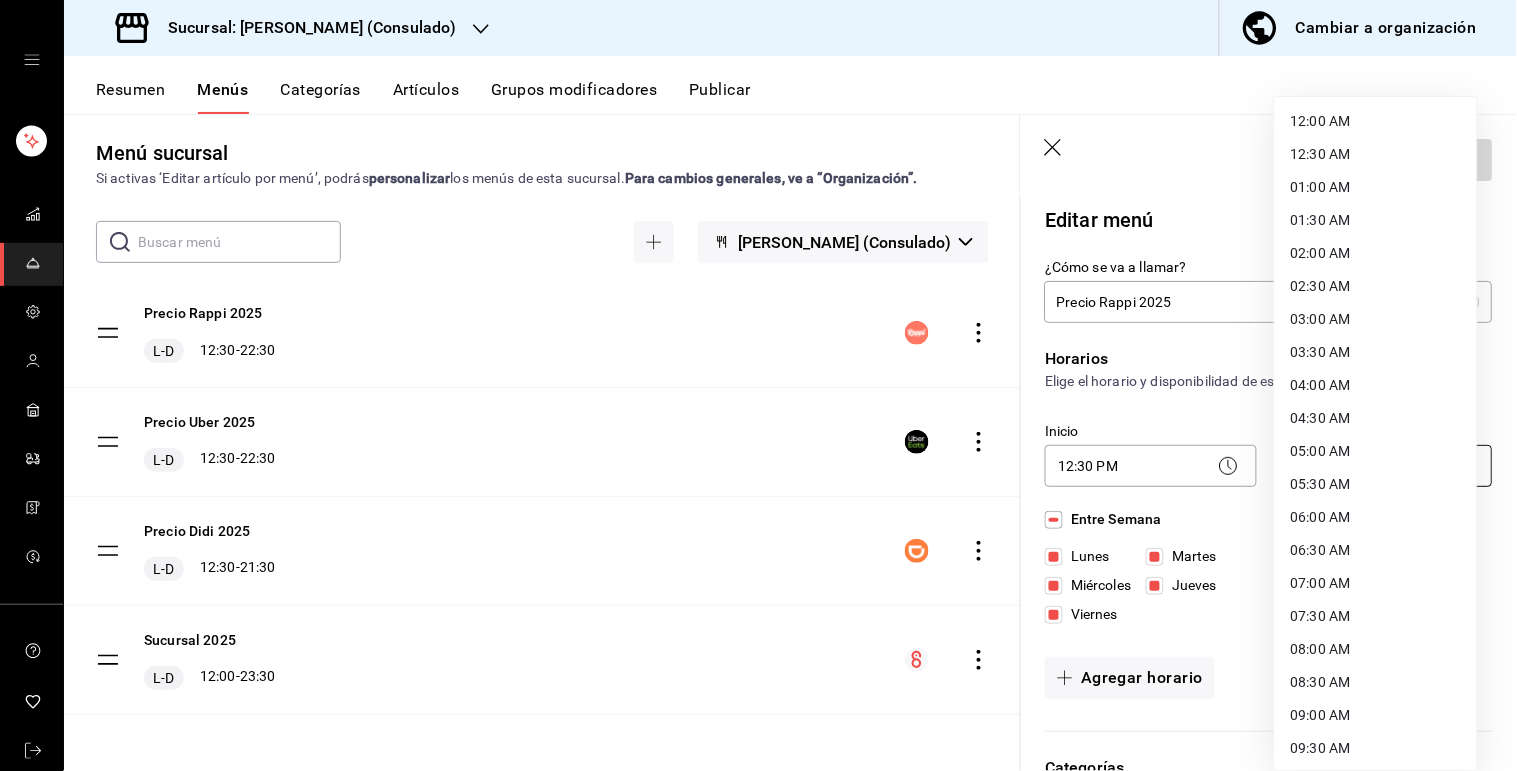 click on "Sucursal: Genki Poke (Consulado) Cambiar a organización Resumen Menús Categorías Artículos Grupos modificadores Publicar Menú sucursal Si activas ‘Editar artículo por menú’, podrás  personalizar  los menús de esta sucursal.  Para cambios generales, ve a “Organización”. ​ ​ Genki Poke (Consulado) Precio Rappi 2025 L-D 12:30  -  22:30 Precio Uber 2025 L-D 12:30  -  22:30 Precio Didi 2025 L-D 12:30  -  21:30 Sucursal 2025 L-D 12:00  -  23:30 Guardar Editar menú ¿Cómo se va a llamar? Precio Rappi 2025 17 /30 ¿Cómo se va a llamar? Horarios Elige el horario y disponibilidad de este menú Inicio 12:30 PM 12:30 Fin 22:30 PM 22:30 Entre Semana [DATE] [DATE] [DATE] [DATE] [DATE] Fin de semana [DATE][PERSON_NAME][DATE] Agregar horario Categorías Selecciona una categoría existente ¡Combos! ¡Entradas! ¡Platillos! ¡Bebidas! ¡Postres! ¿Dónde se va a mostrar tu menú? Selecciona los canales de venta disponibles Punto de venta Uber Eats DiDi Food Rappi Pedidos Online Editar artículos por menú /" at bounding box center [758, 385] 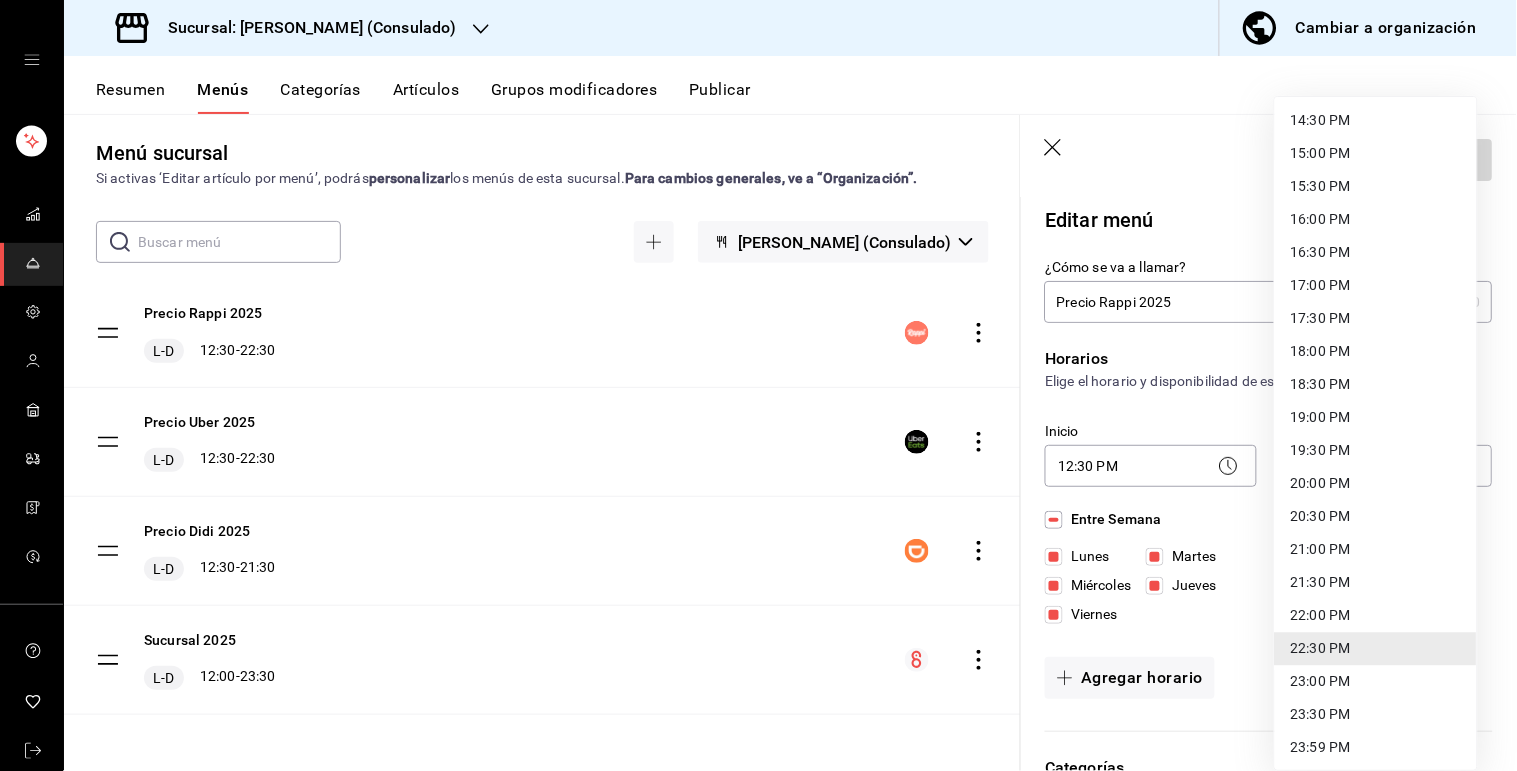 click on "22:00 PM" at bounding box center (1376, 616) 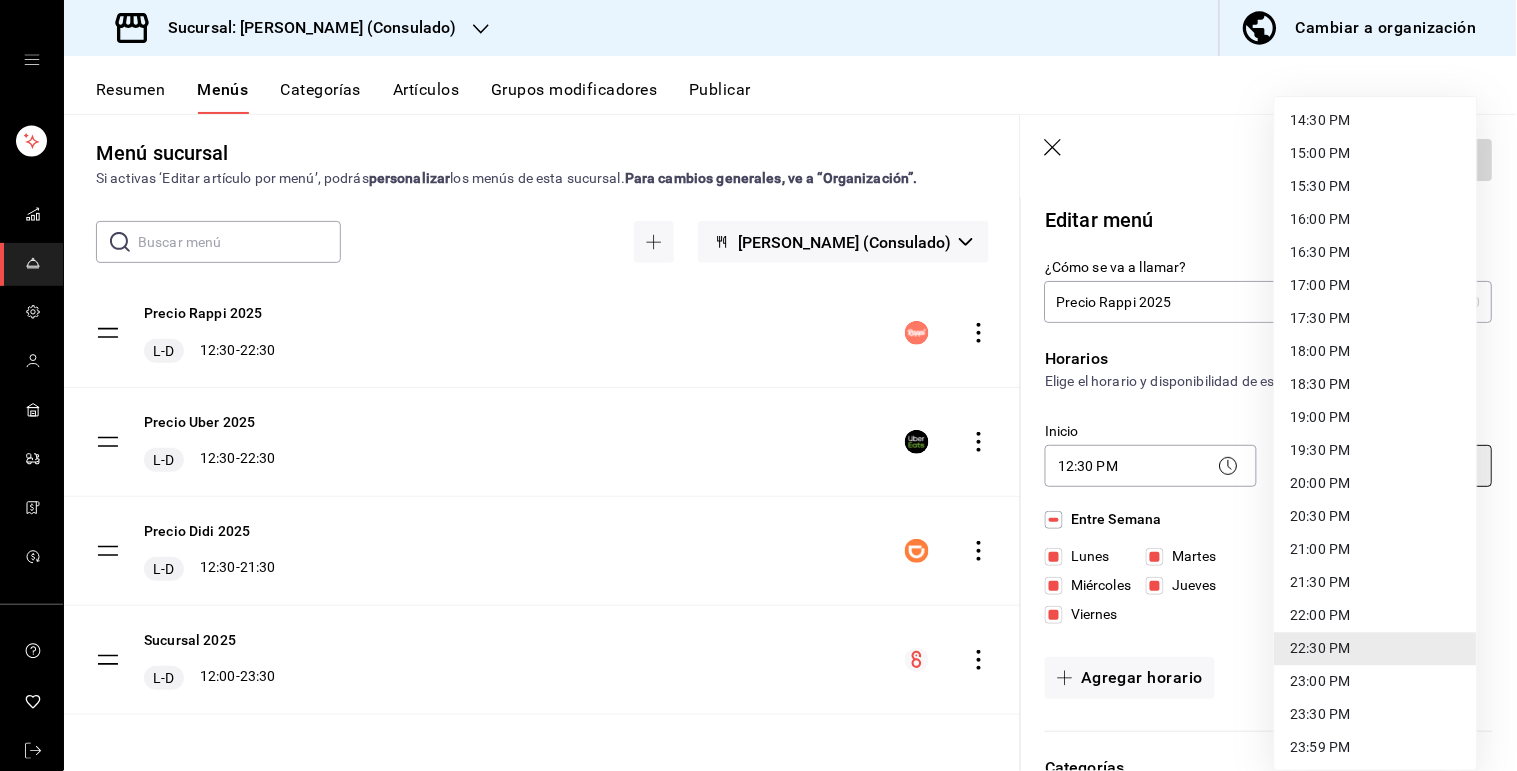 type on "22:00" 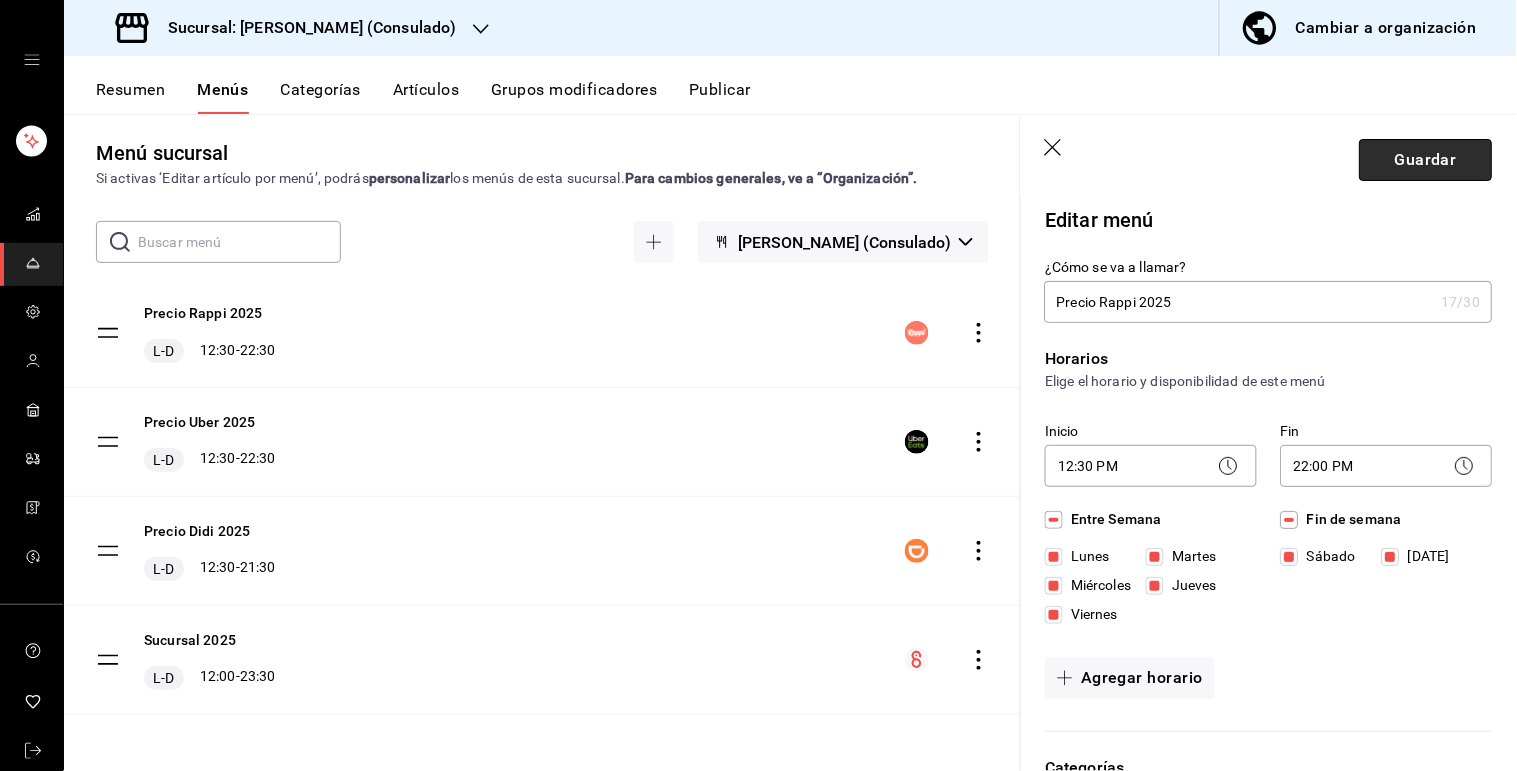 click on "Guardar" at bounding box center [1426, 160] 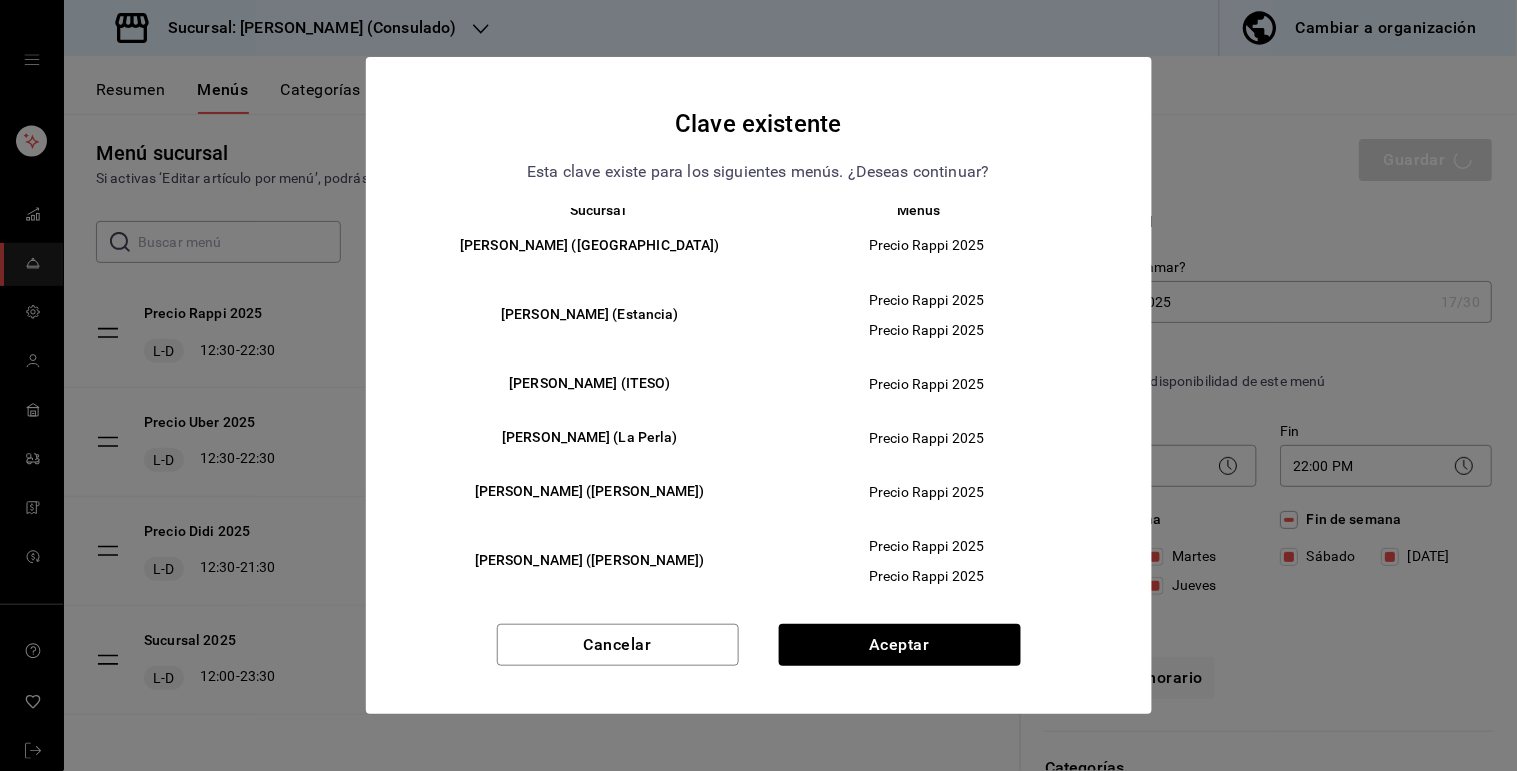 scroll, scrollTop: 20, scrollLeft: 0, axis: vertical 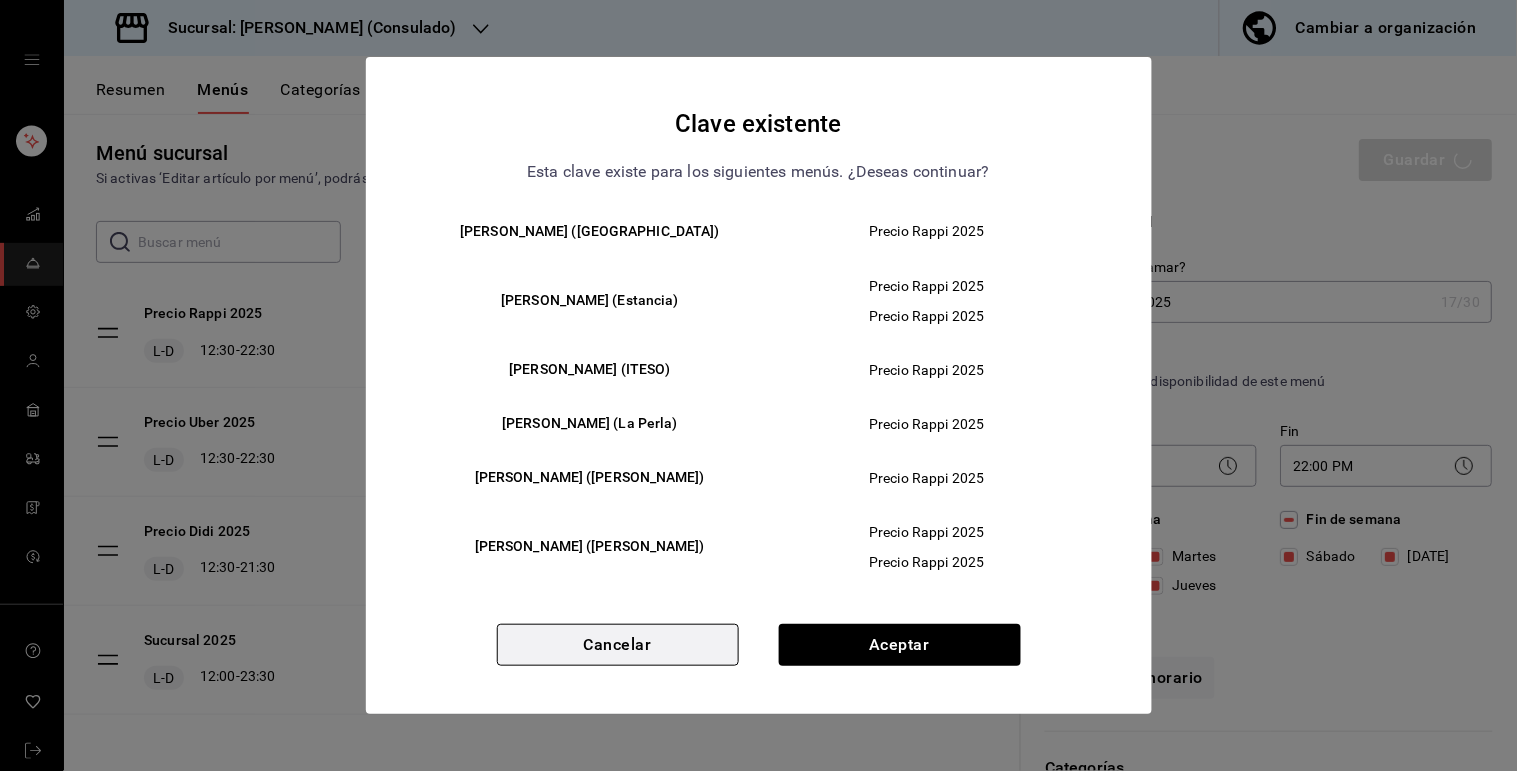 click on "Cancelar" at bounding box center [618, 645] 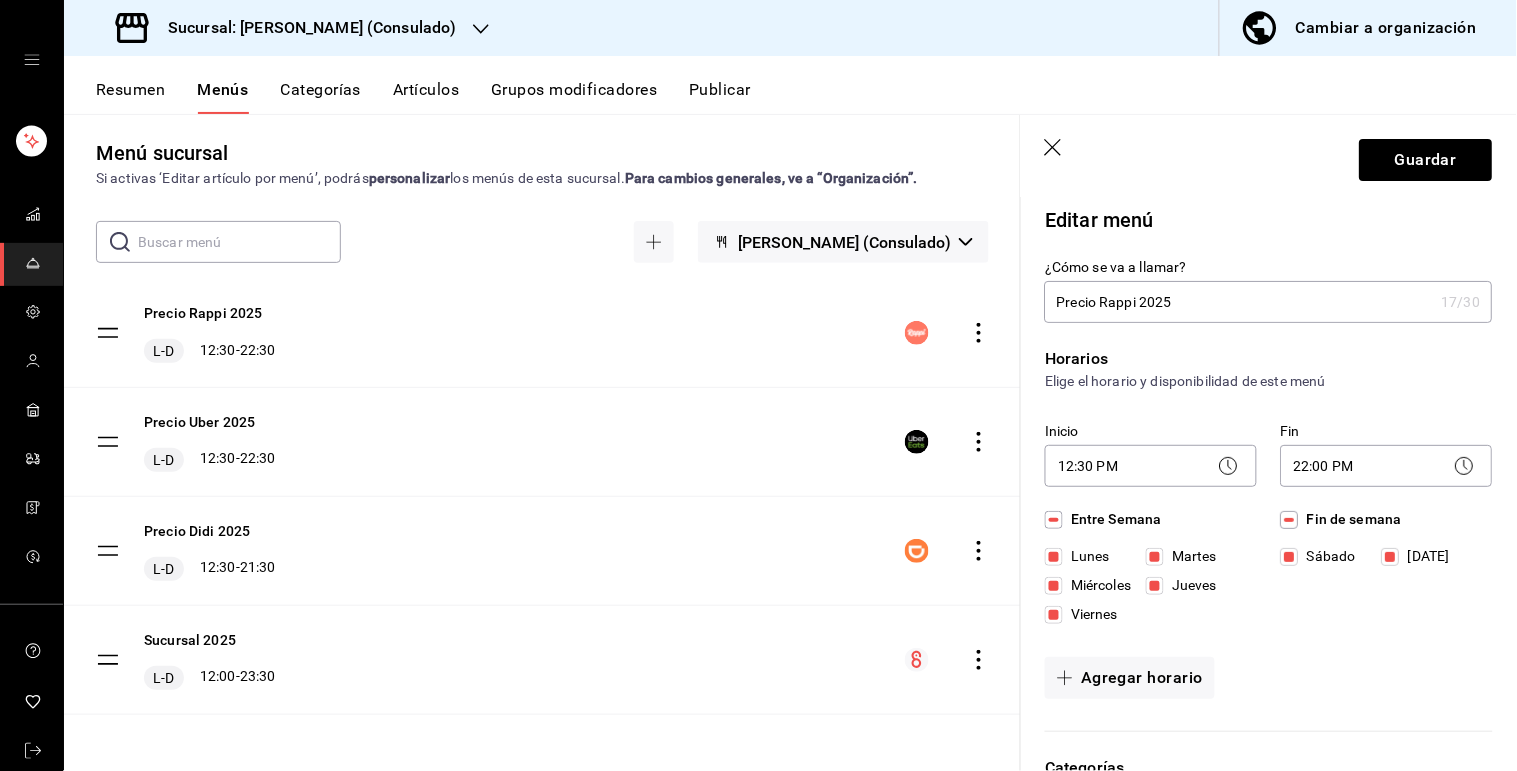 click 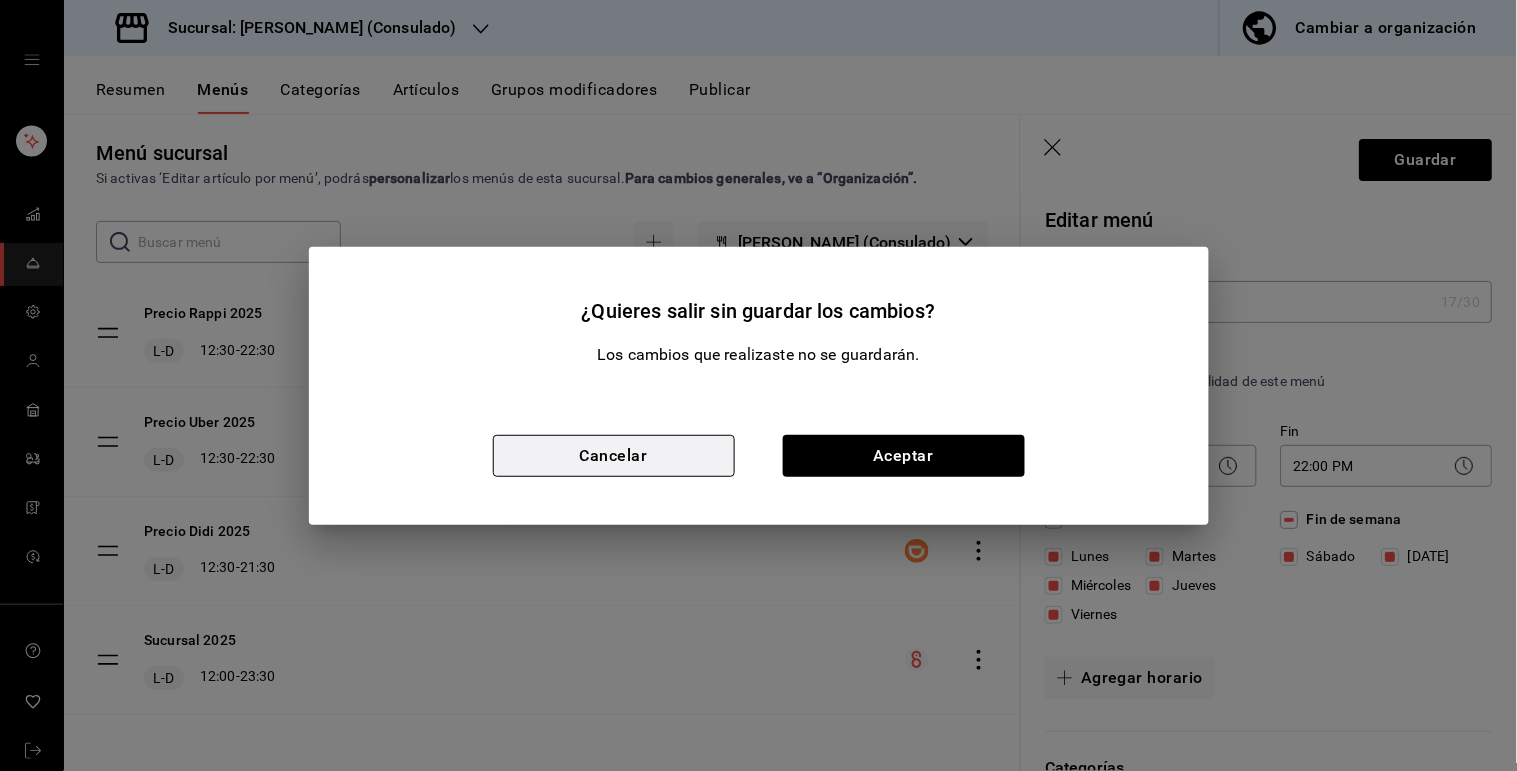 click on "Cancelar" at bounding box center [614, 456] 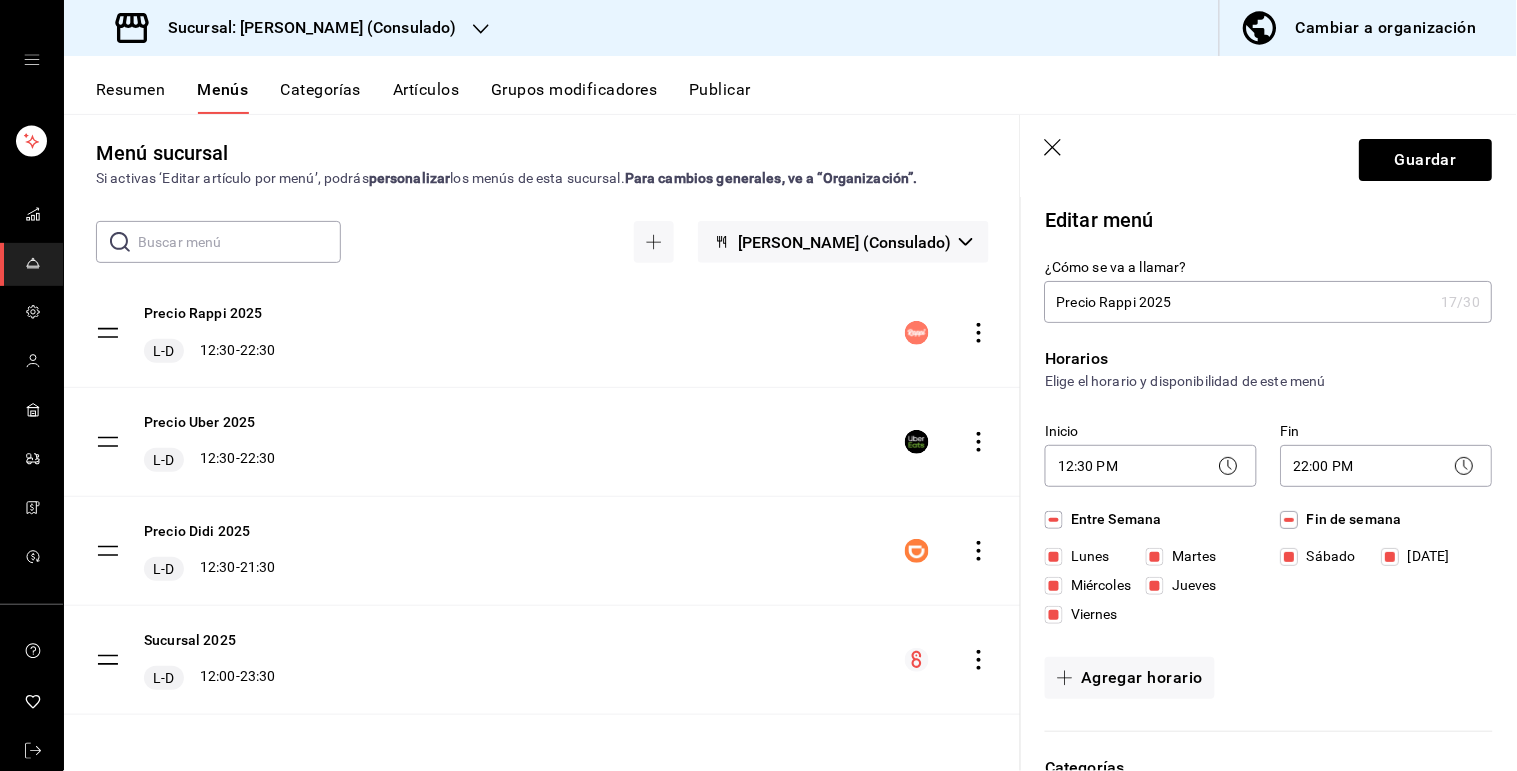 click 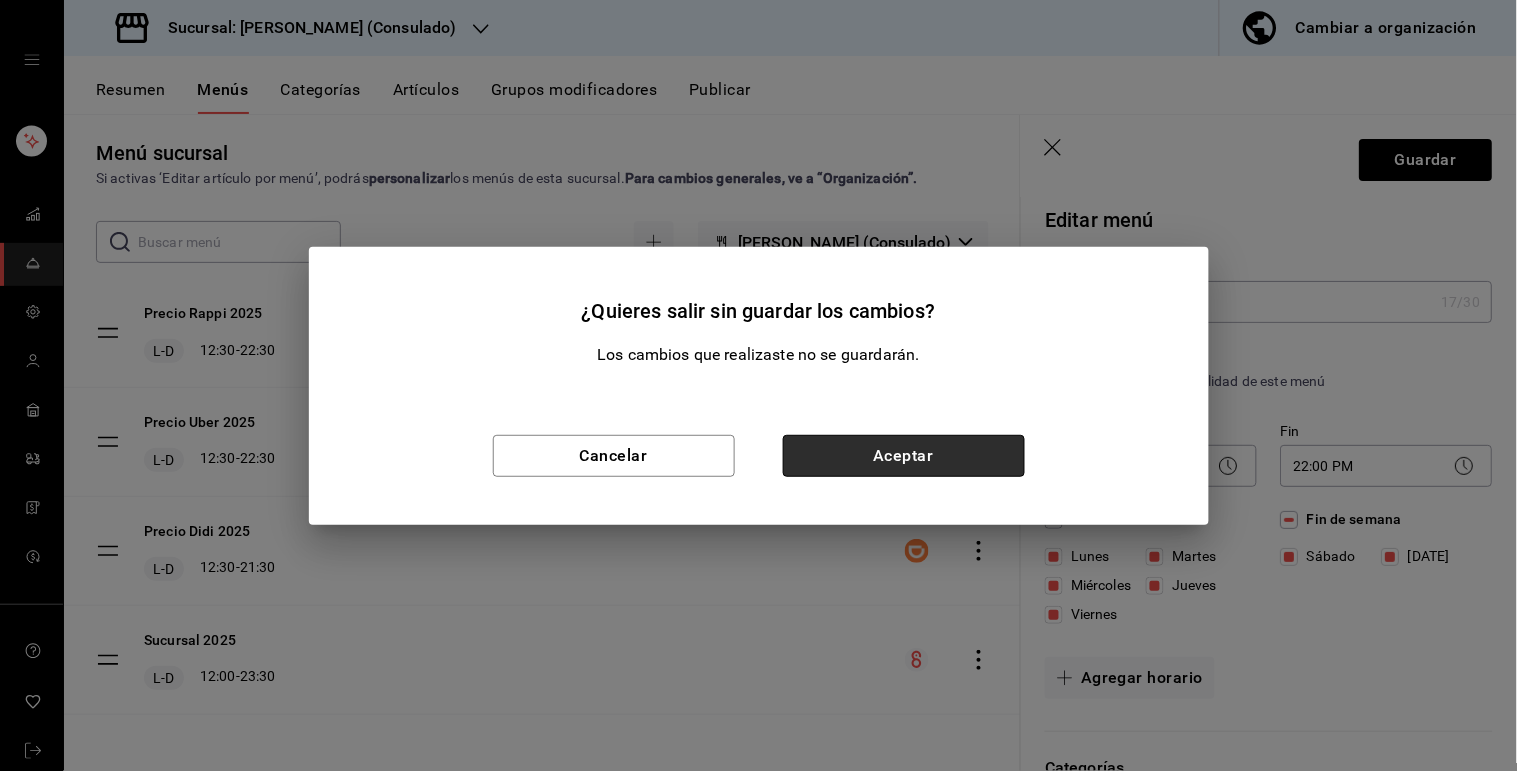 click on "Aceptar" at bounding box center [904, 456] 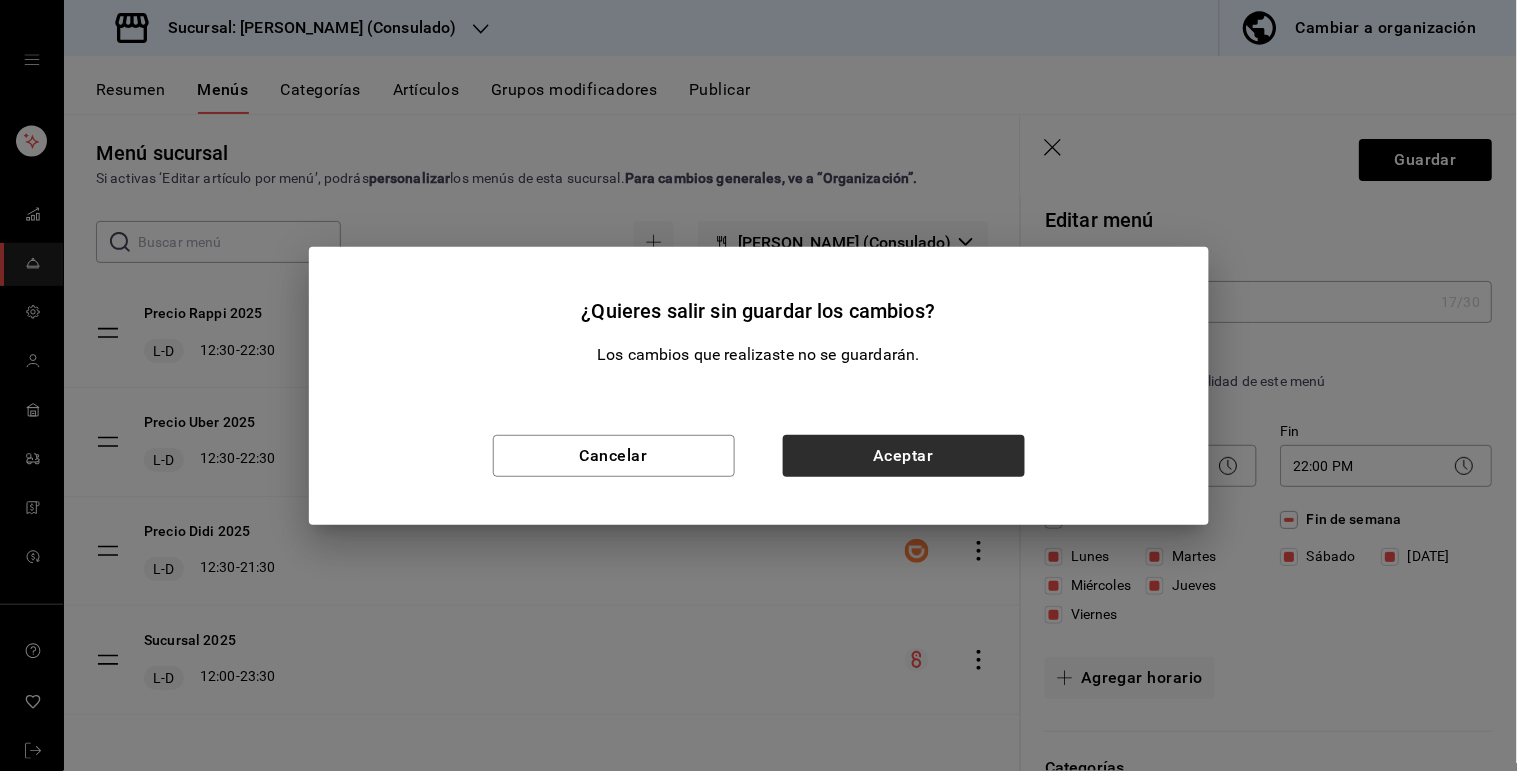 type 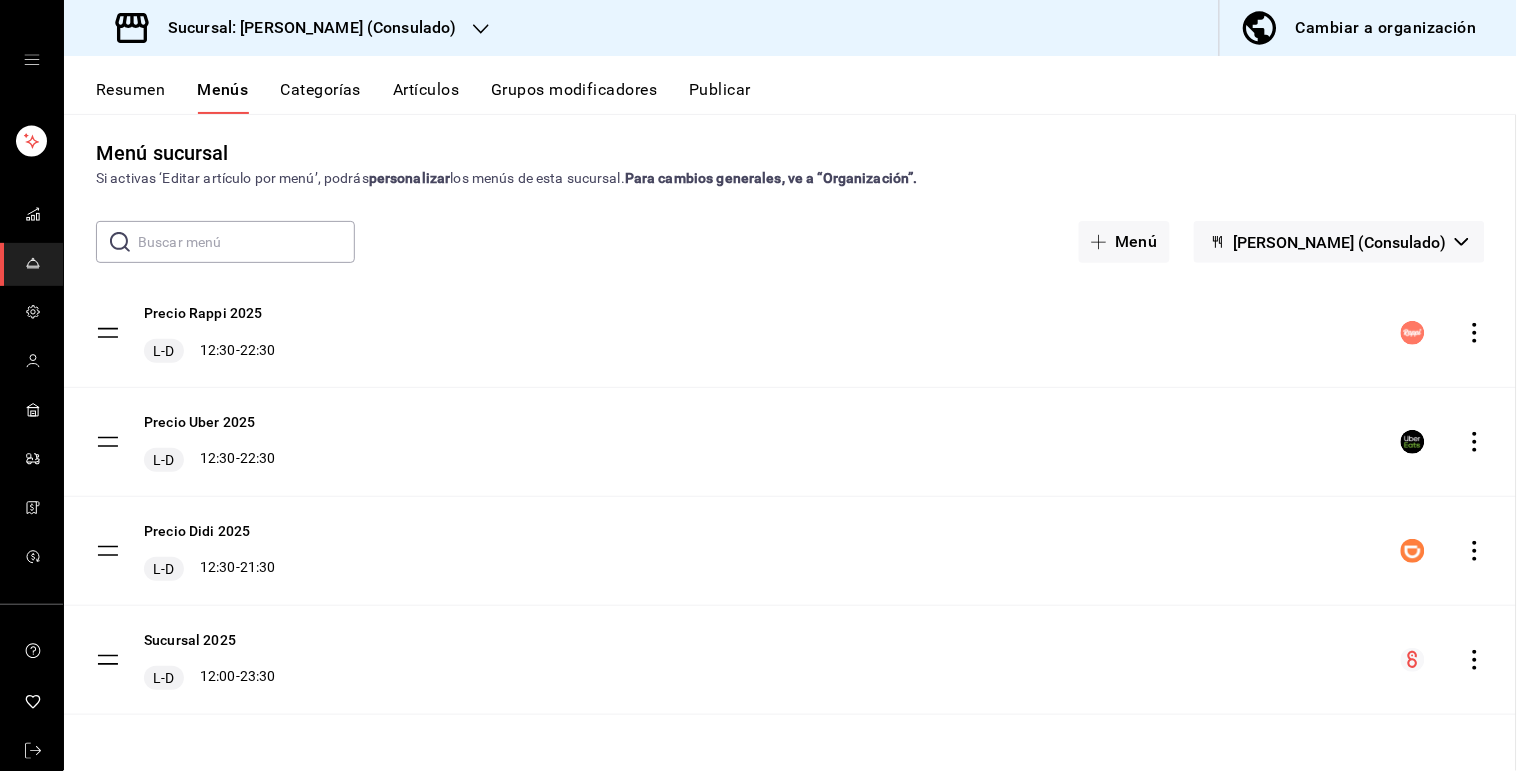checkbox on "false" 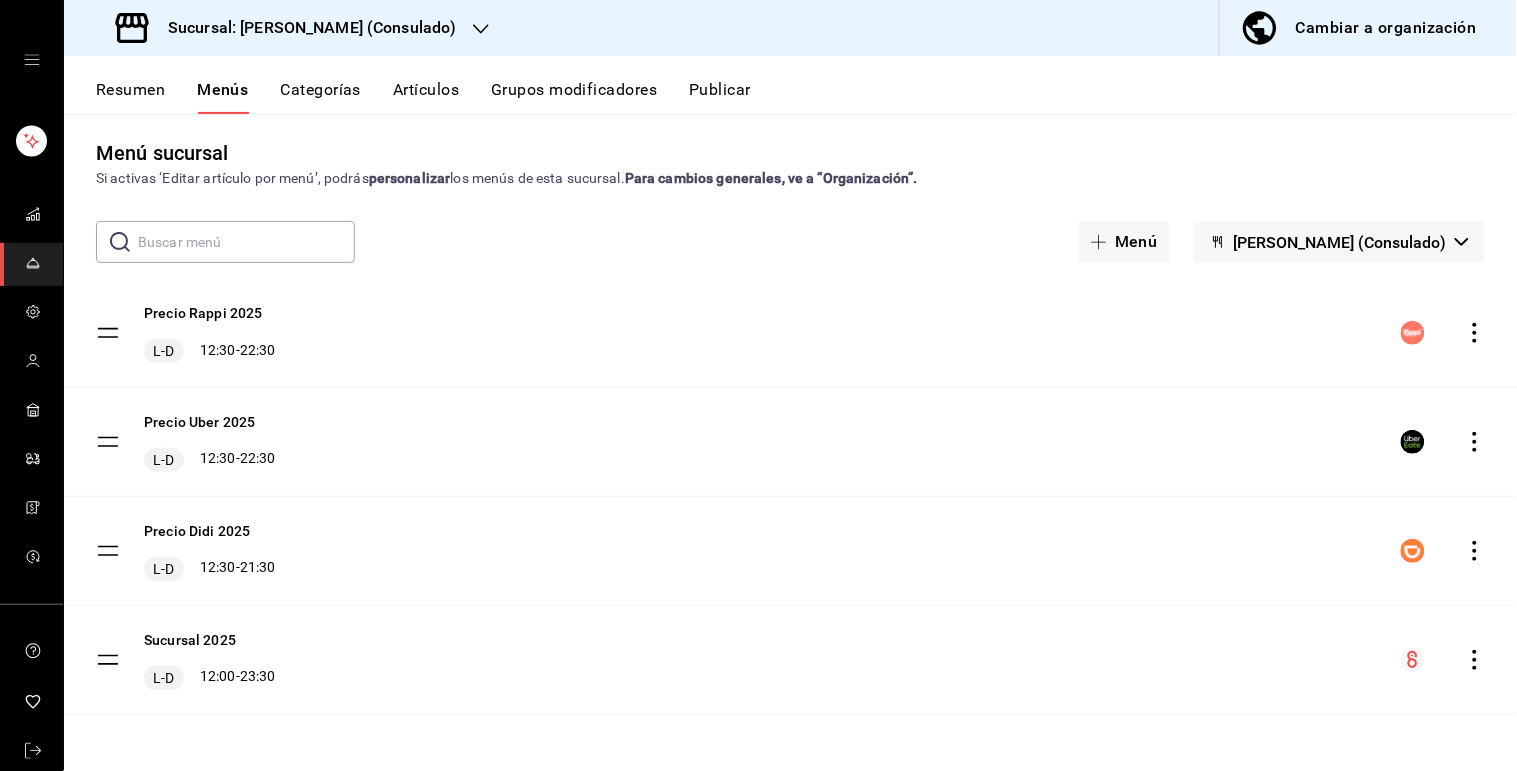 click 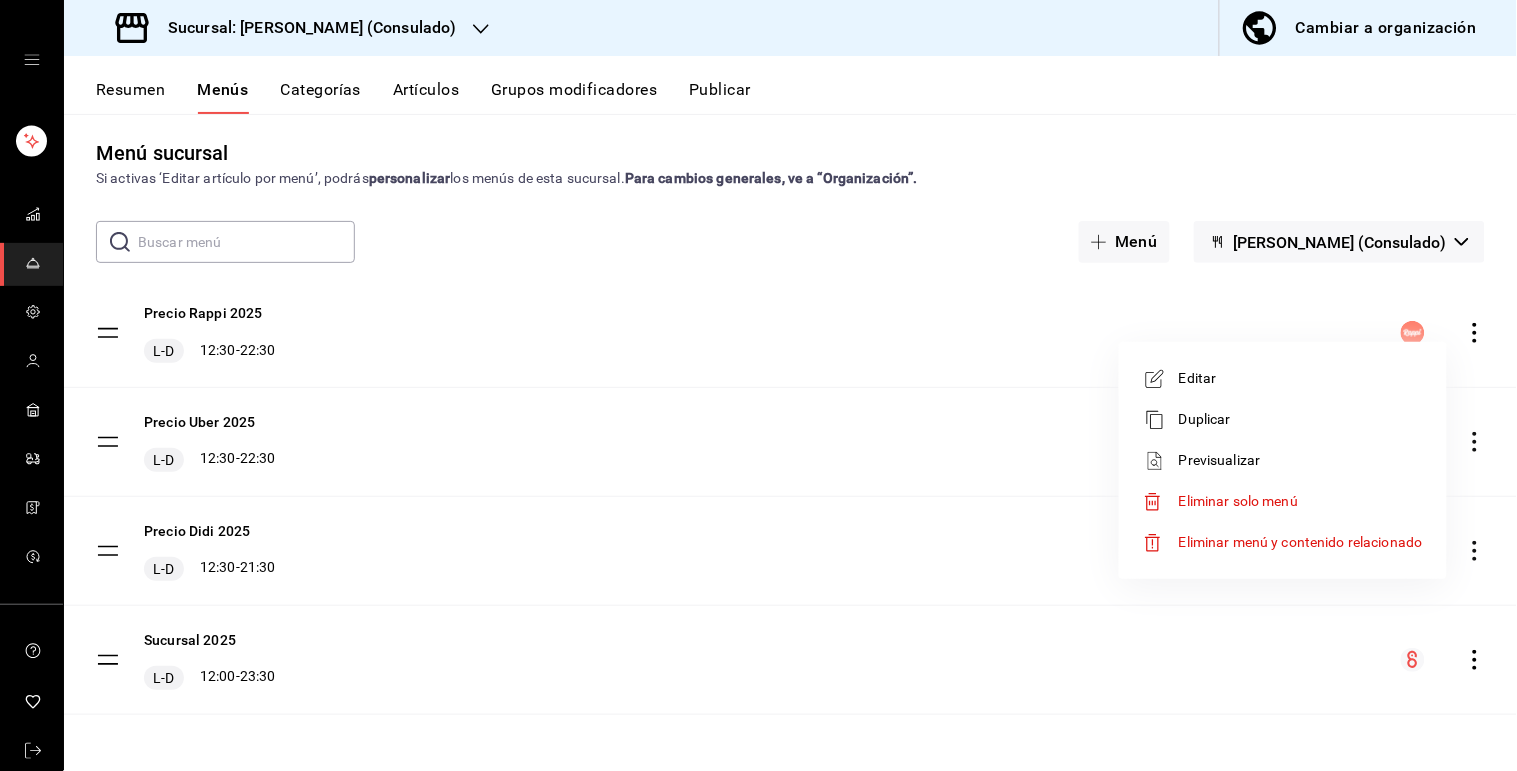 click at bounding box center [758, 385] 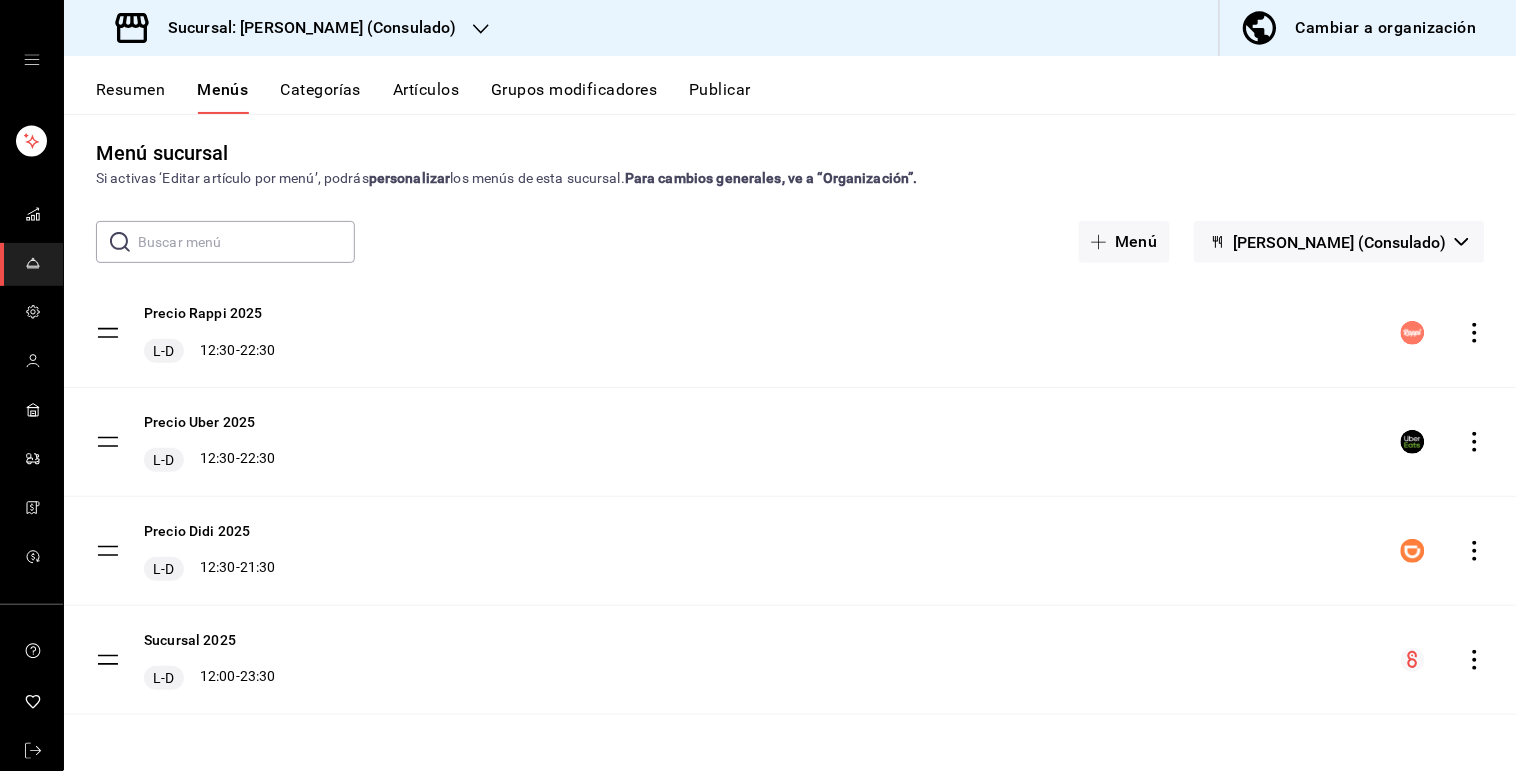 click 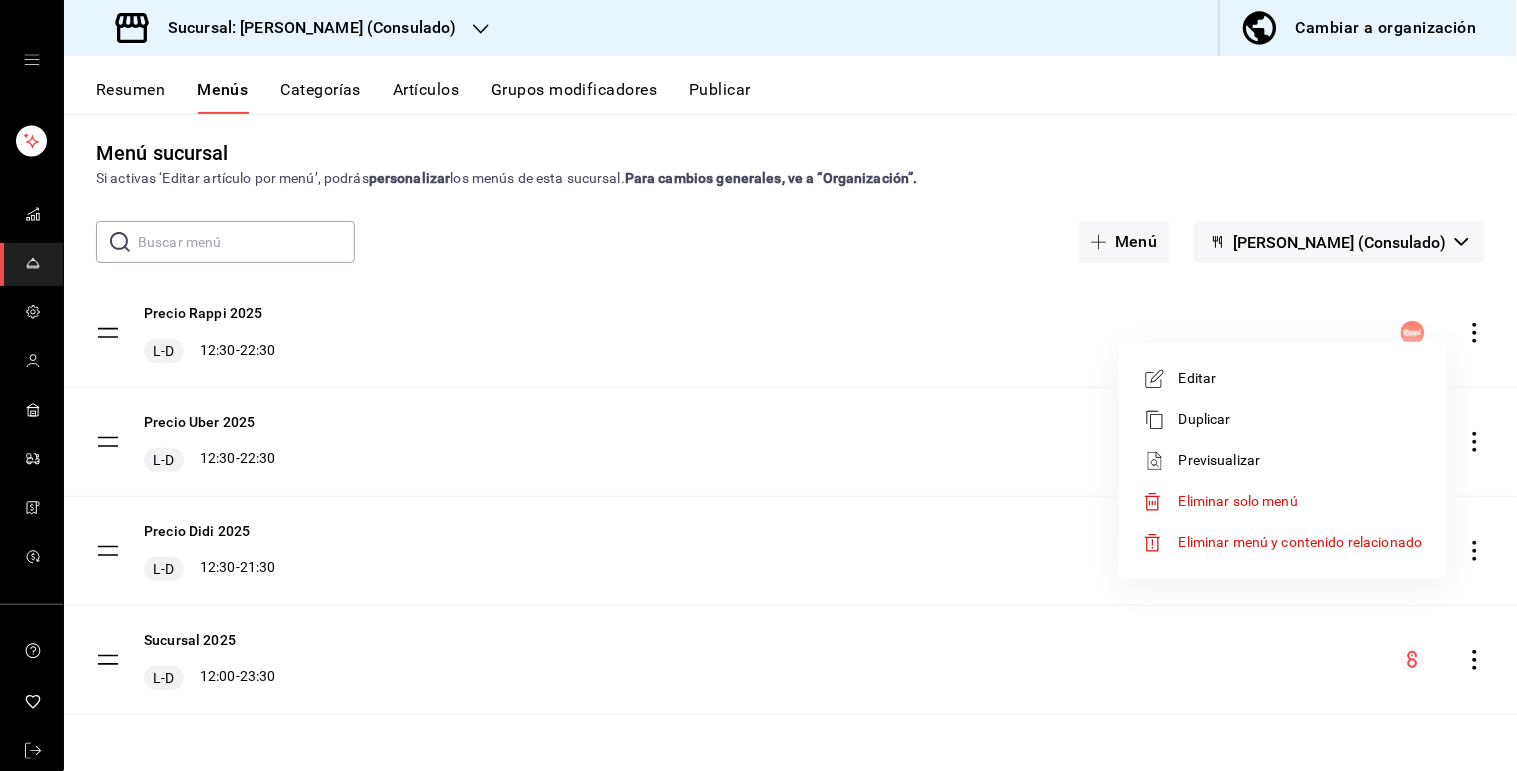 click on "Editar" at bounding box center (1301, 378) 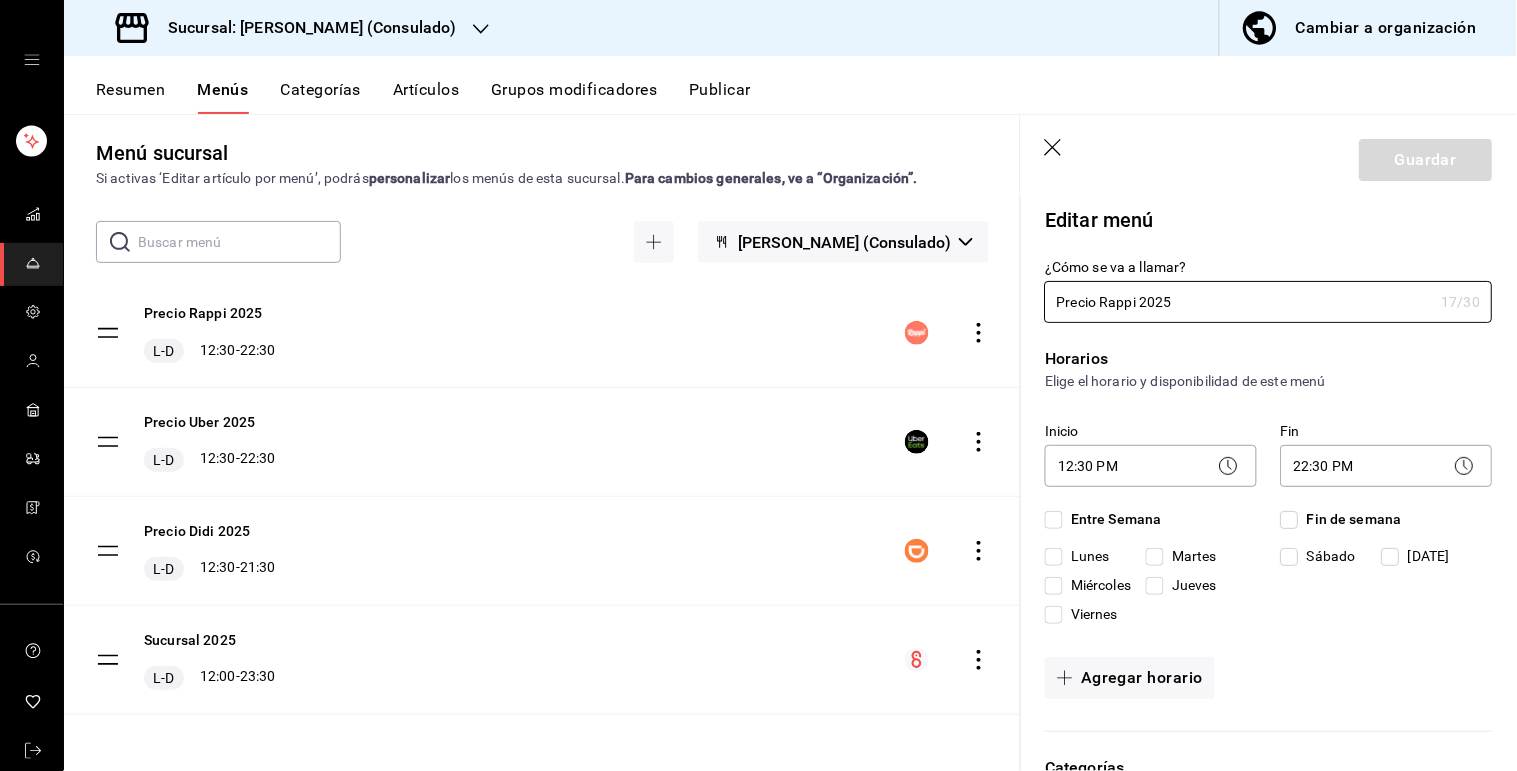 checkbox on "true" 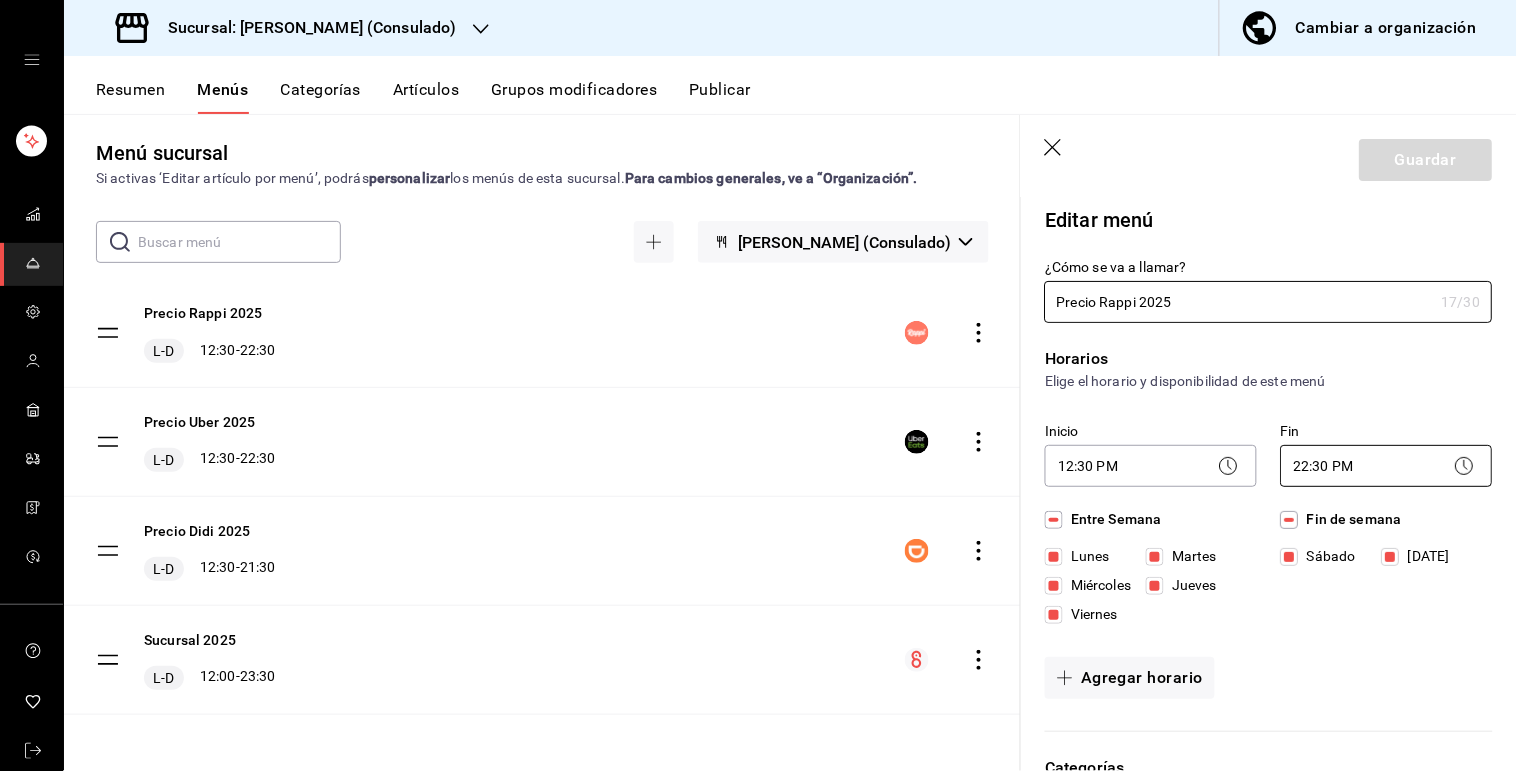 click on "Sucursal: Genki Poke (Consulado) Cambiar a organización Resumen Menús Categorías Artículos Grupos modificadores Publicar Menú sucursal Si activas ‘Editar artículo por menú’, podrás  personalizar  los menús de esta sucursal.  Para cambios generales, ve a “Organización”. ​ ​ Genki Poke (Consulado) Precio Rappi 2025 L-D 12:30  -  22:30 Precio Uber 2025 L-D 12:30  -  22:30 Precio Didi 2025 L-D 12:30  -  21:30 Sucursal 2025 L-D 12:00  -  23:30 Guardar Editar menú ¿Cómo se va a llamar? Precio Rappi 2025 17 /30 ¿Cómo se va a llamar? Horarios Elige el horario y disponibilidad de este menú Inicio 12:30 PM 12:30 Fin 22:30 PM 22:30 Entre Semana [DATE] [DATE] [DATE] [DATE] [DATE] Fin de semana [DATE][PERSON_NAME][DATE] Agregar horario Categorías Selecciona una categoría existente ¡Combos! ¡Entradas! ¡Platillos! ¡Bebidas! ¡Postres! ¿Dónde se va a mostrar tu menú? Selecciona los canales de venta disponibles Punto de venta Uber Eats DiDi Food Rappi Pedidos Online Editar artículos por menú /" at bounding box center (758, 385) 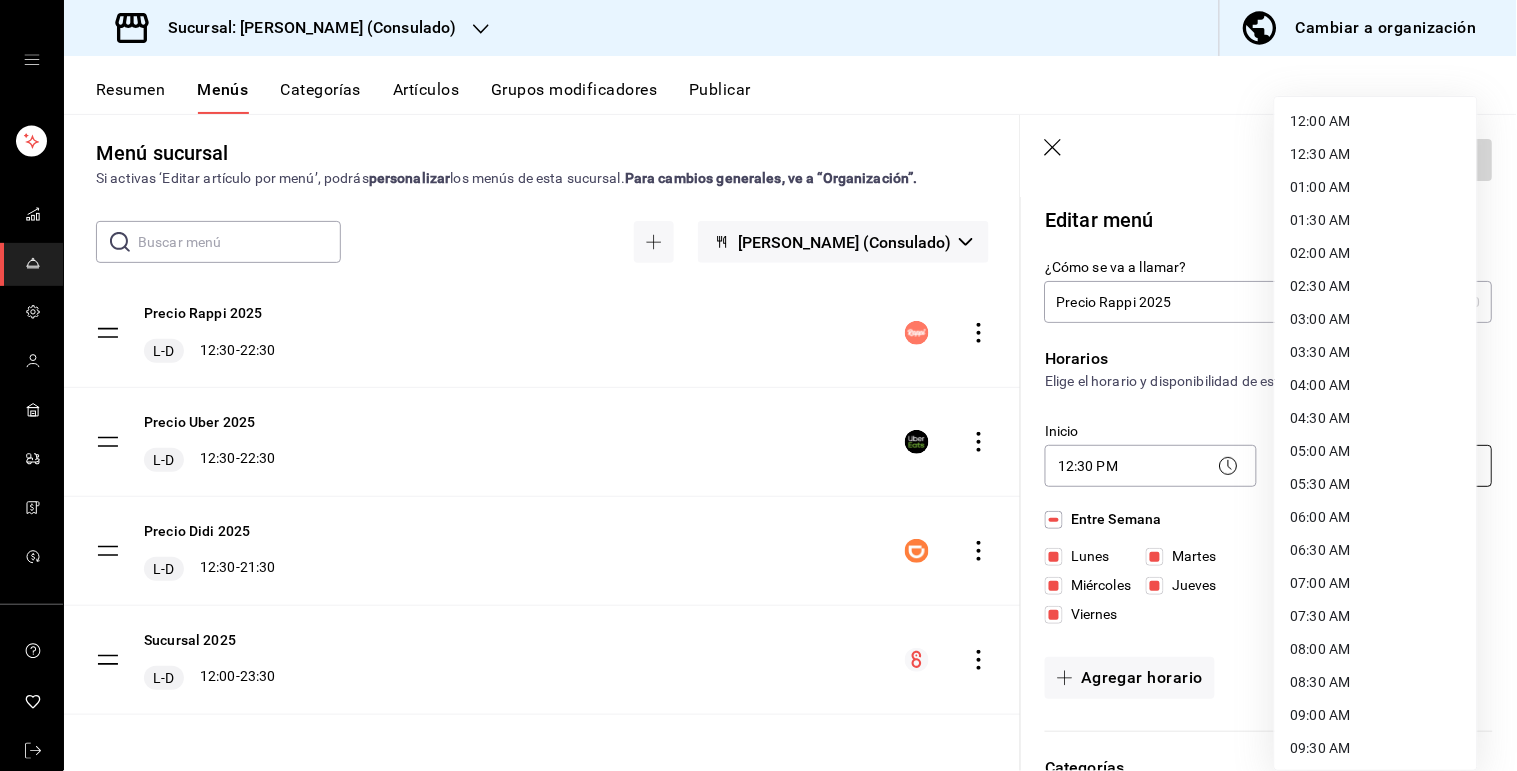 scroll, scrollTop: 957, scrollLeft: 0, axis: vertical 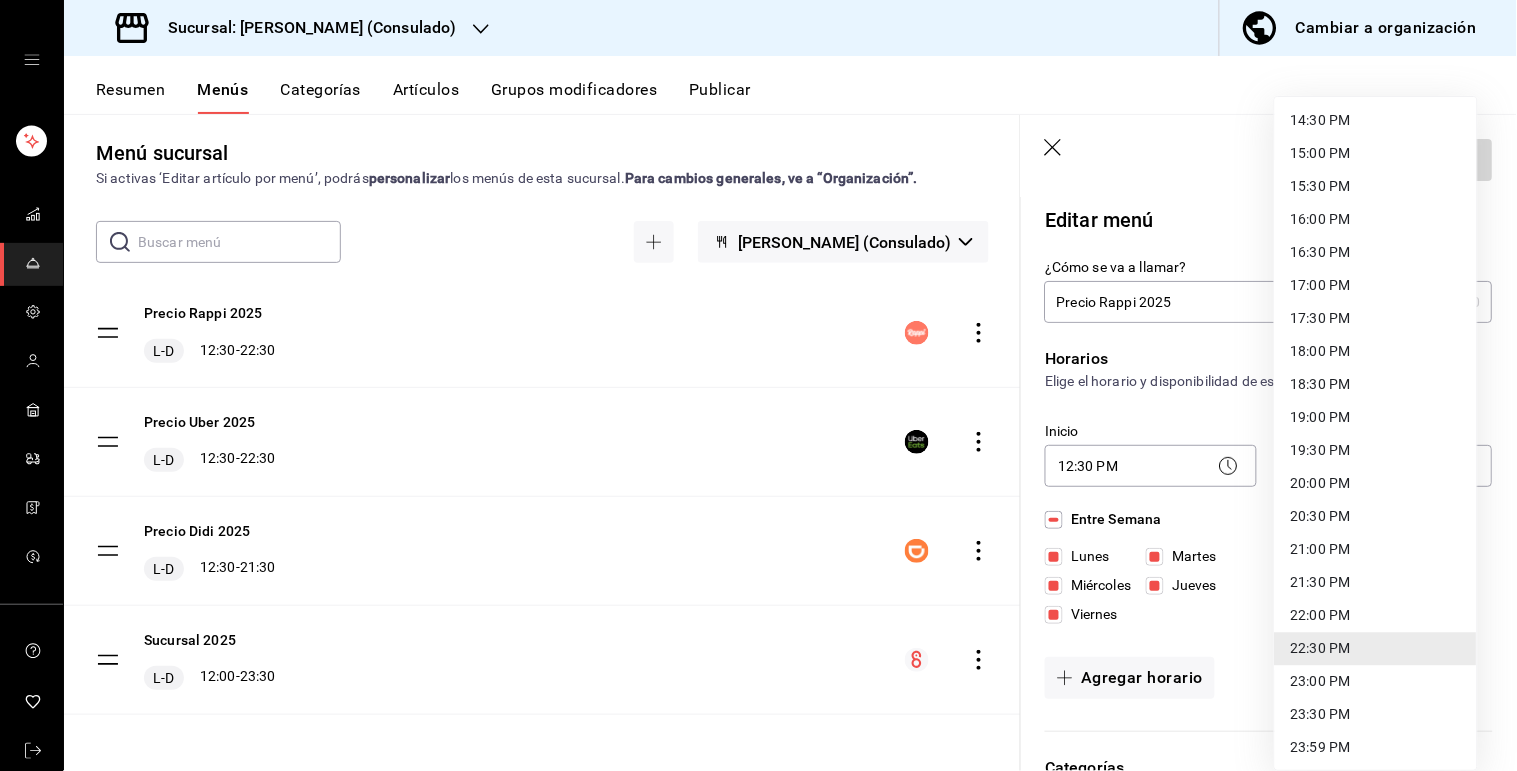 click on "22:00 PM" at bounding box center (1376, 616) 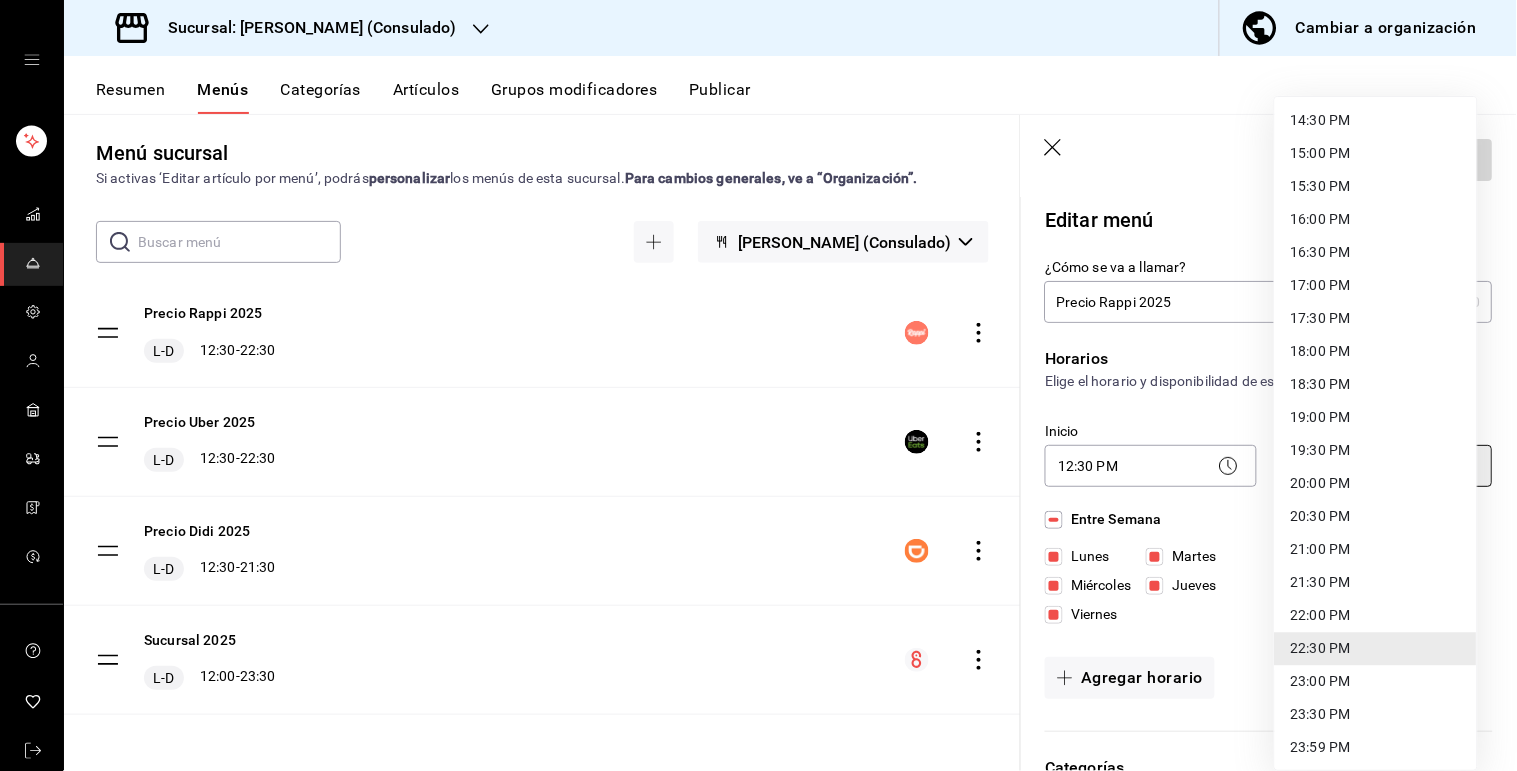 type on "22:00" 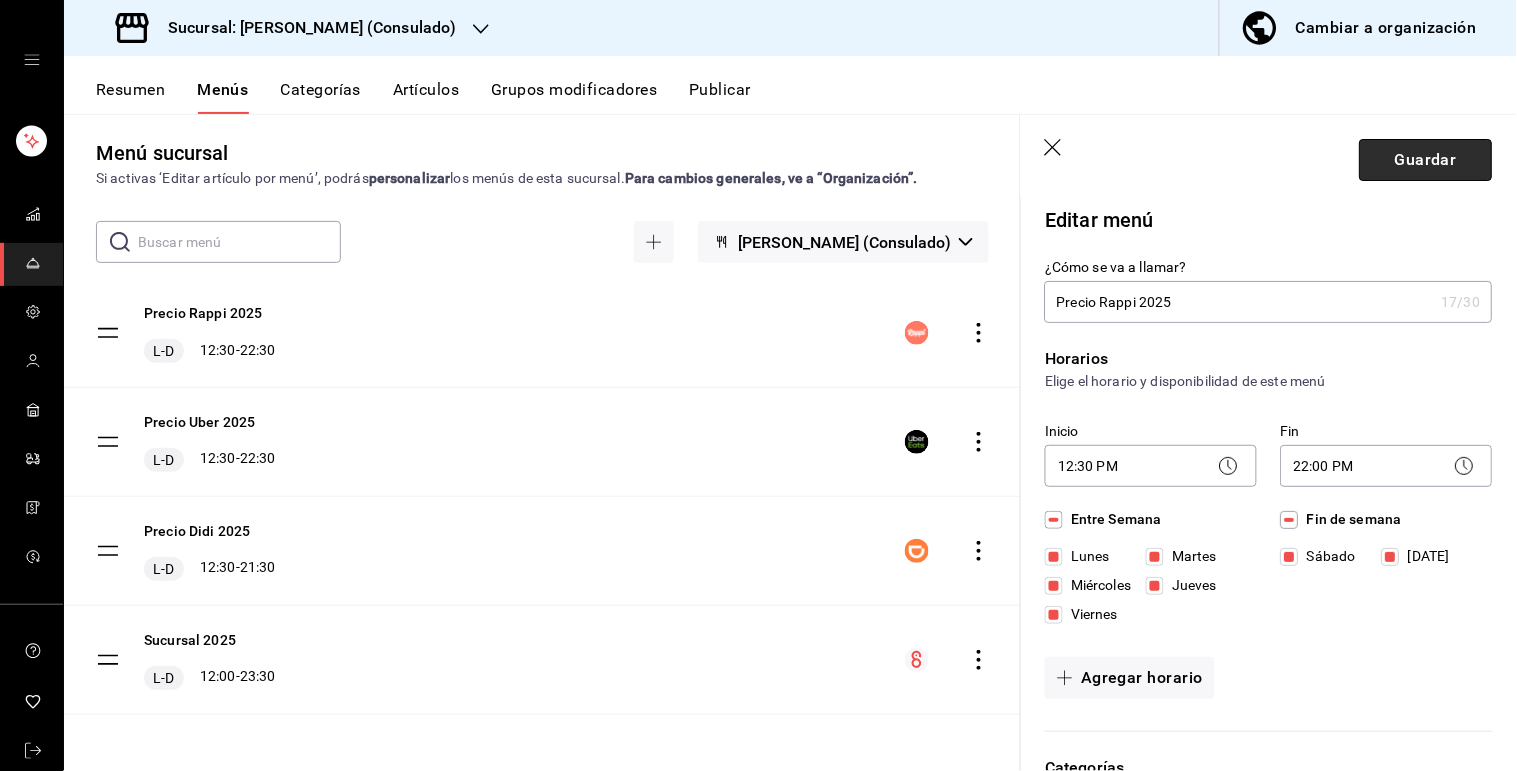 click on "Guardar" at bounding box center (1426, 160) 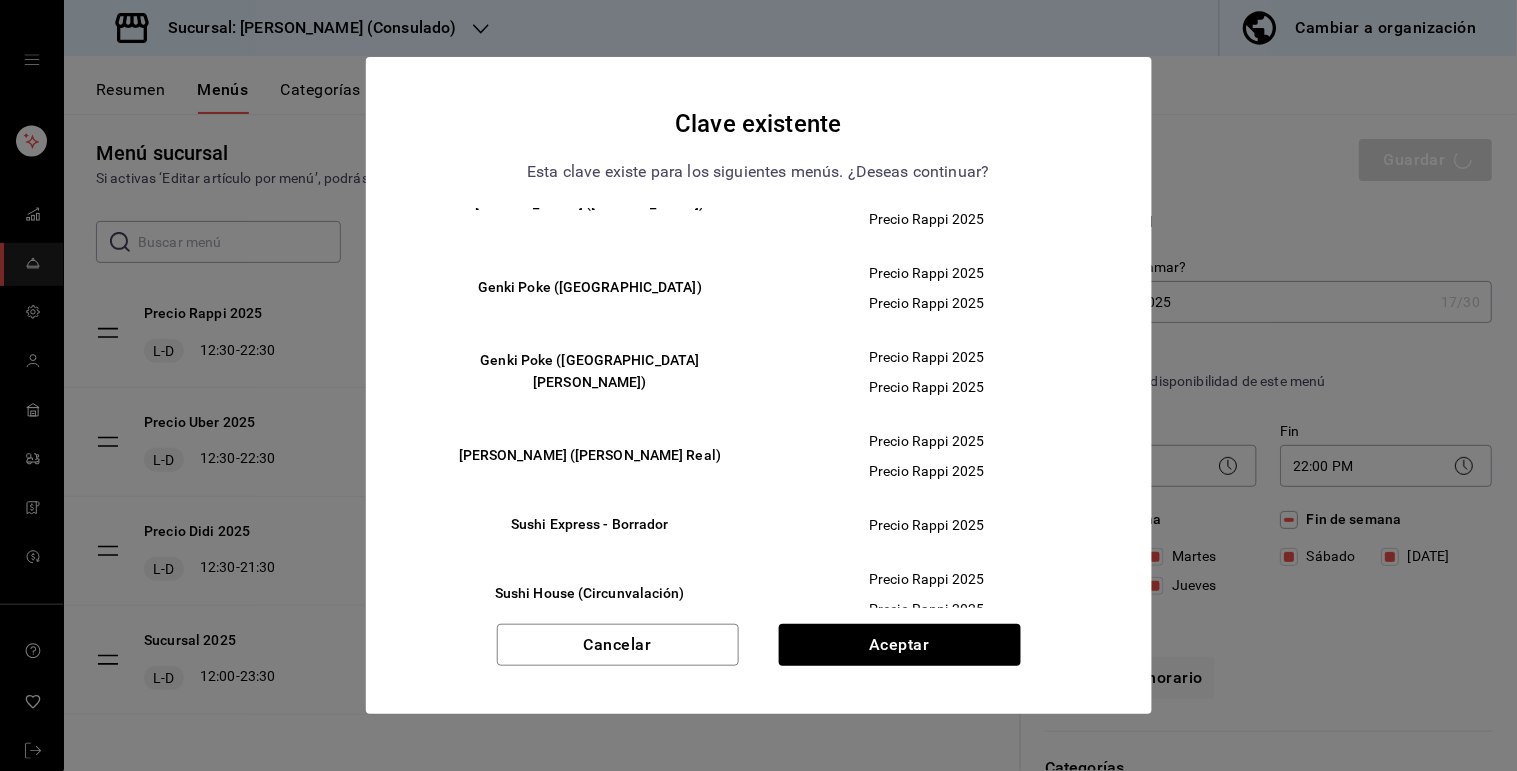 scroll, scrollTop: 474, scrollLeft: 0, axis: vertical 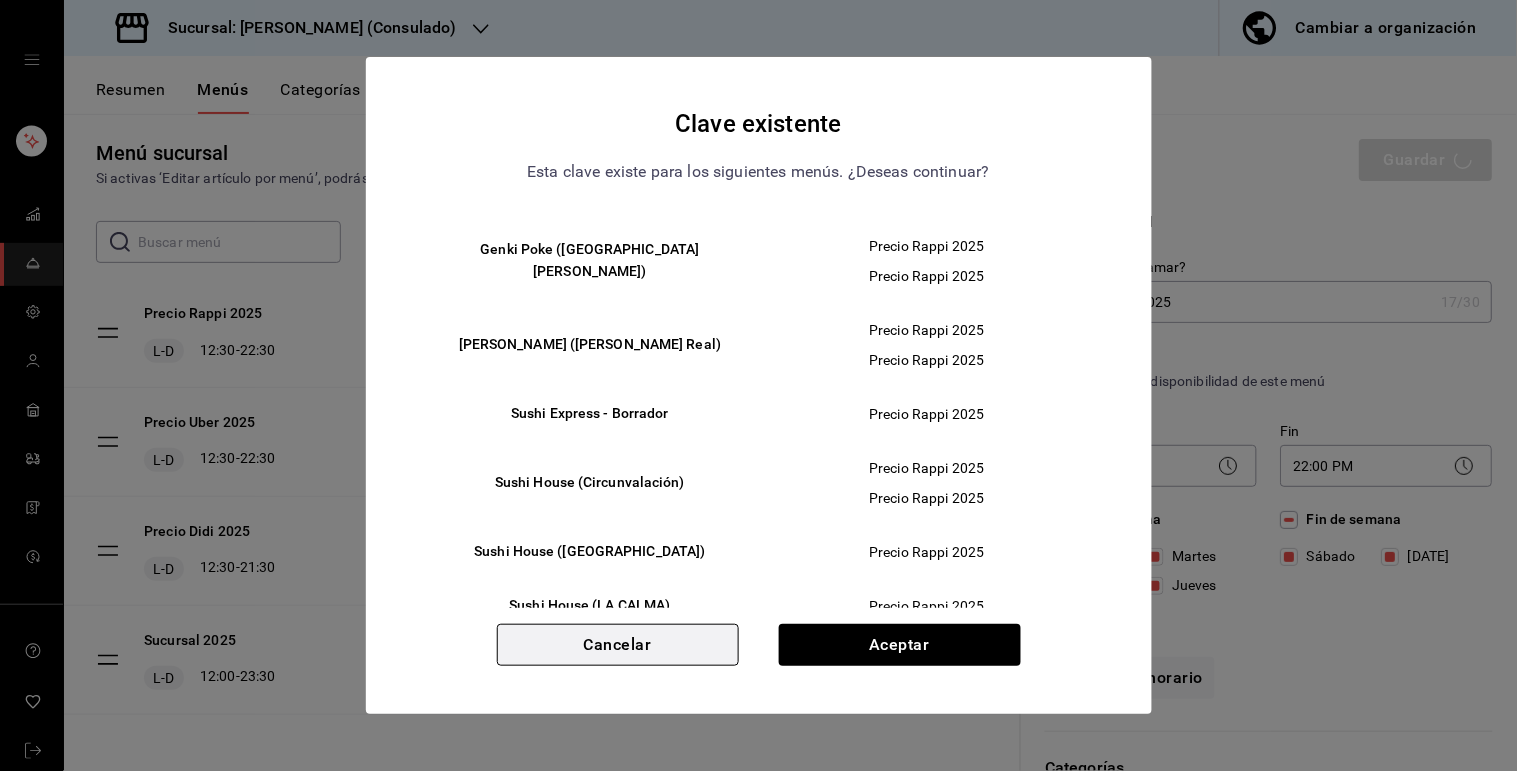 click on "Cancelar" at bounding box center [618, 645] 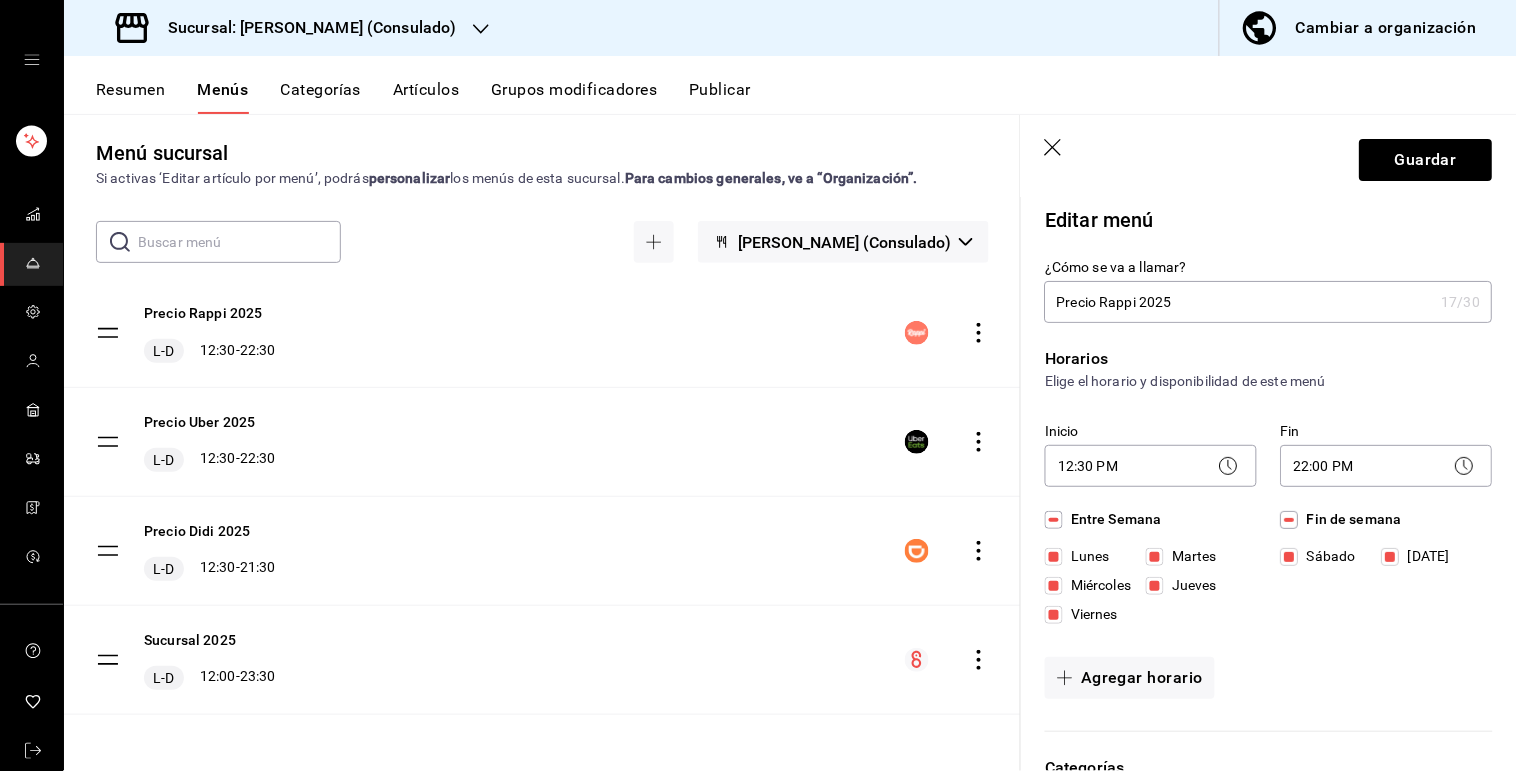 click 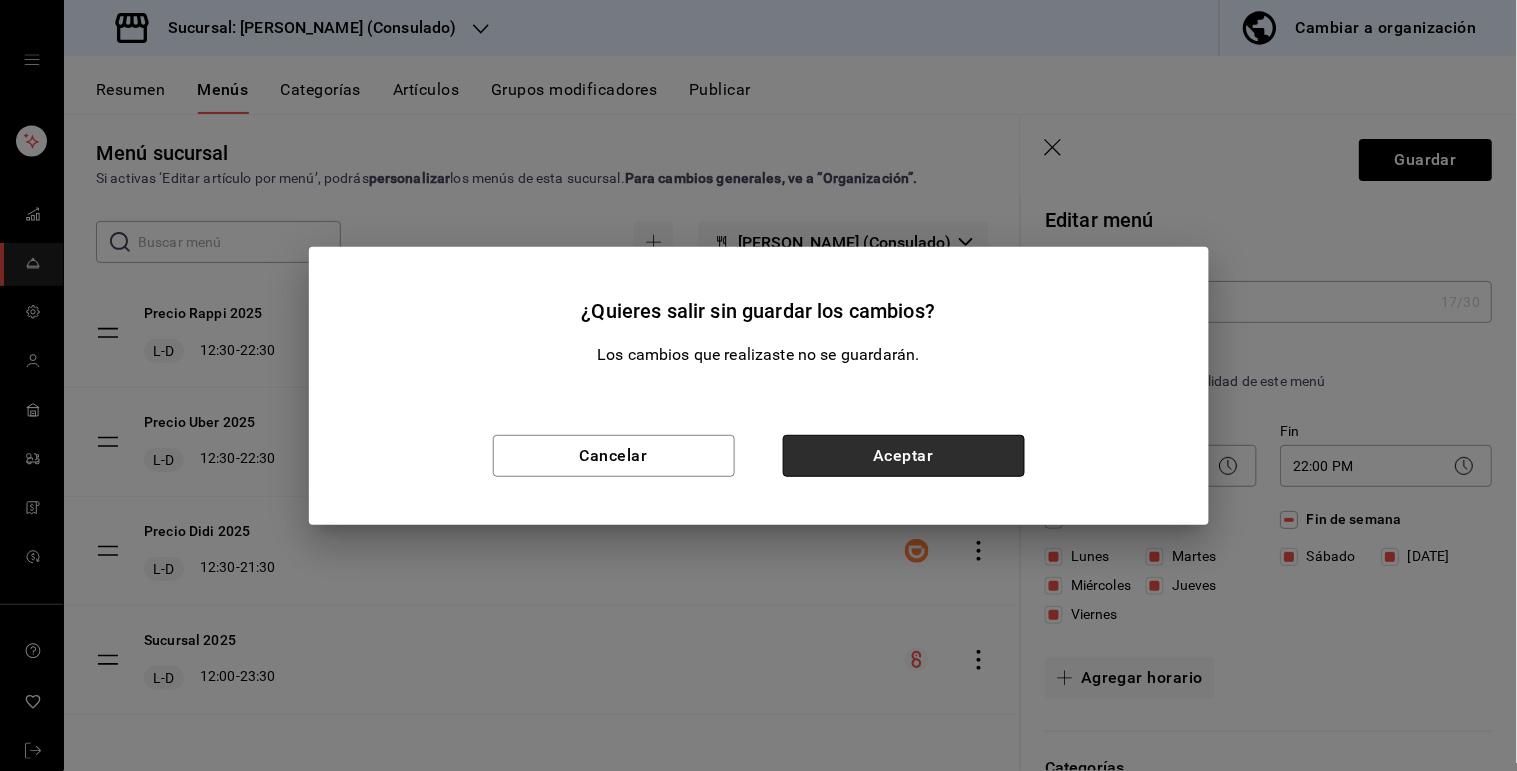 click on "Aceptar" at bounding box center (904, 456) 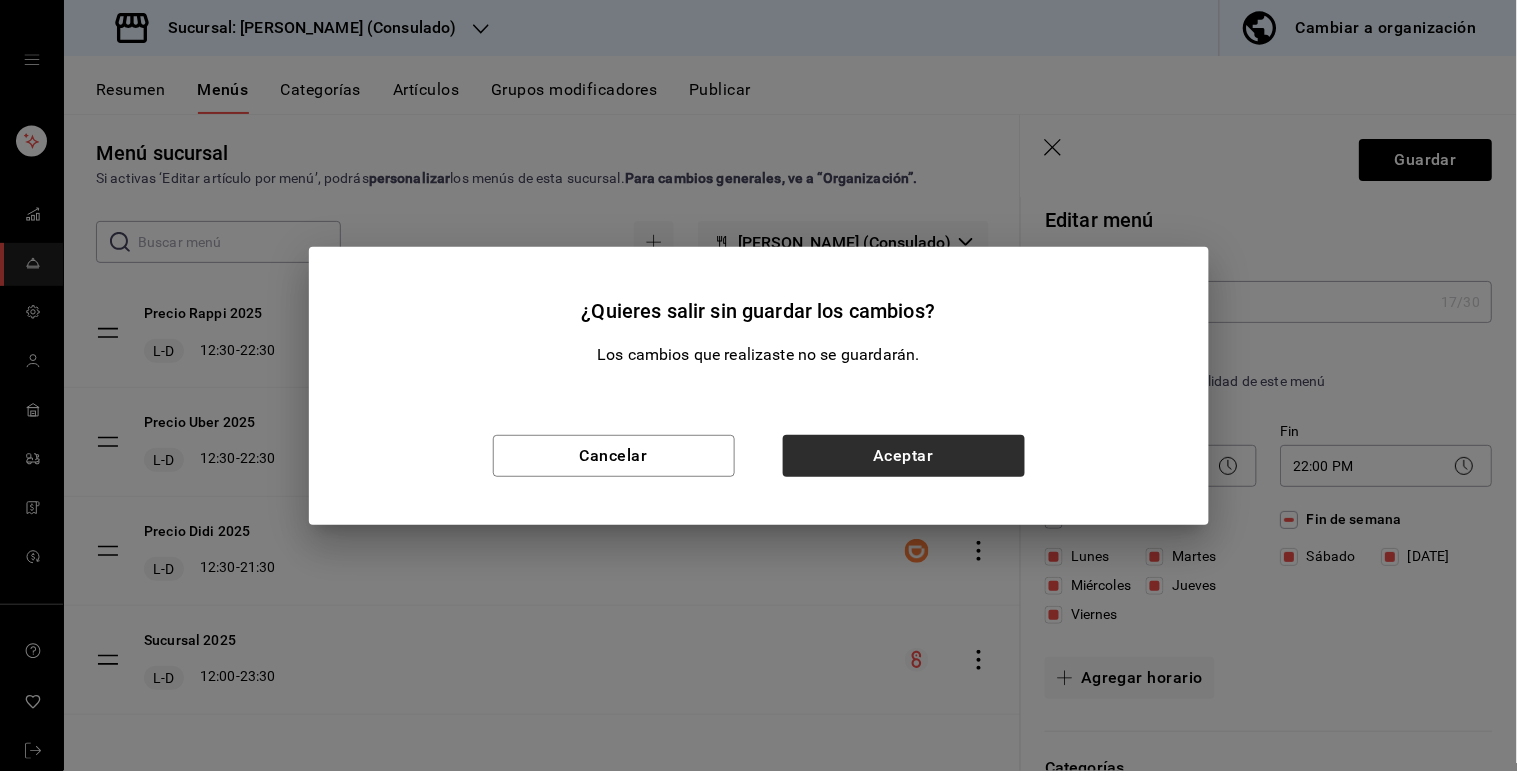 type 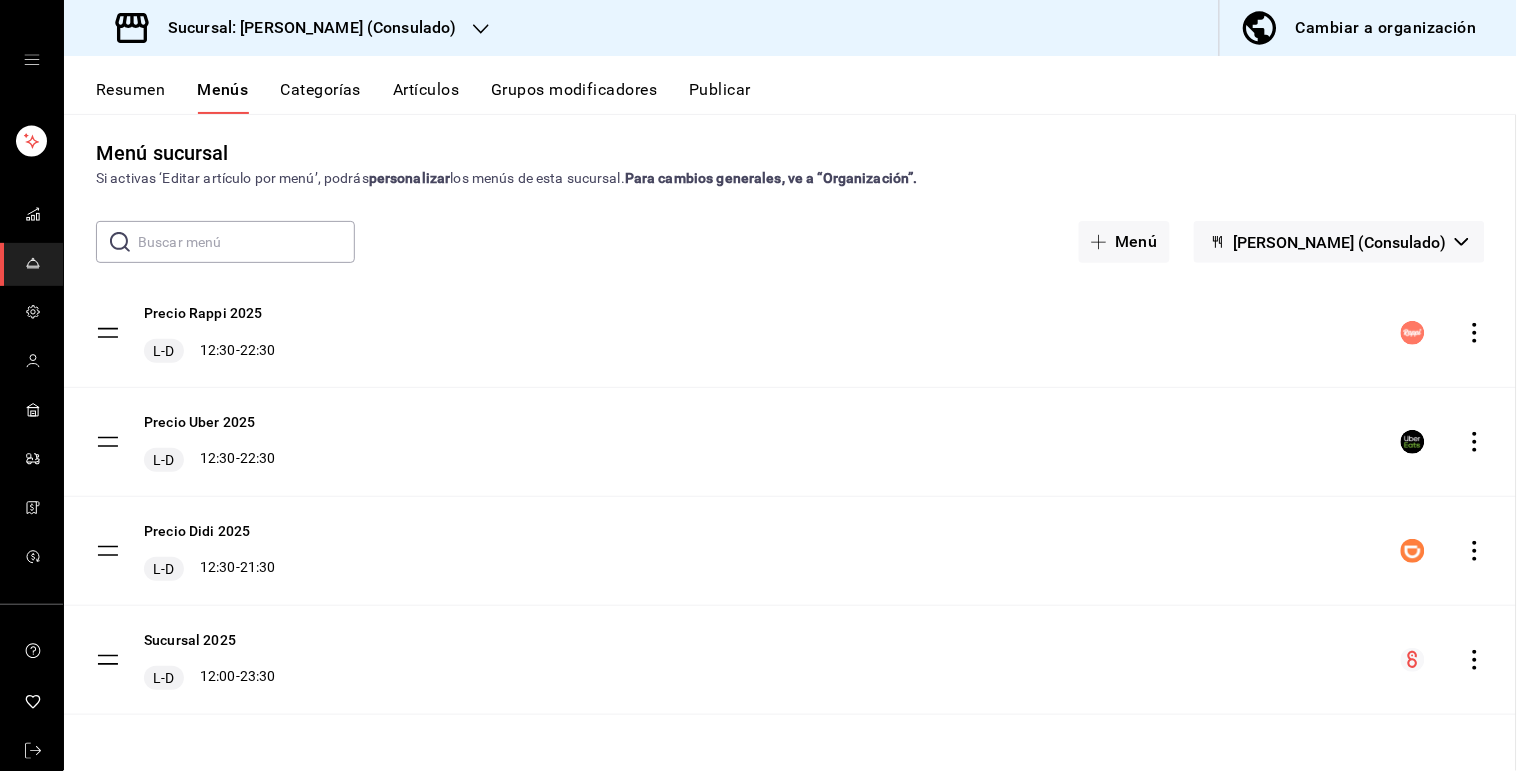 checkbox on "false" 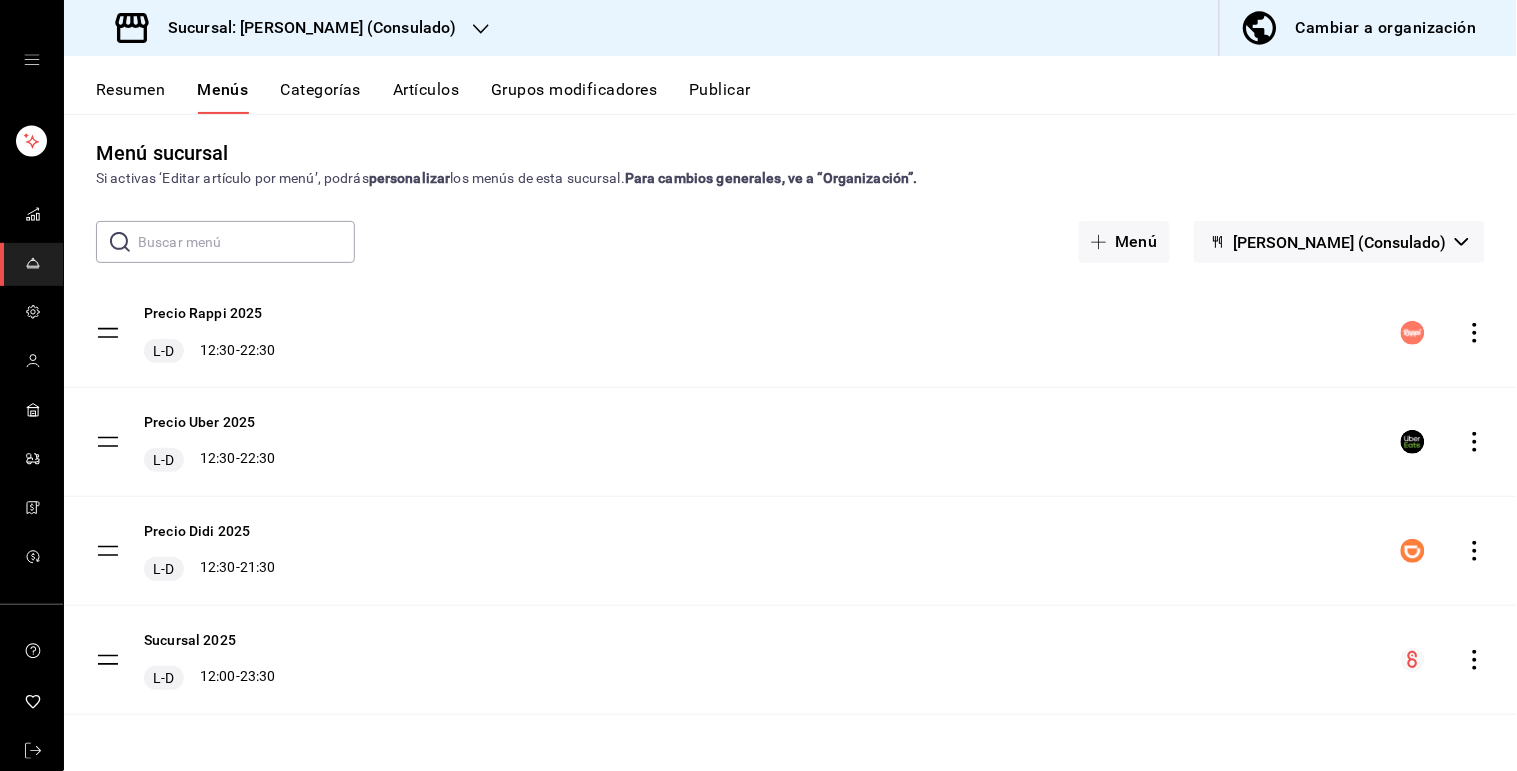 click on "Resumen" at bounding box center (130, 97) 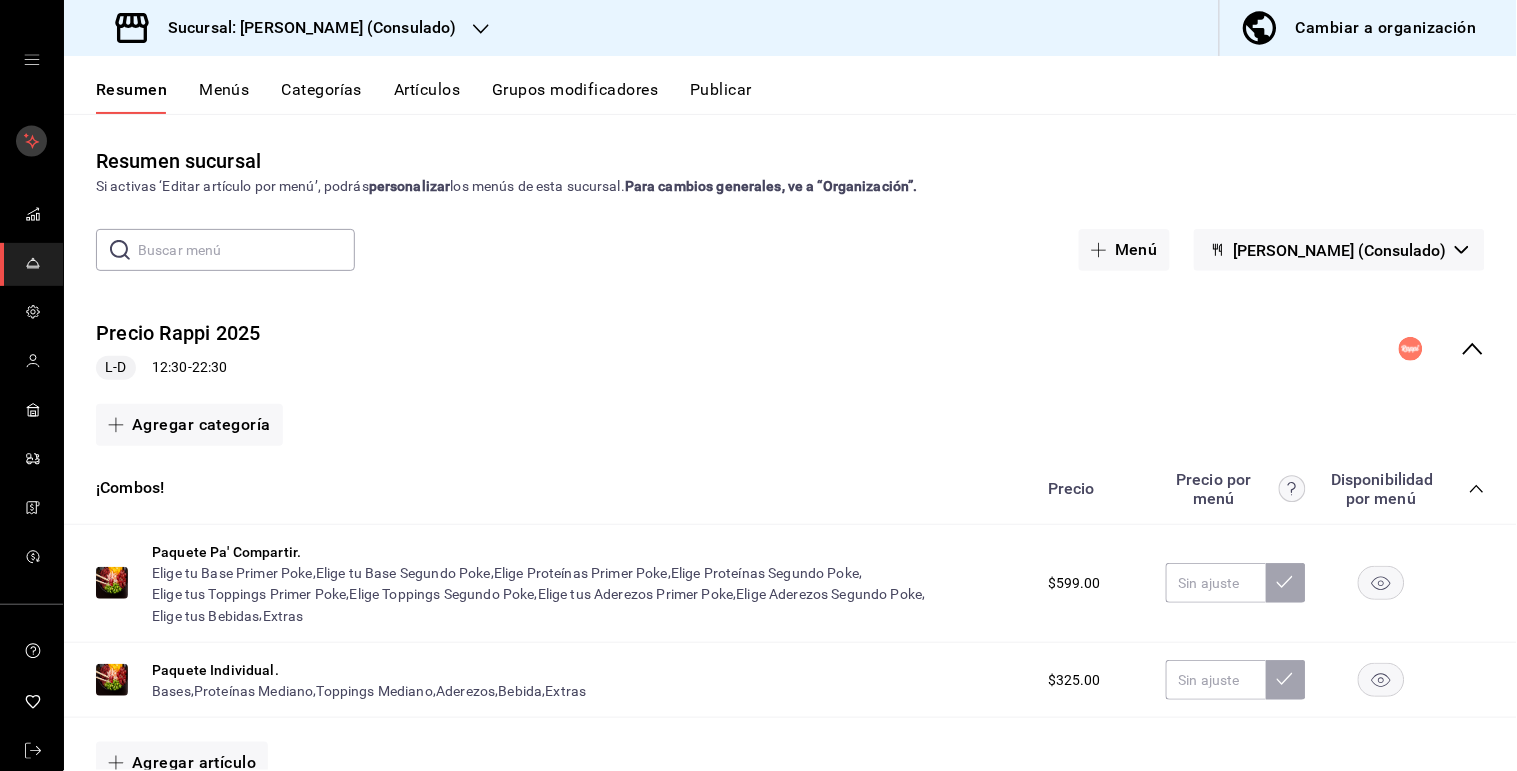 click at bounding box center [33, 141] 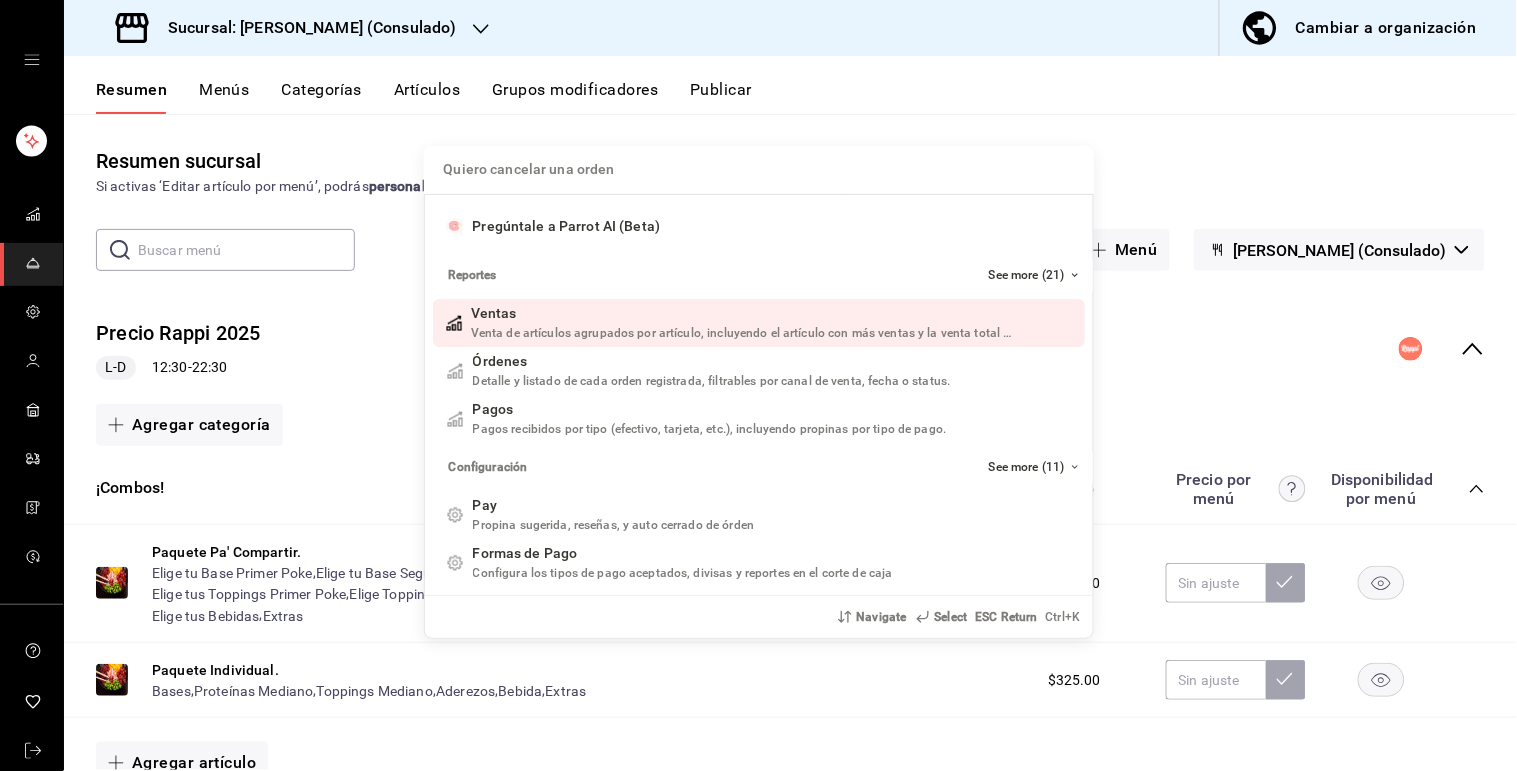 click on "Quiero cancelar una orden Pregúntale a Parrot AI (Beta) Reportes See more (21) Ventas Venta de artículos agrupados por artículo, incluyendo el artículo con más ventas y la venta total por periodo. Add shortcut Órdenes Detalle y listado de cada orden registrada, filtrables por canal de venta, fecha o status. Add shortcut Pagos Pagos recibidos por tipo (efectivo, tarjeta, etc.), incluyendo propinas por tipo de pago. Add shortcut Configuración See more (11) Pay Propina sugerida, reseñas, y auto cerrado de órden Add shortcut Formas de Pago Configura los tipos de pago aceptados, divisas y reportes en el corte de caja Add shortcut Descuentos Configura los descuentos aplicables a órdenes o artículos en el restaurante. Add shortcut Personal Roles Administra los roles de permisos disponibles en tu restaurante Add shortcut Usuarios Administra los usuarios, sus accesos y permisos así como notificaciones. Add shortcut Referidos Referidos Refiérenos a través de WhatsApp y recibe 1 mes gratis de suscripción" at bounding box center [758, 385] 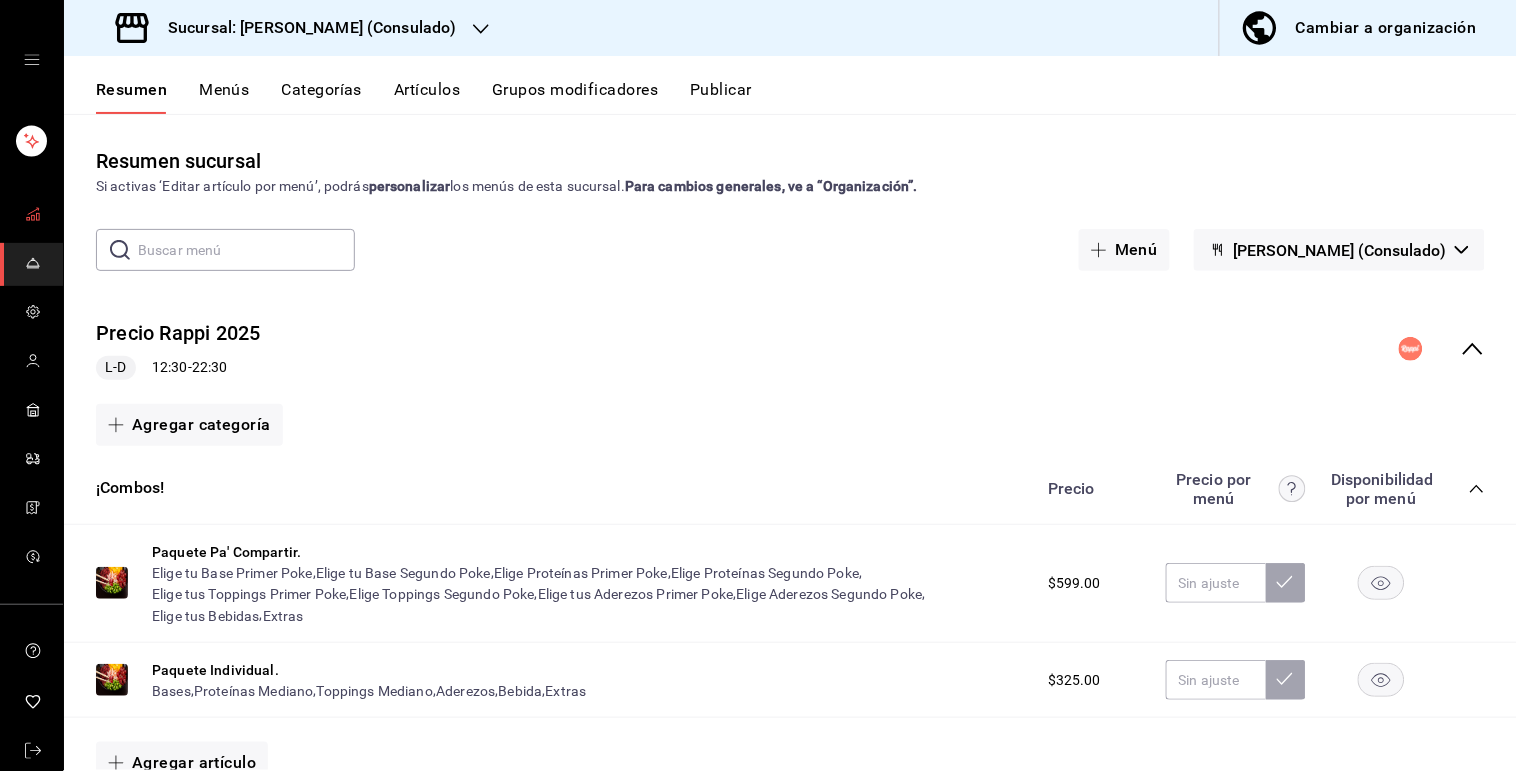 click 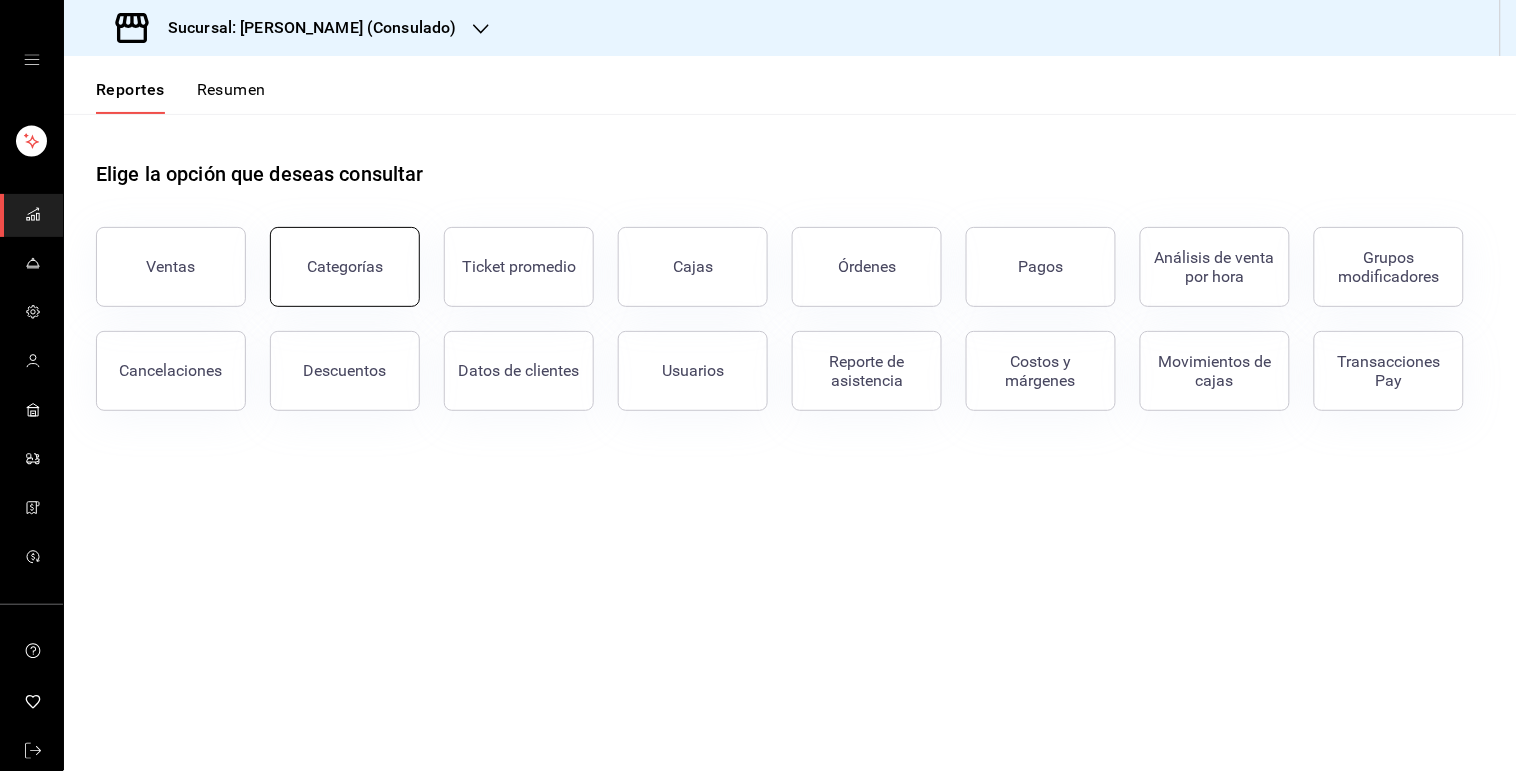 click on "Categorías" at bounding box center [345, 266] 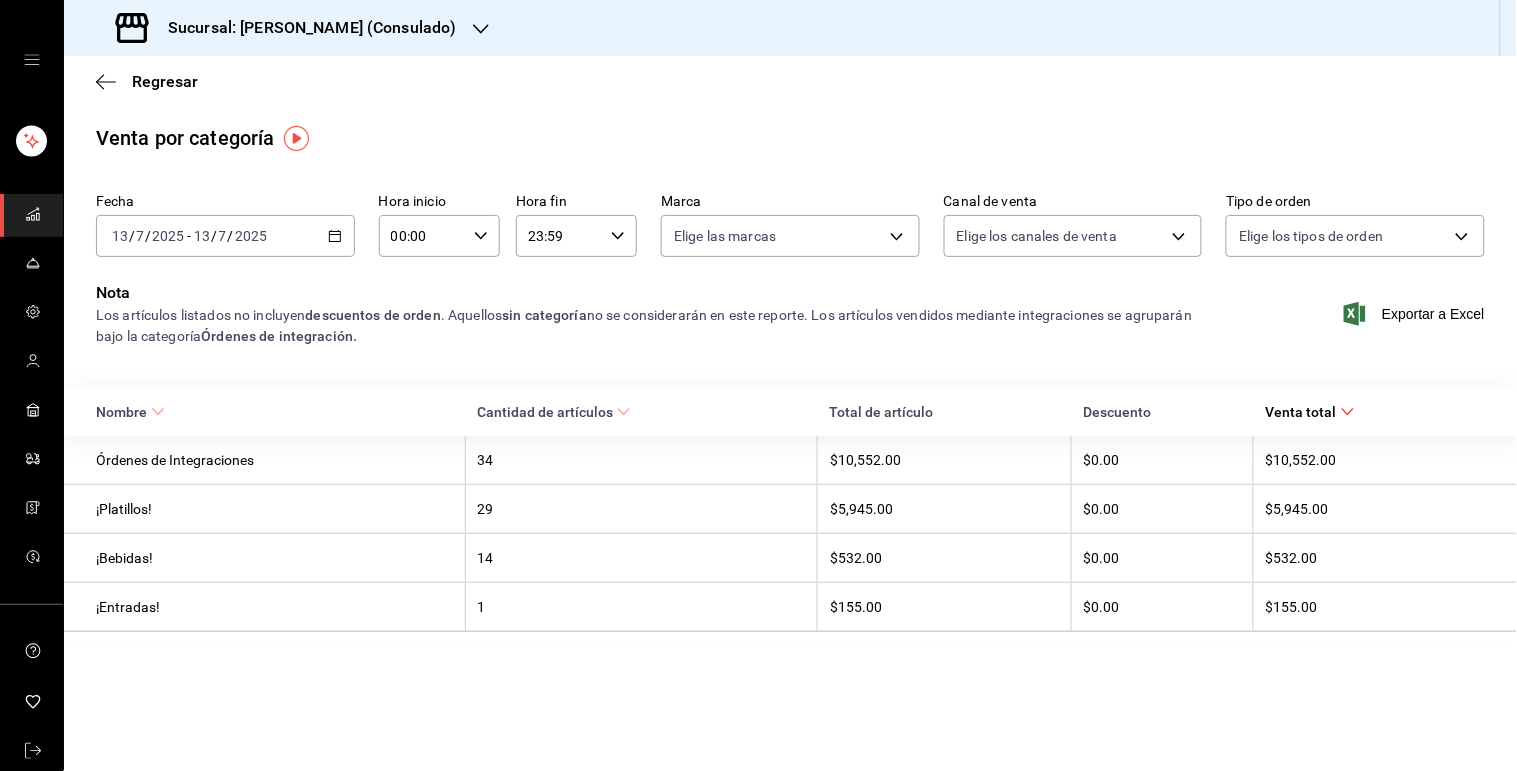 click on "¡Bebidas!" at bounding box center (274, 558) 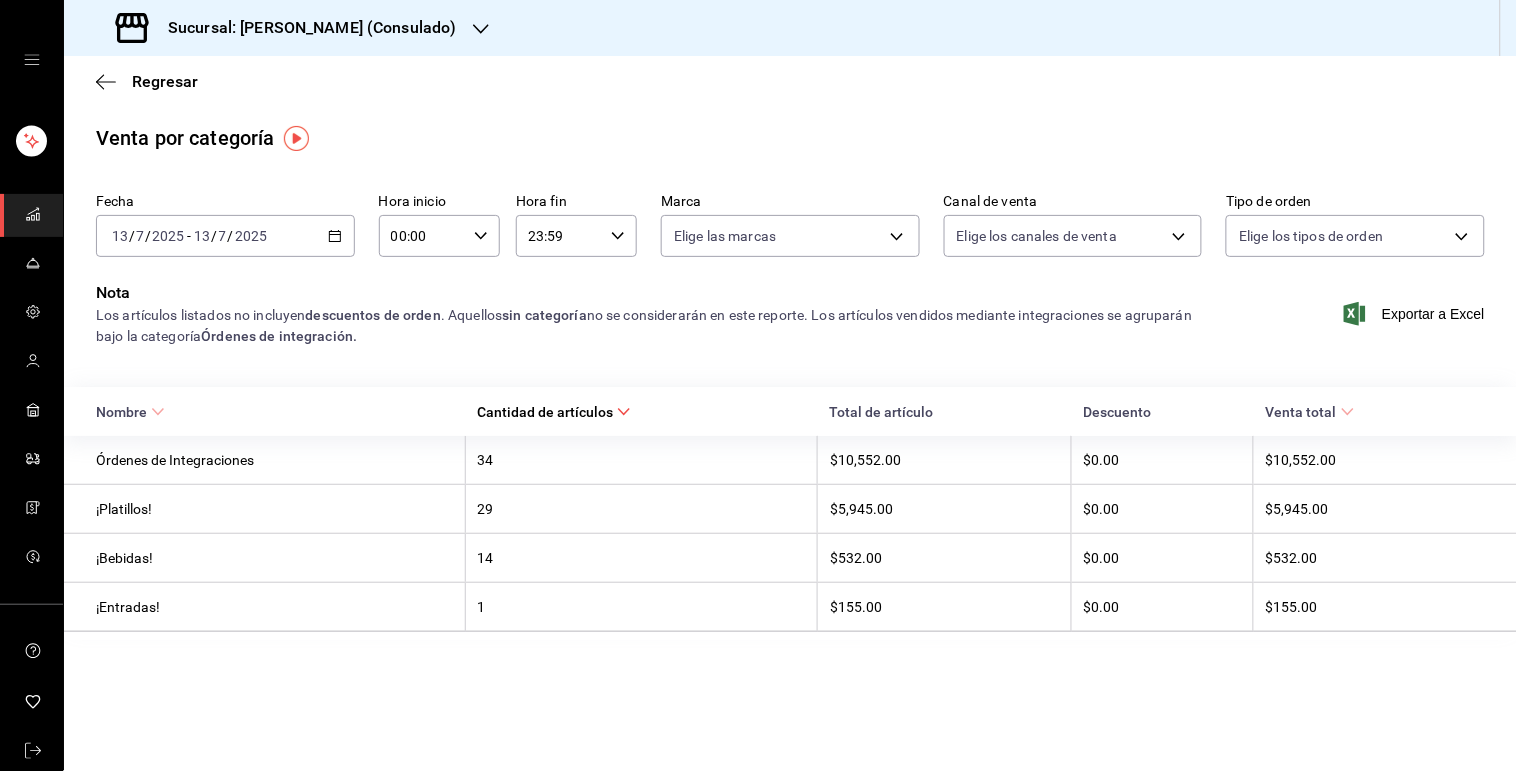 click on "Nombre" at bounding box center [130, 412] 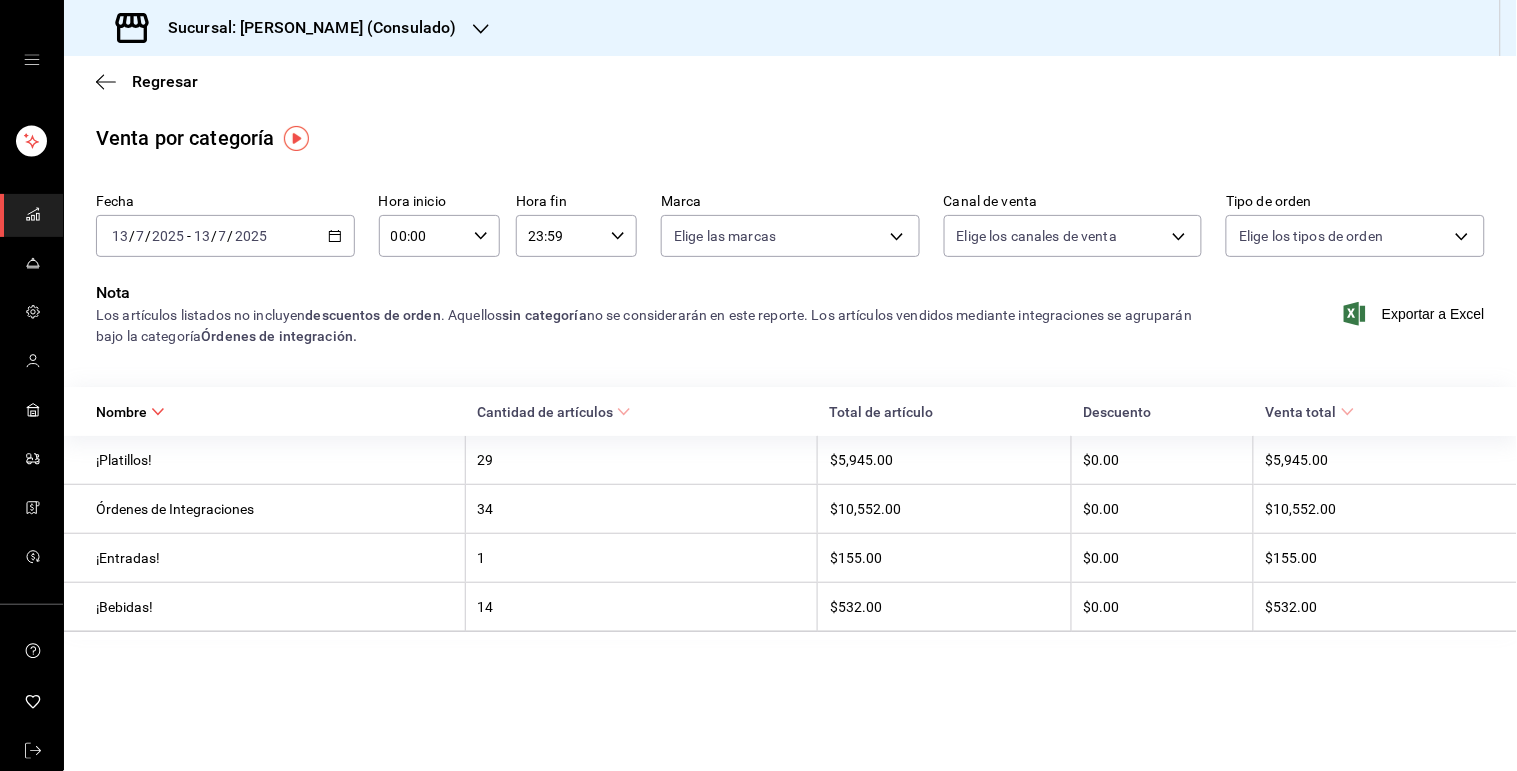 click on "¡Entradas!" at bounding box center (274, 558) 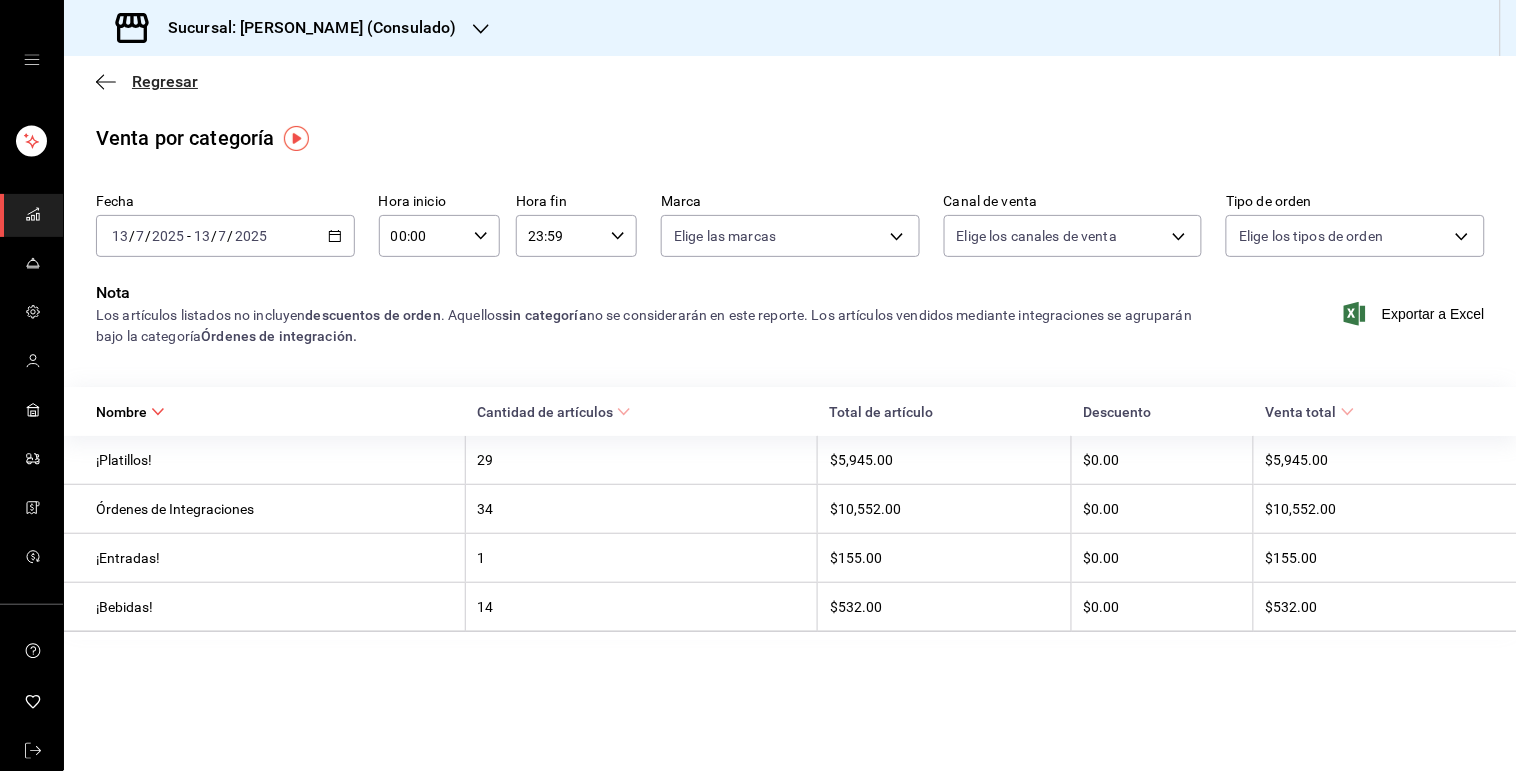 click on "Regresar" at bounding box center [165, 81] 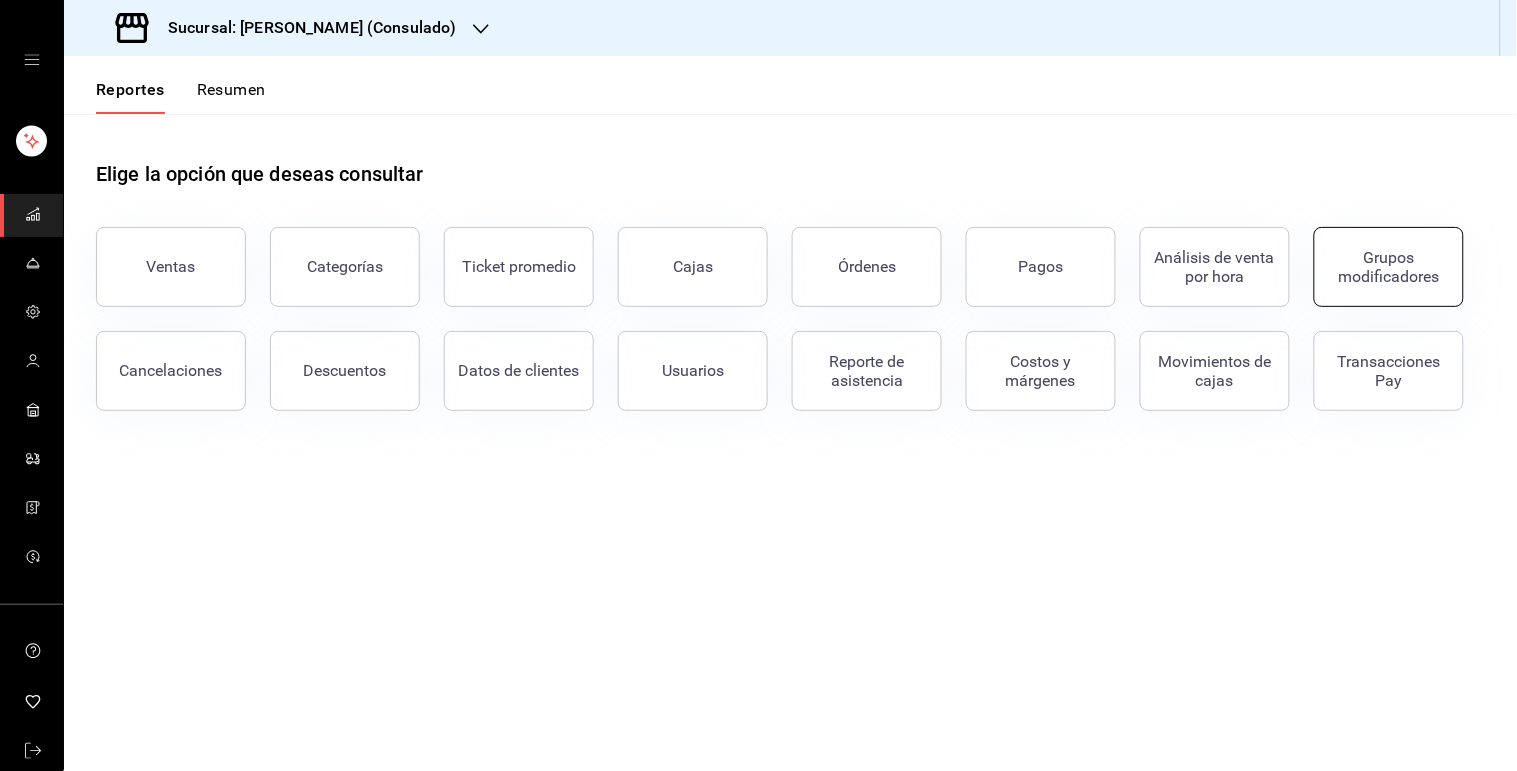 click on "Grupos modificadores" at bounding box center (1389, 267) 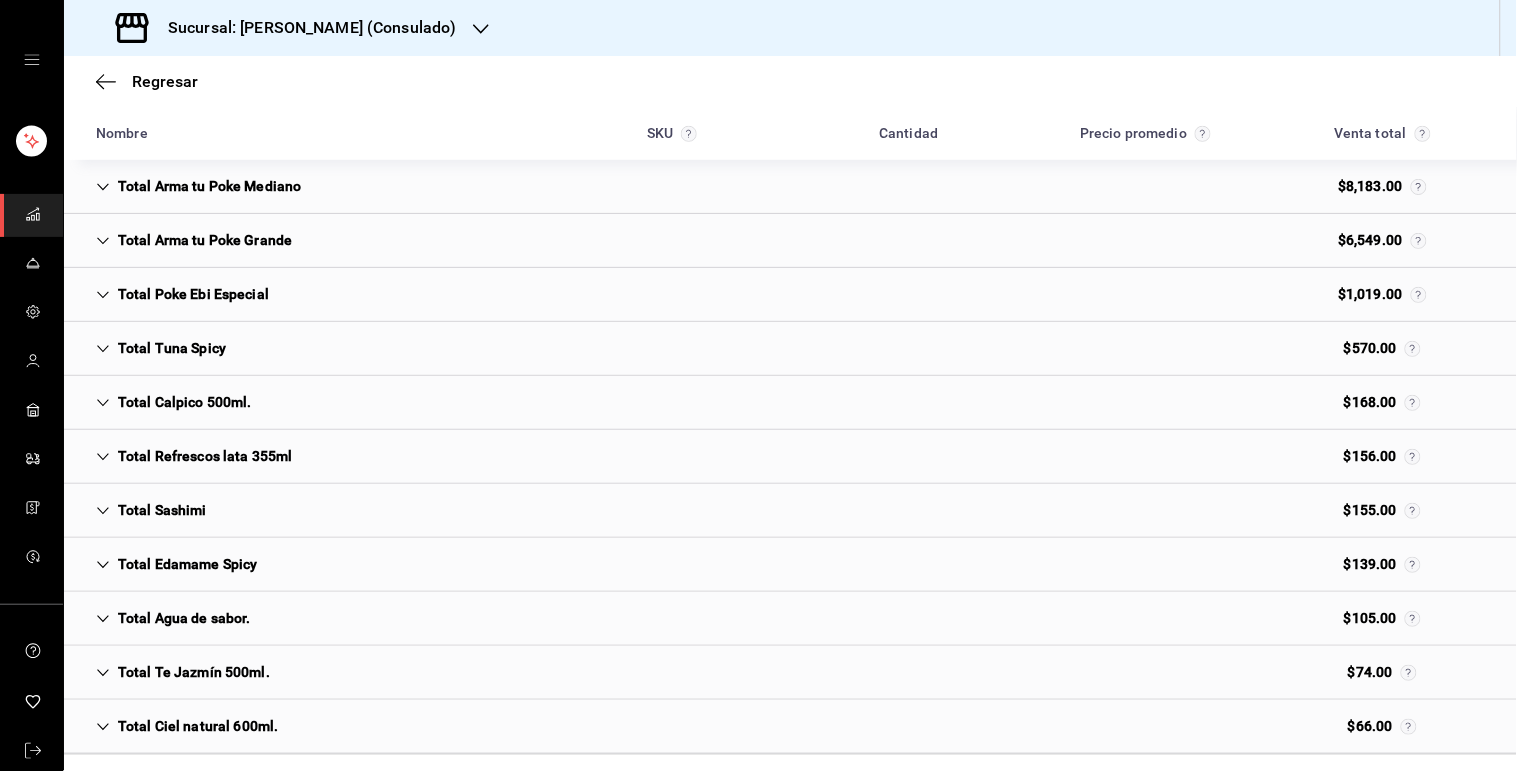 scroll, scrollTop: 306, scrollLeft: 0, axis: vertical 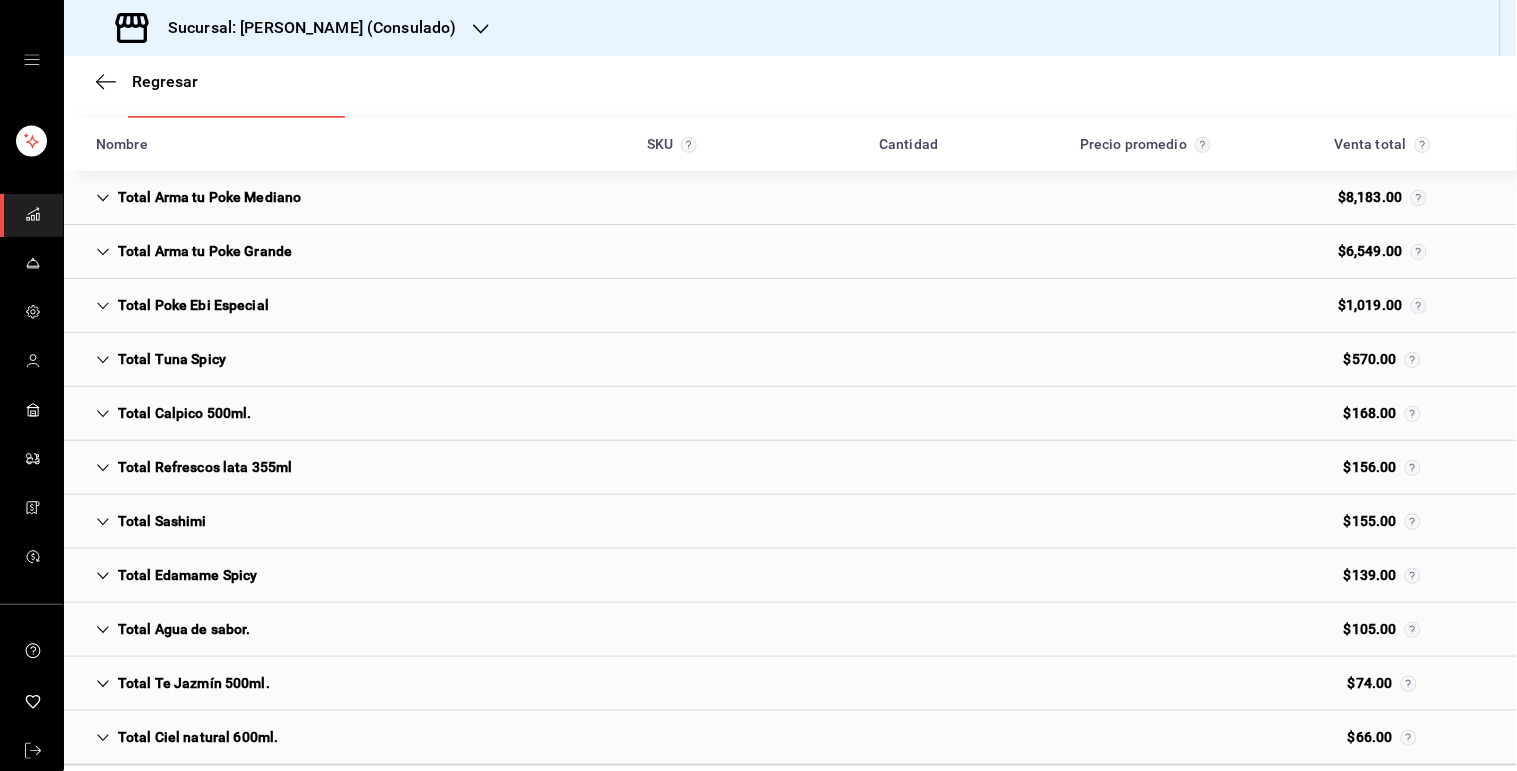 click on "Total Tuna Spicy" at bounding box center (161, 359) 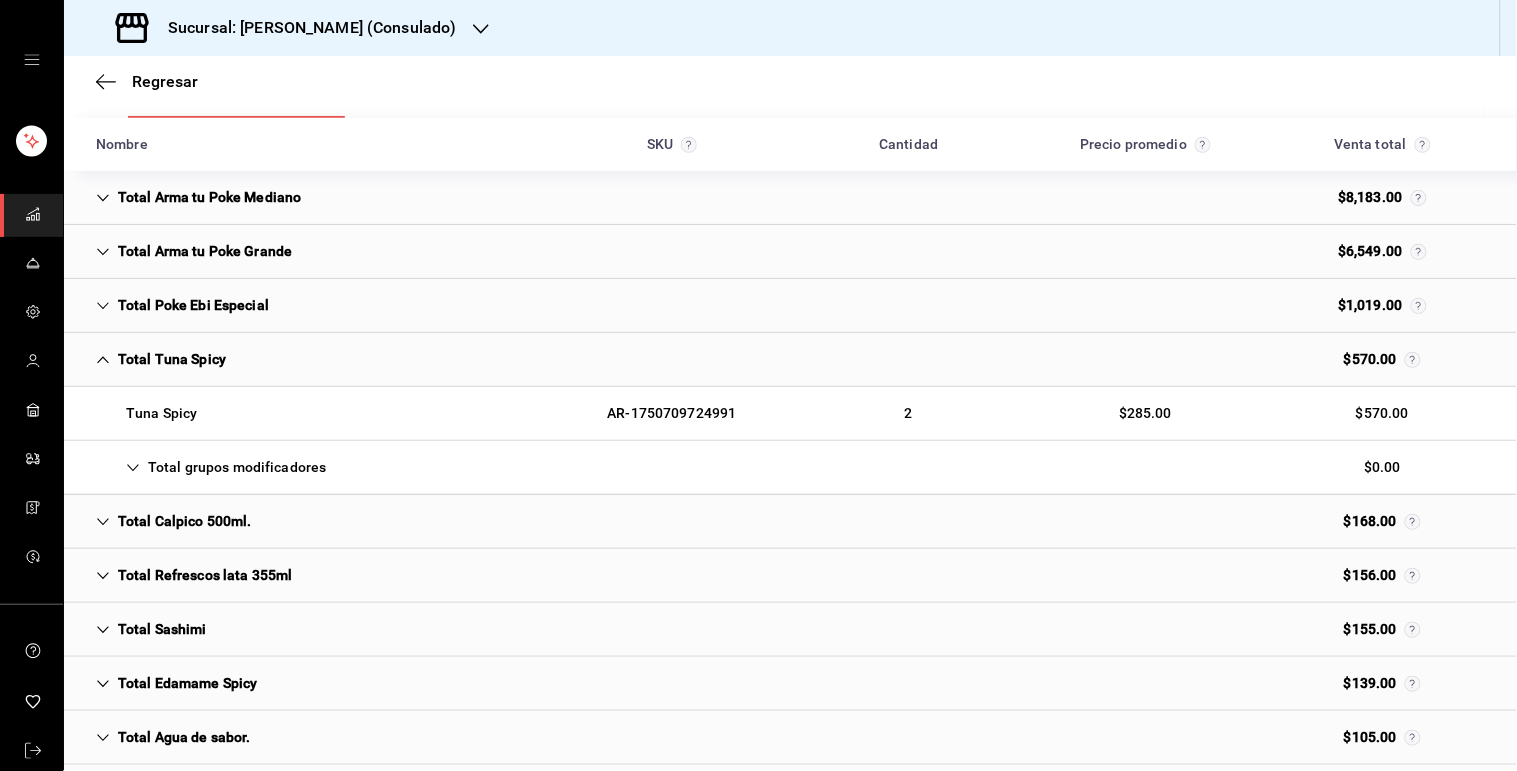 click on "Total Tuna Spicy" at bounding box center [161, 359] 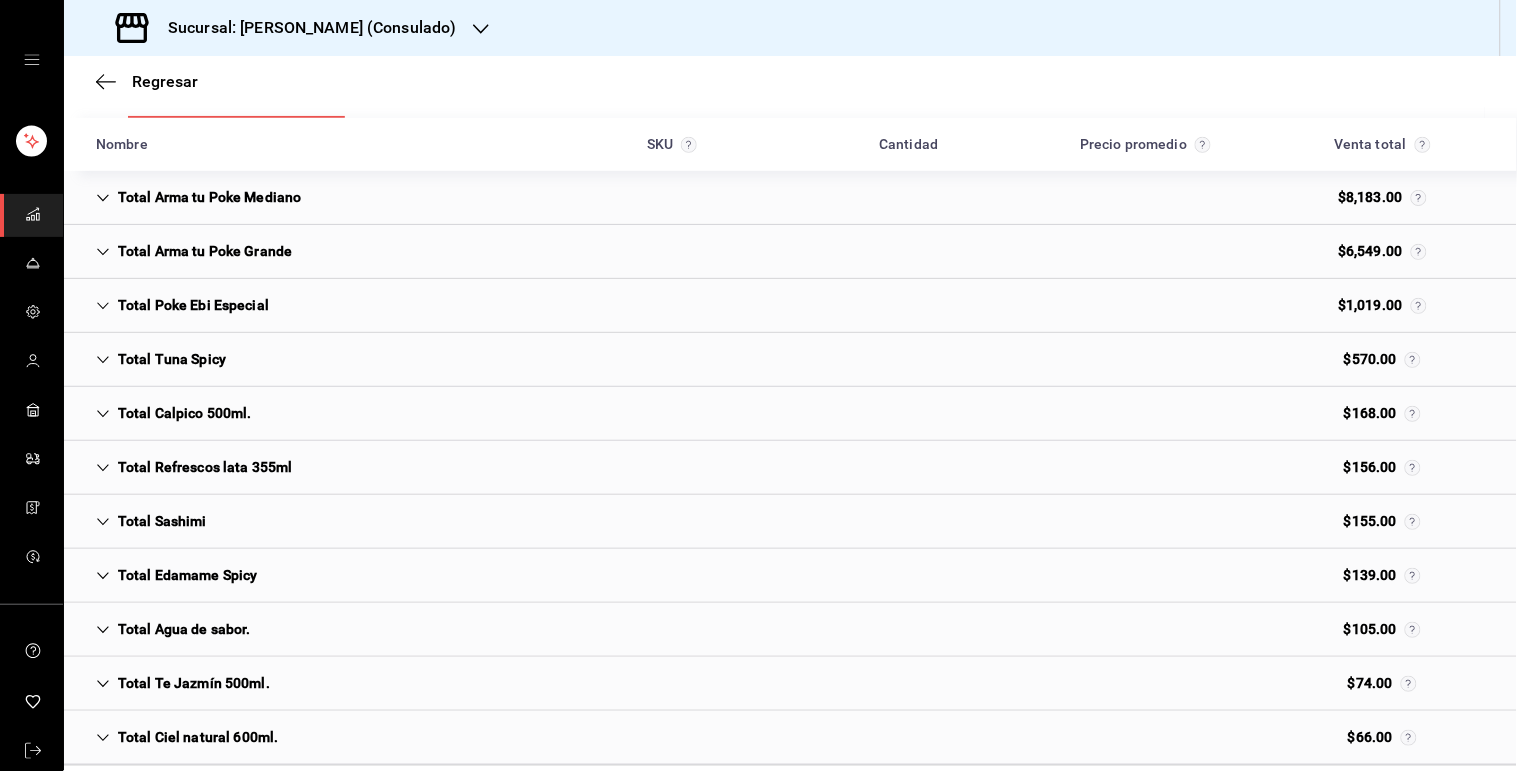 click 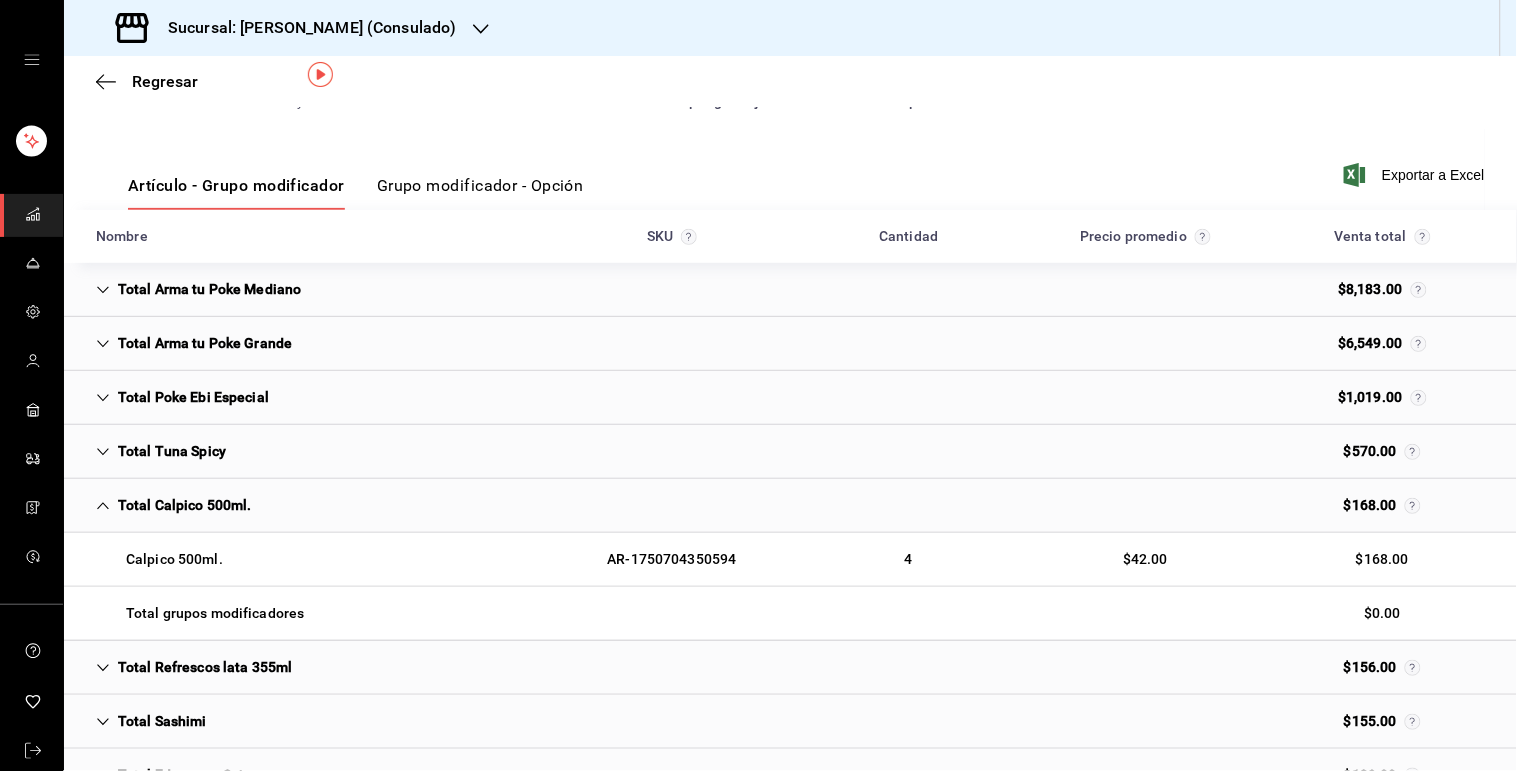 scroll, scrollTop: 0, scrollLeft: 0, axis: both 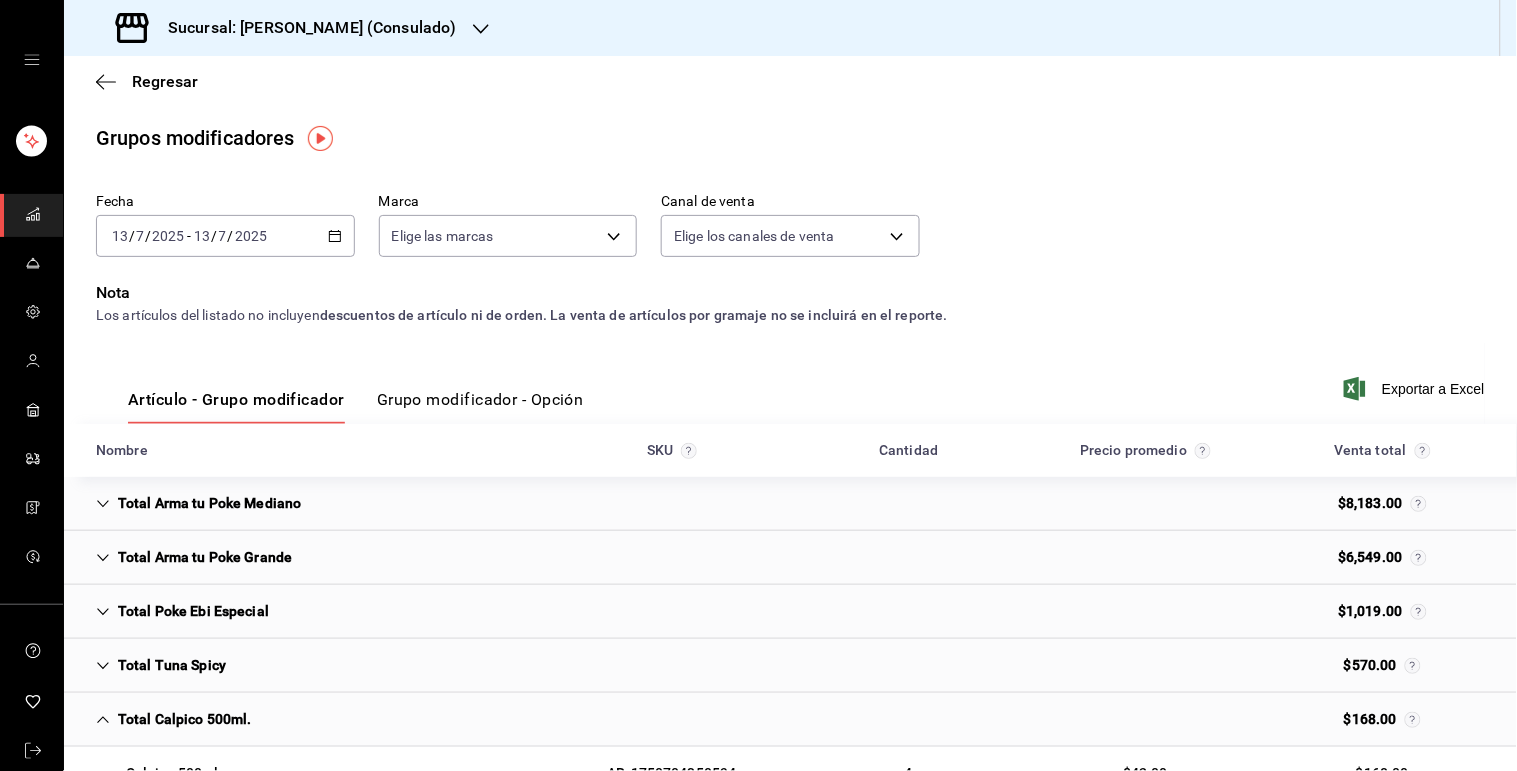 click 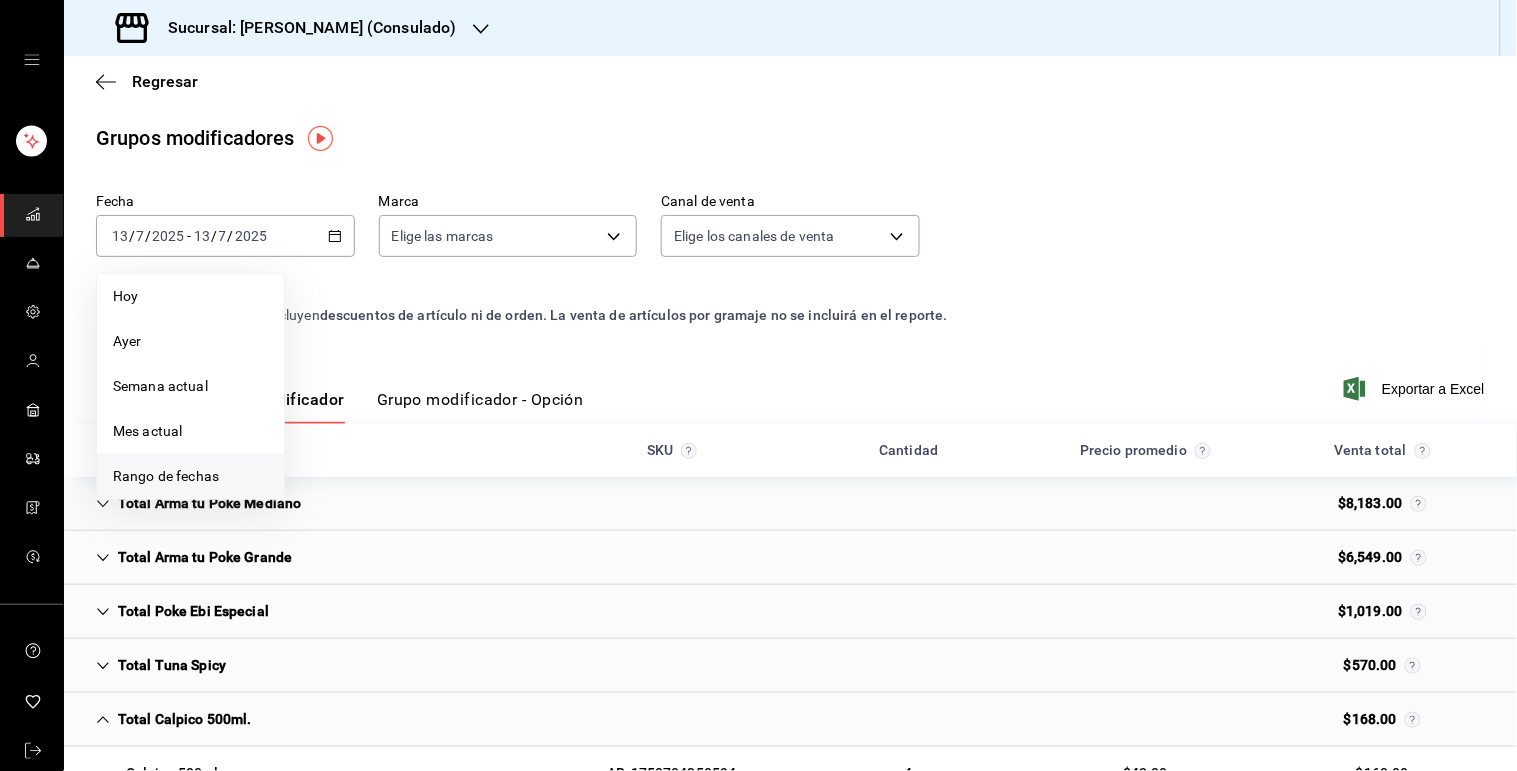 click on "Rango de fechas" at bounding box center (190, 476) 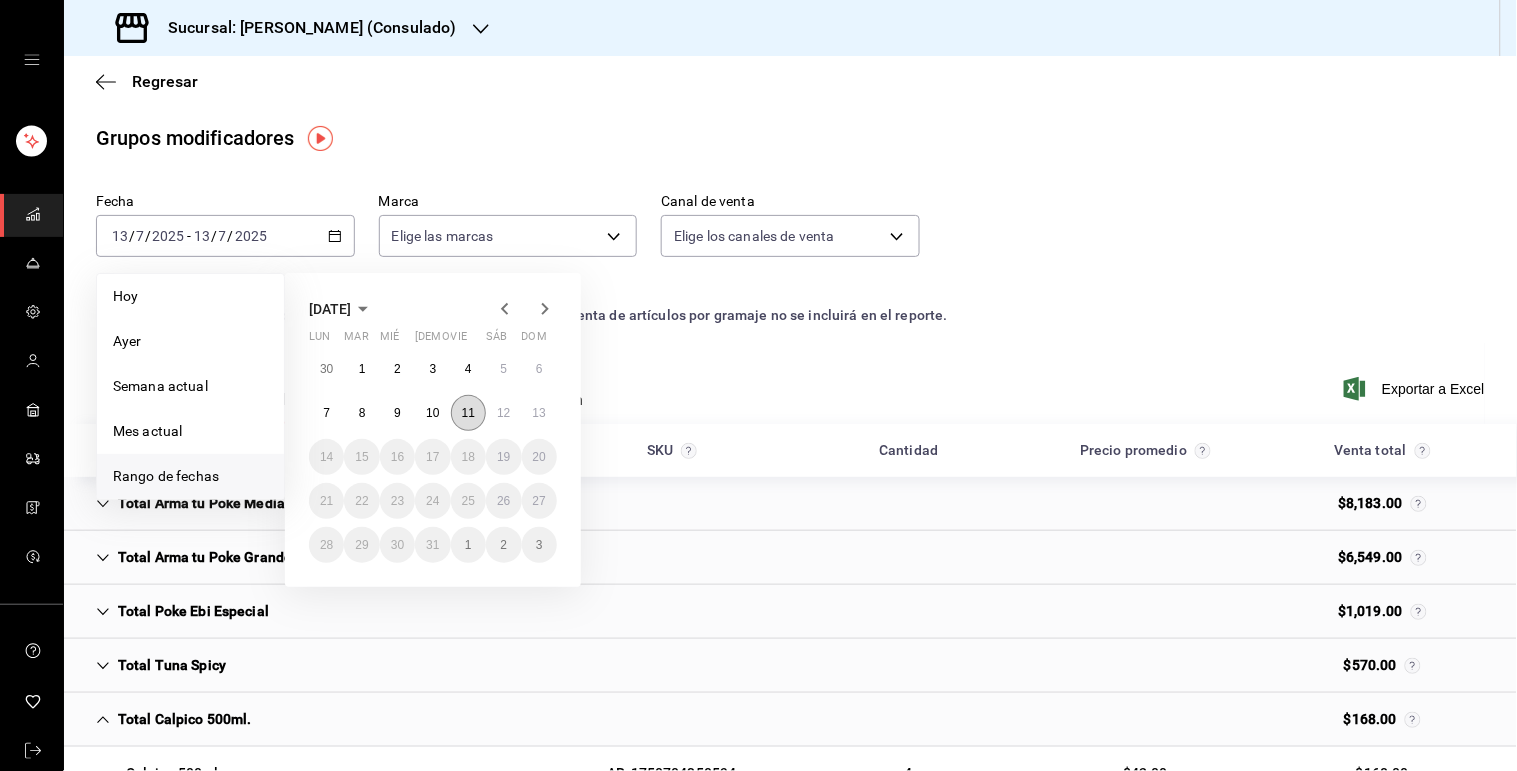 click on "11" at bounding box center (468, 413) 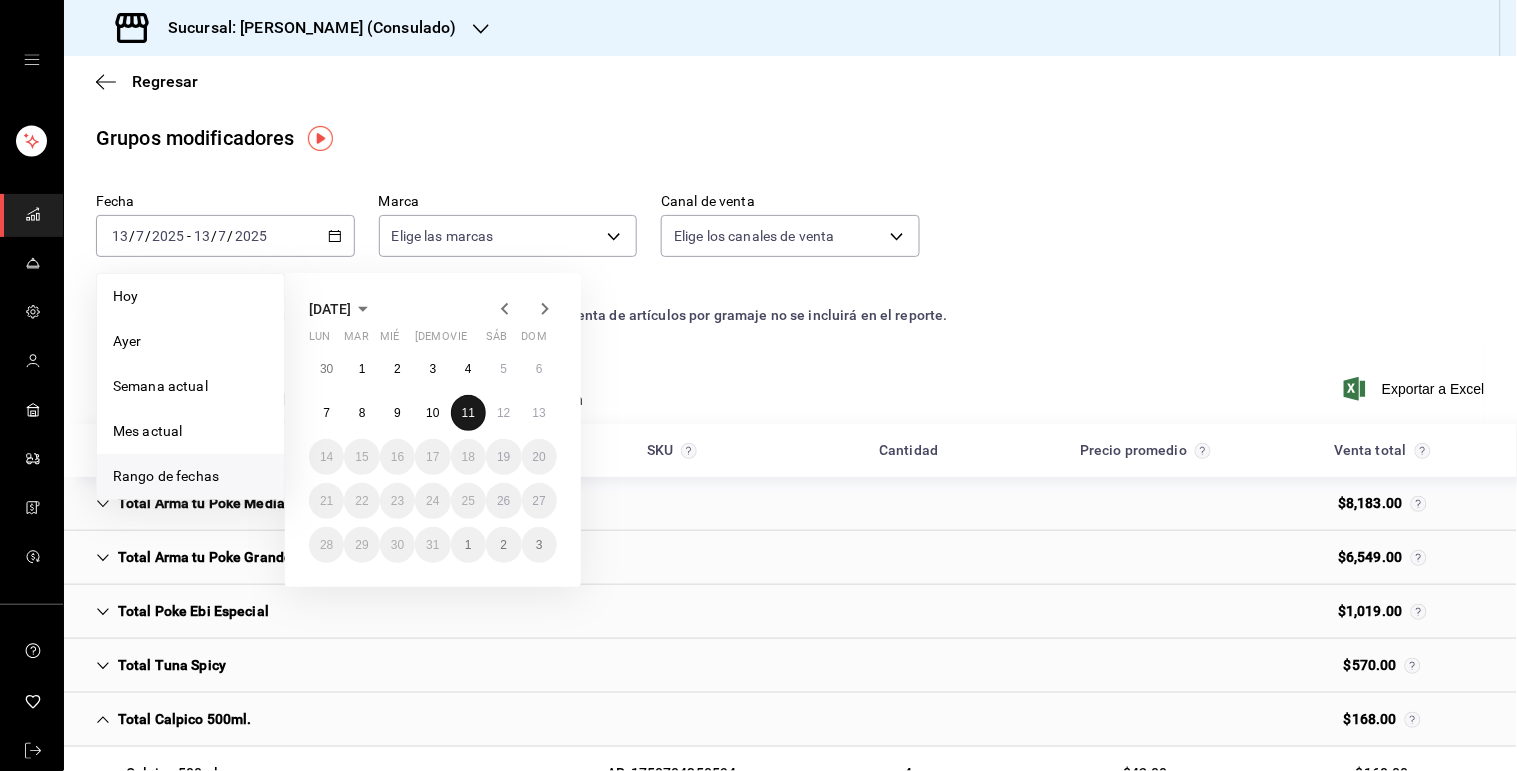 click on "11" at bounding box center [468, 413] 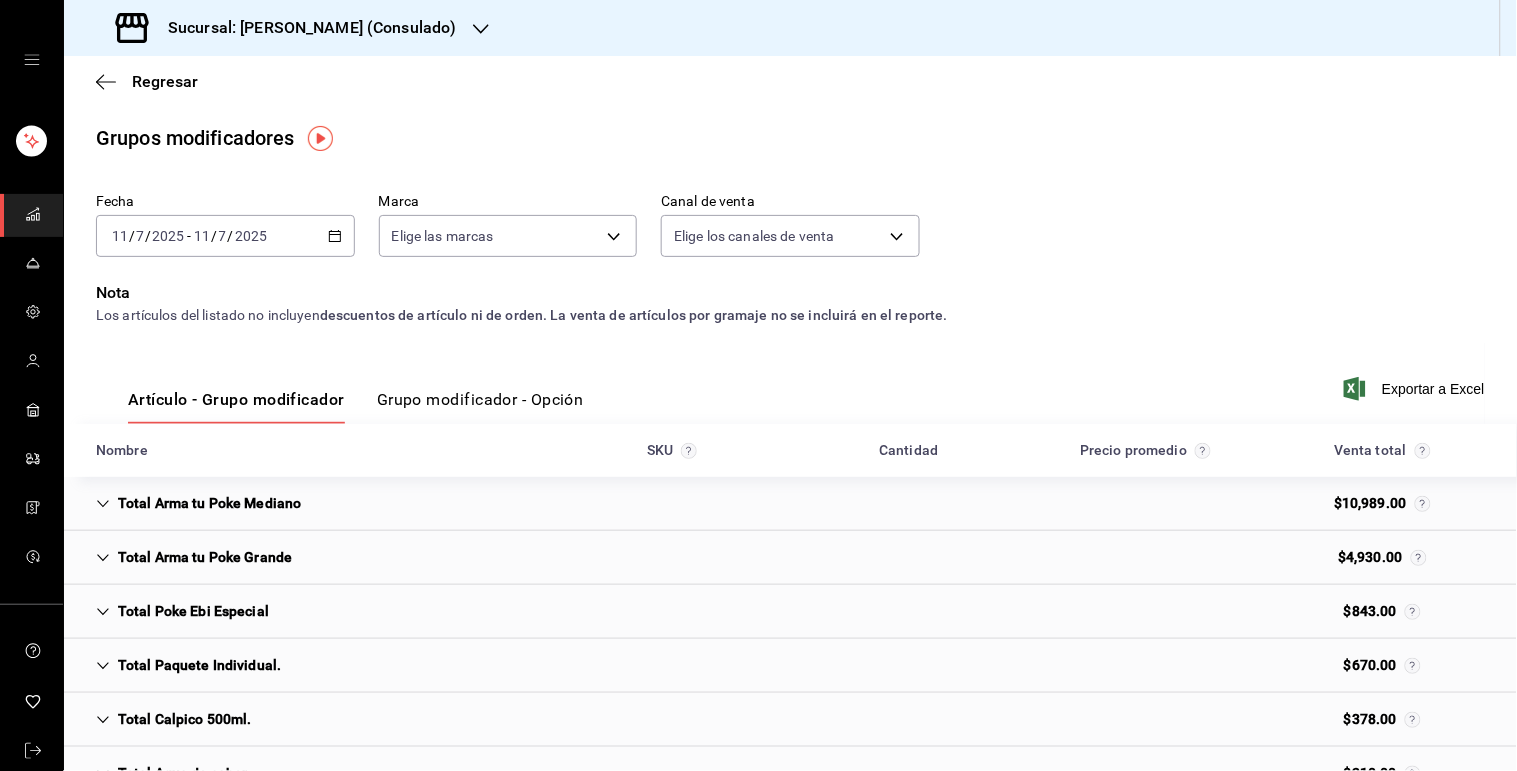 click on "[DATE] [DATE] - [DATE] [DATE]" at bounding box center [225, 236] 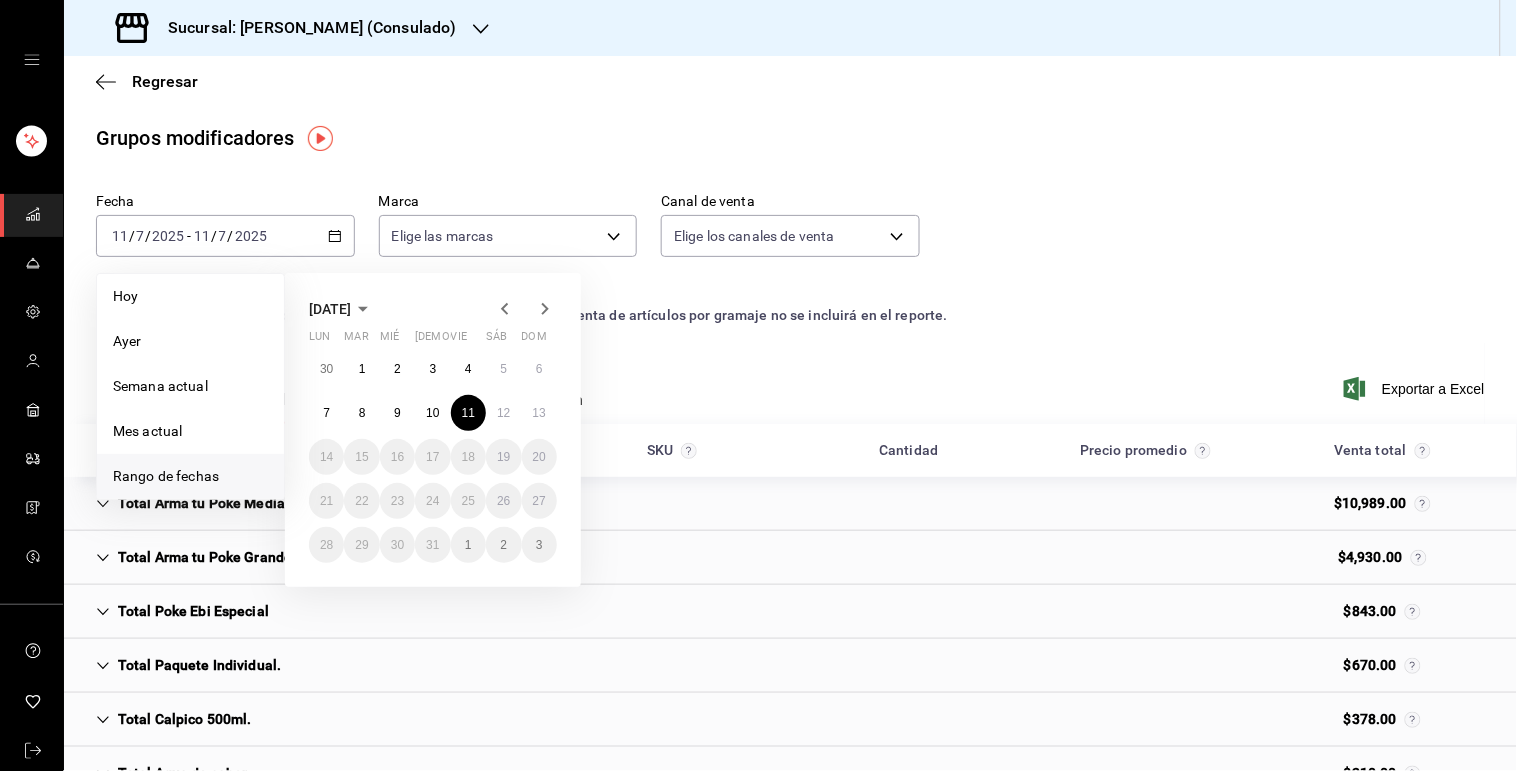 click on "[DATE] lun mar mié jue vie sáb dom 30 1 2 3 4 5 6 7 8 9 10 11 12 13 14 15 16 17 18 19 20 21 22 23 24 25 26 27 28 29 30 31 1 2 3" at bounding box center [460, 422] 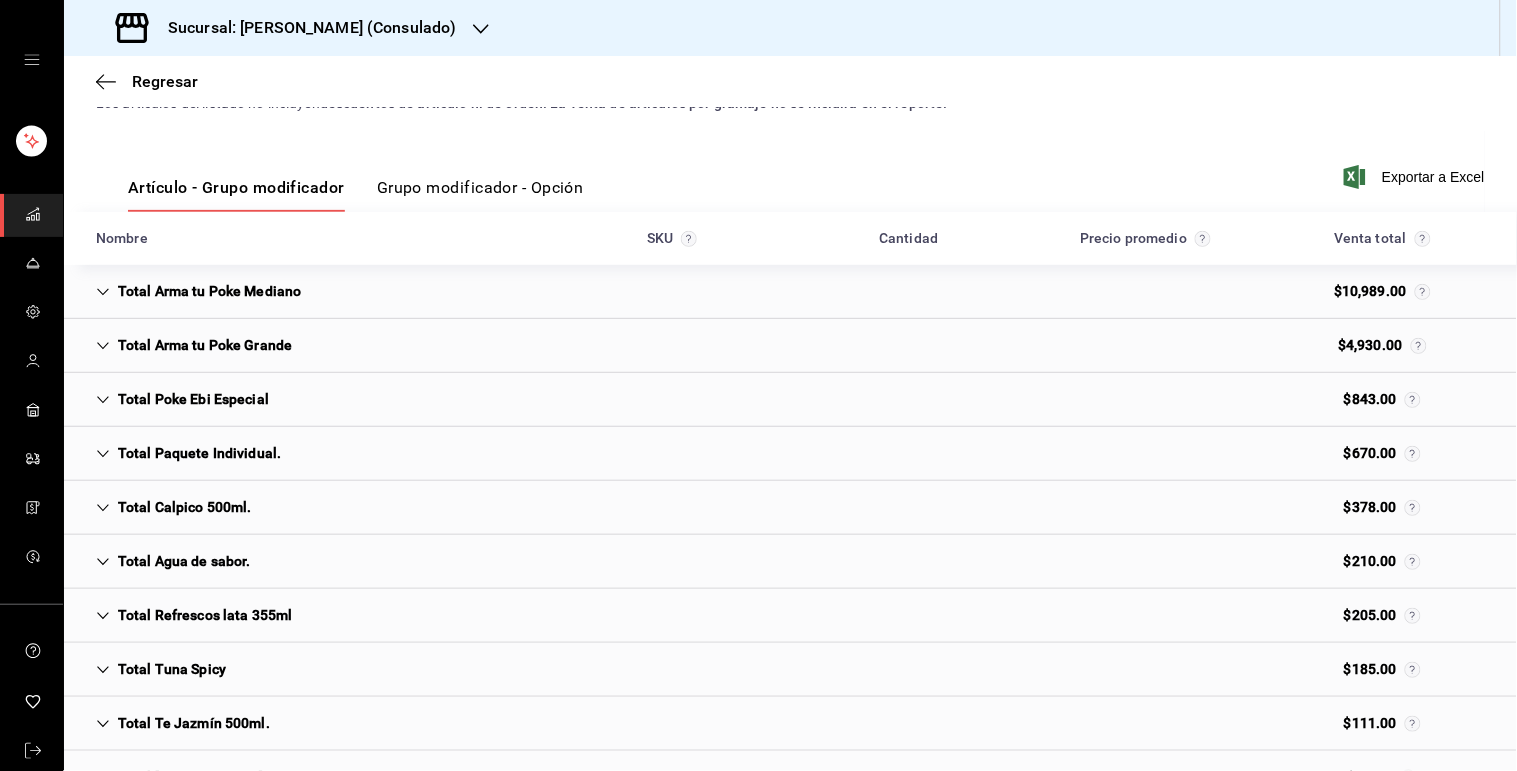 scroll, scrollTop: 222, scrollLeft: 0, axis: vertical 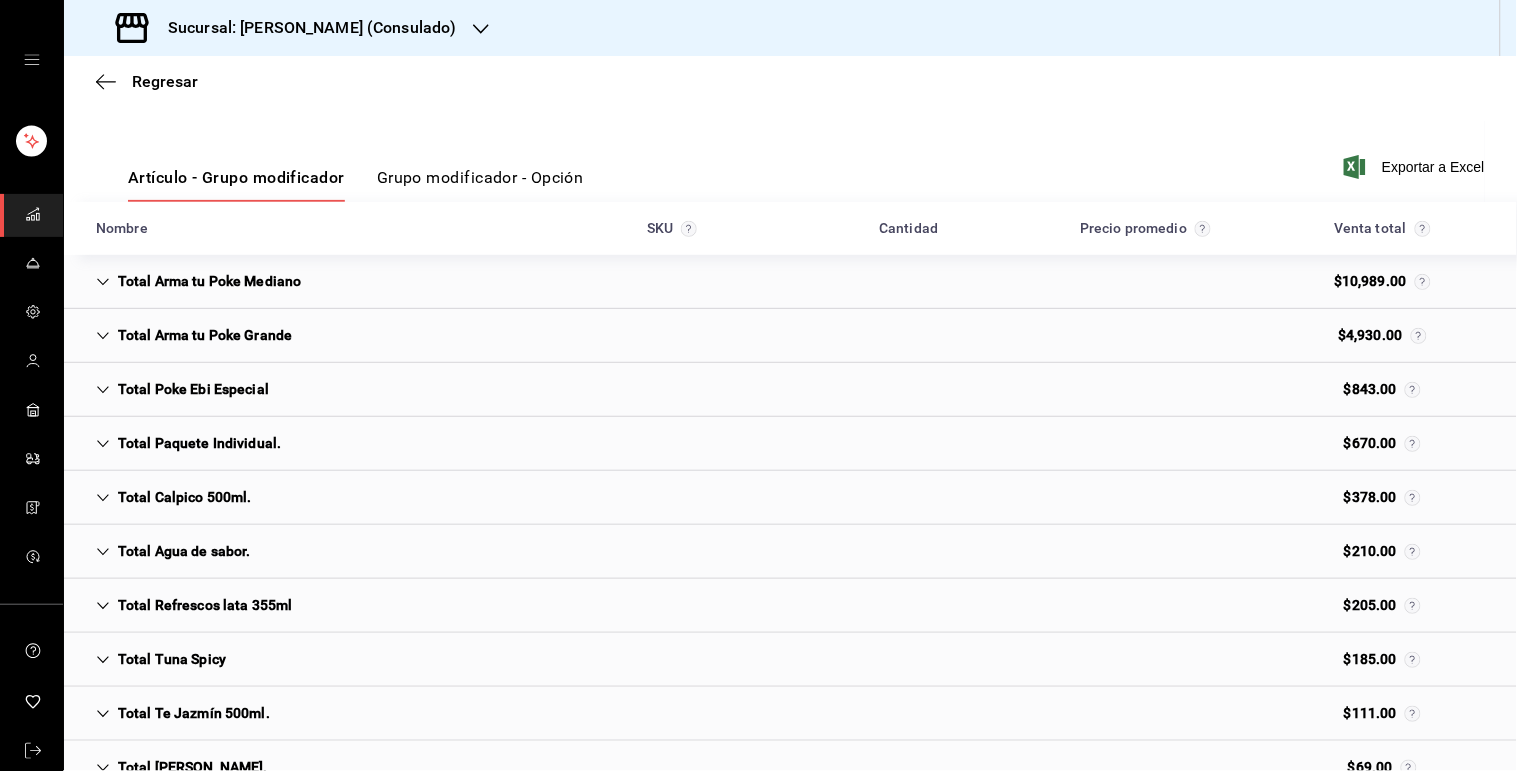 click on "Total Paquete Individual." at bounding box center [188, 443] 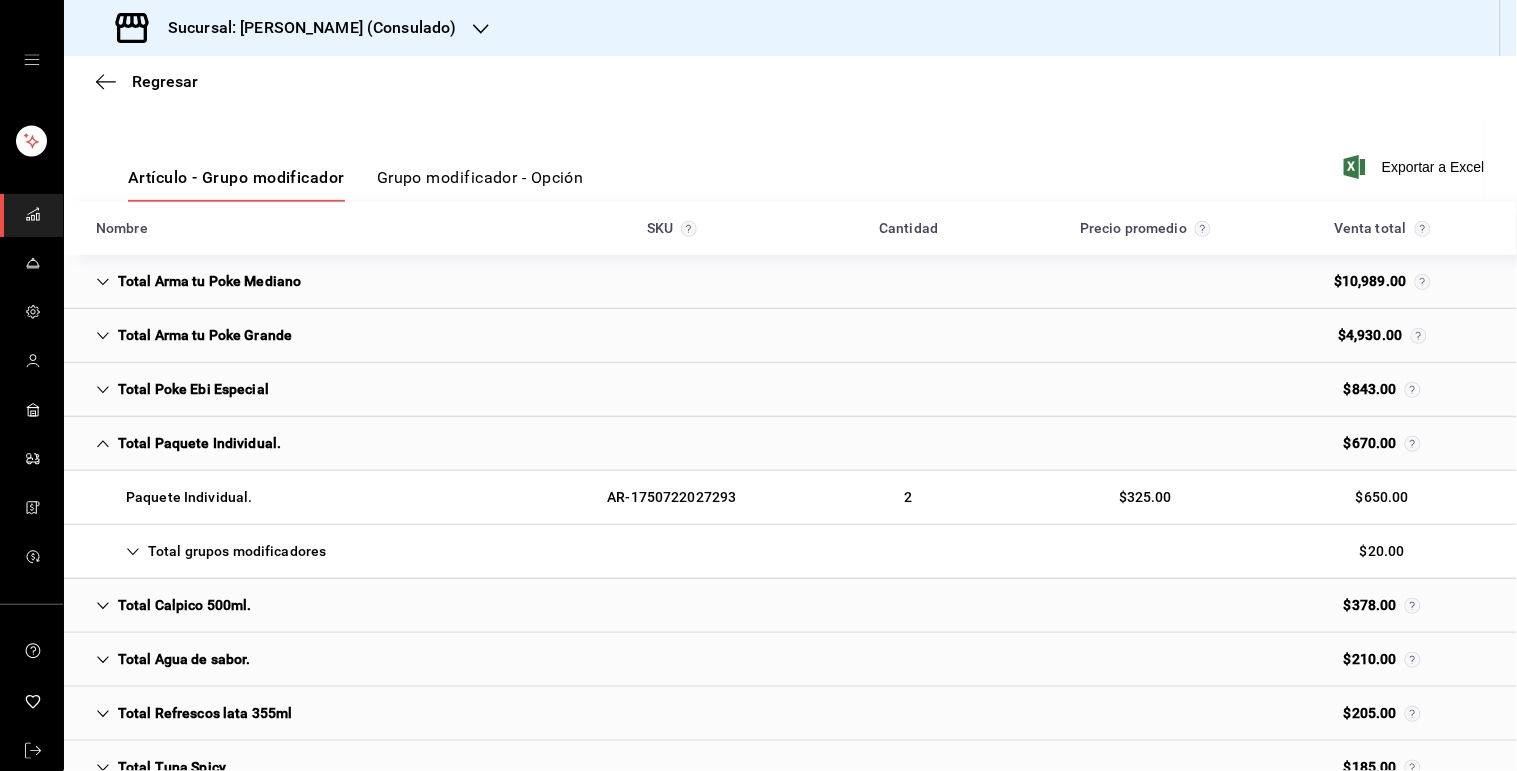 click 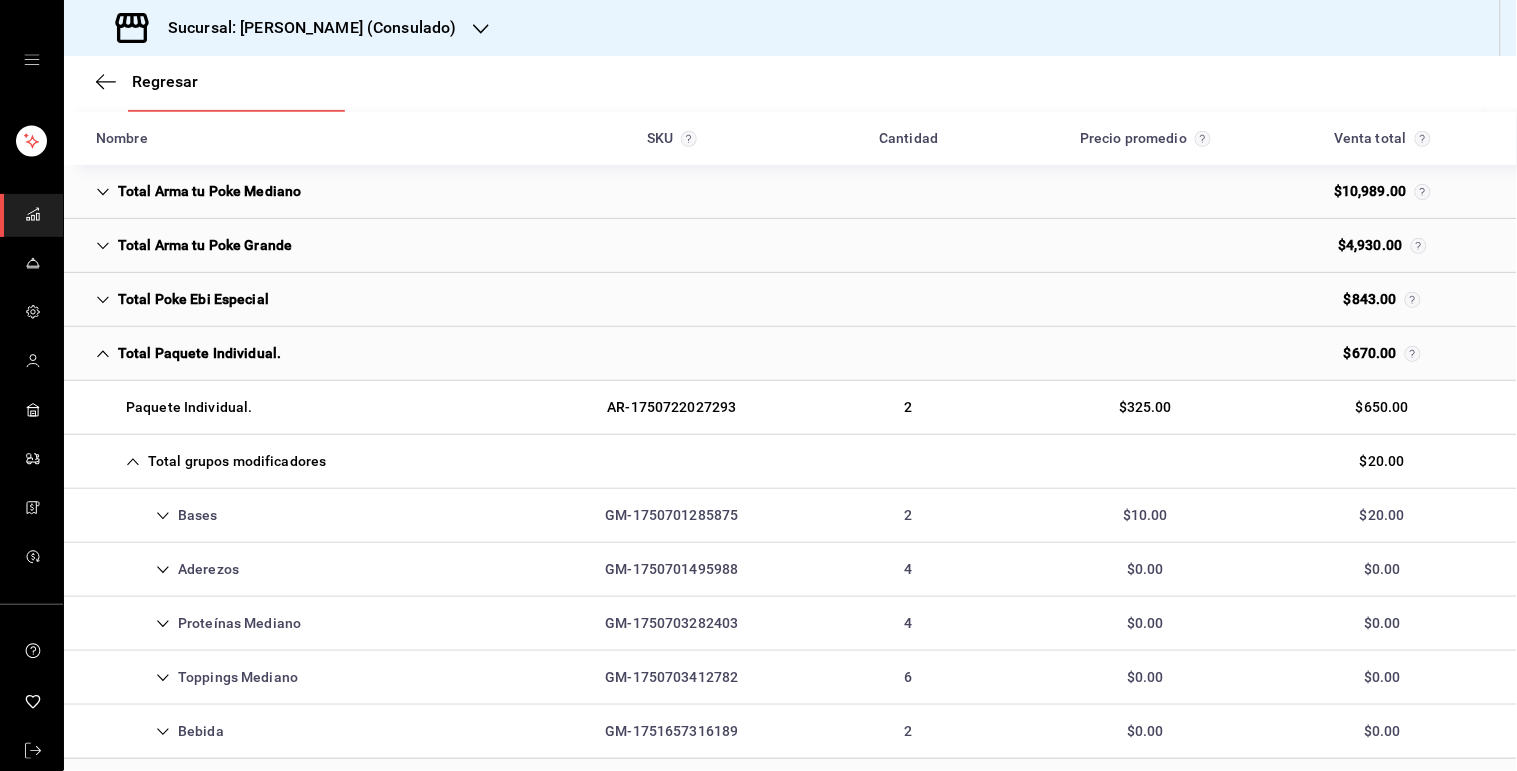 scroll, scrollTop: 358, scrollLeft: 0, axis: vertical 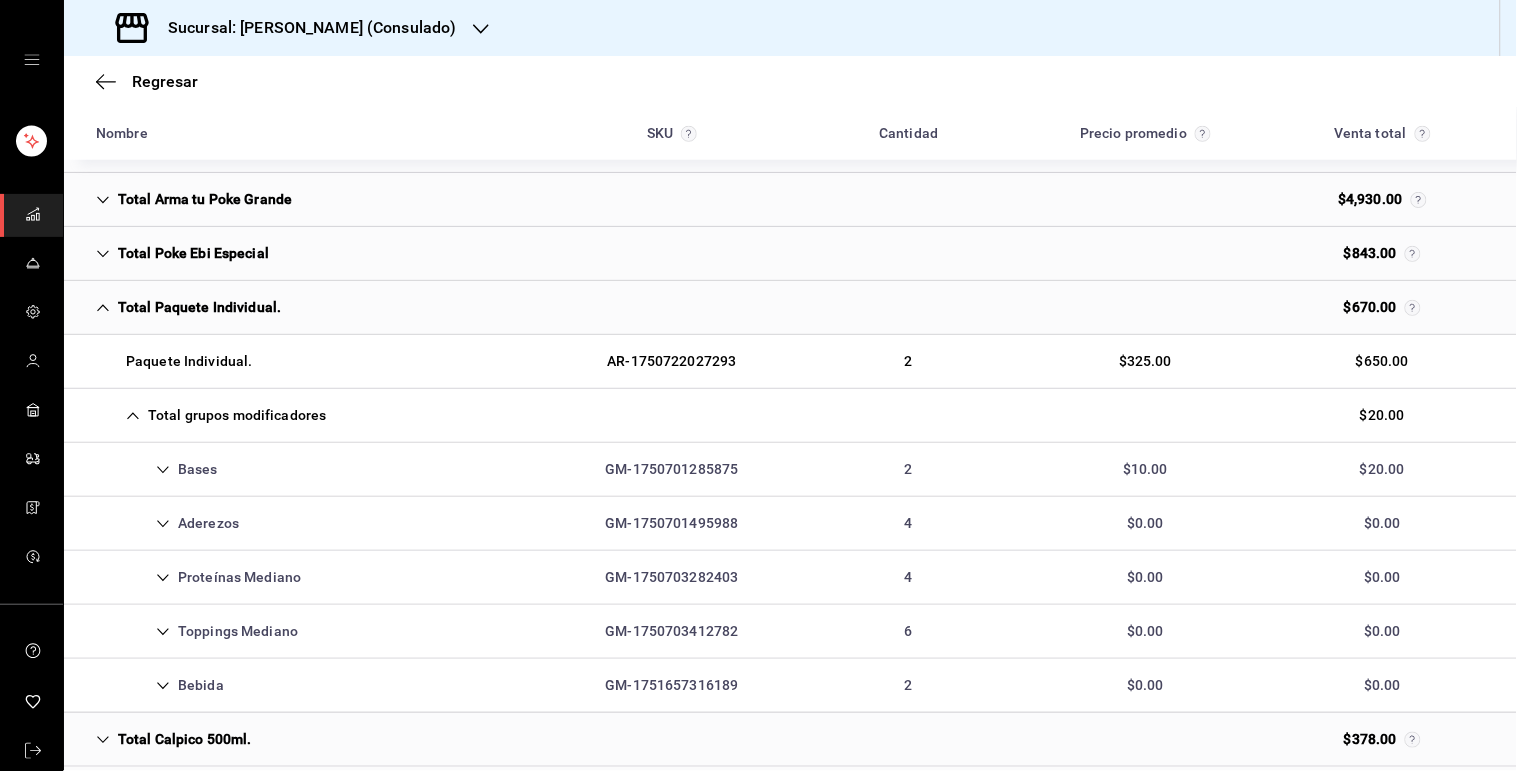 click 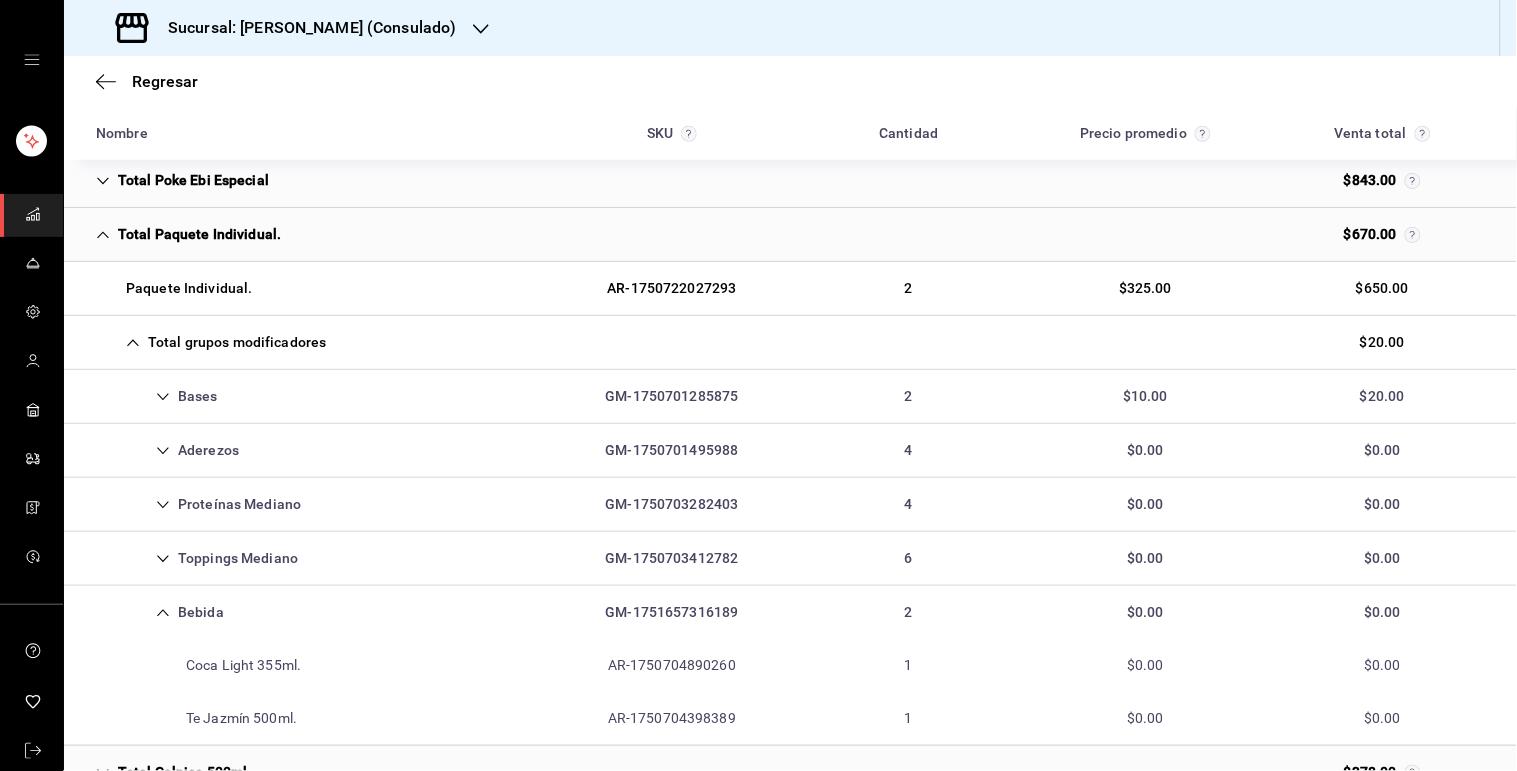 scroll, scrollTop: 436, scrollLeft: 0, axis: vertical 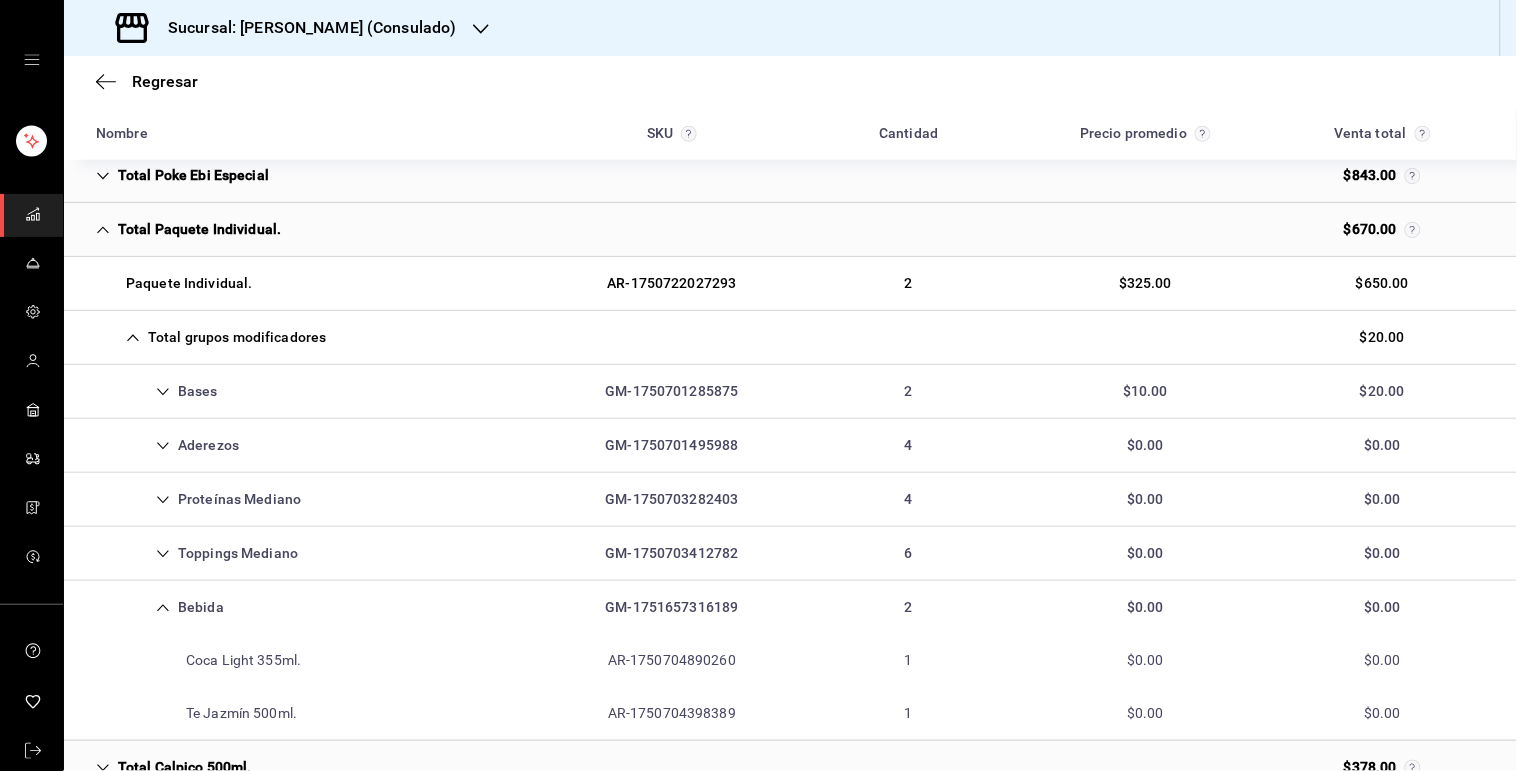 click on "Total Paquete Individual." at bounding box center [188, 229] 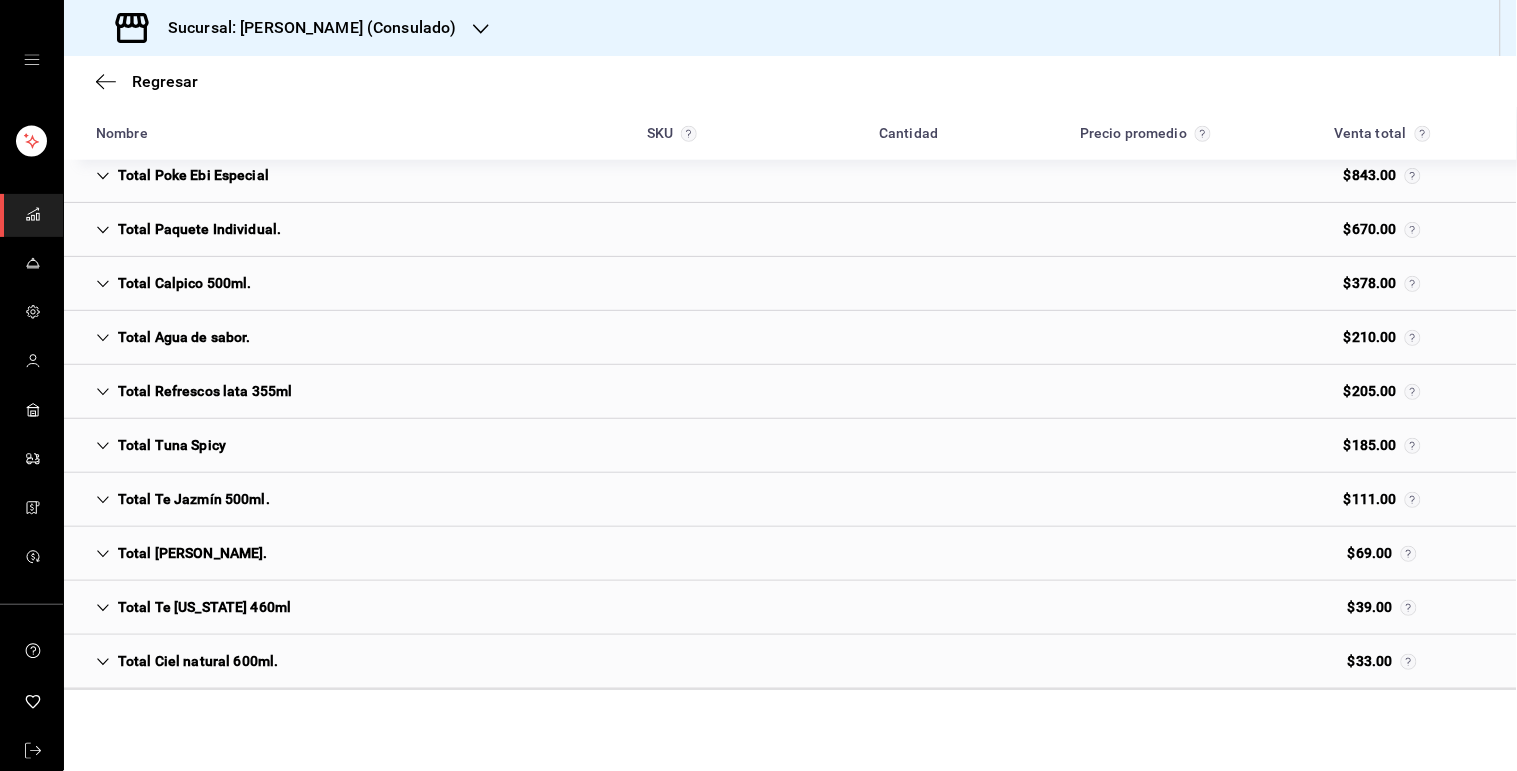 click on "Total Calpico 500ml." at bounding box center (174, 283) 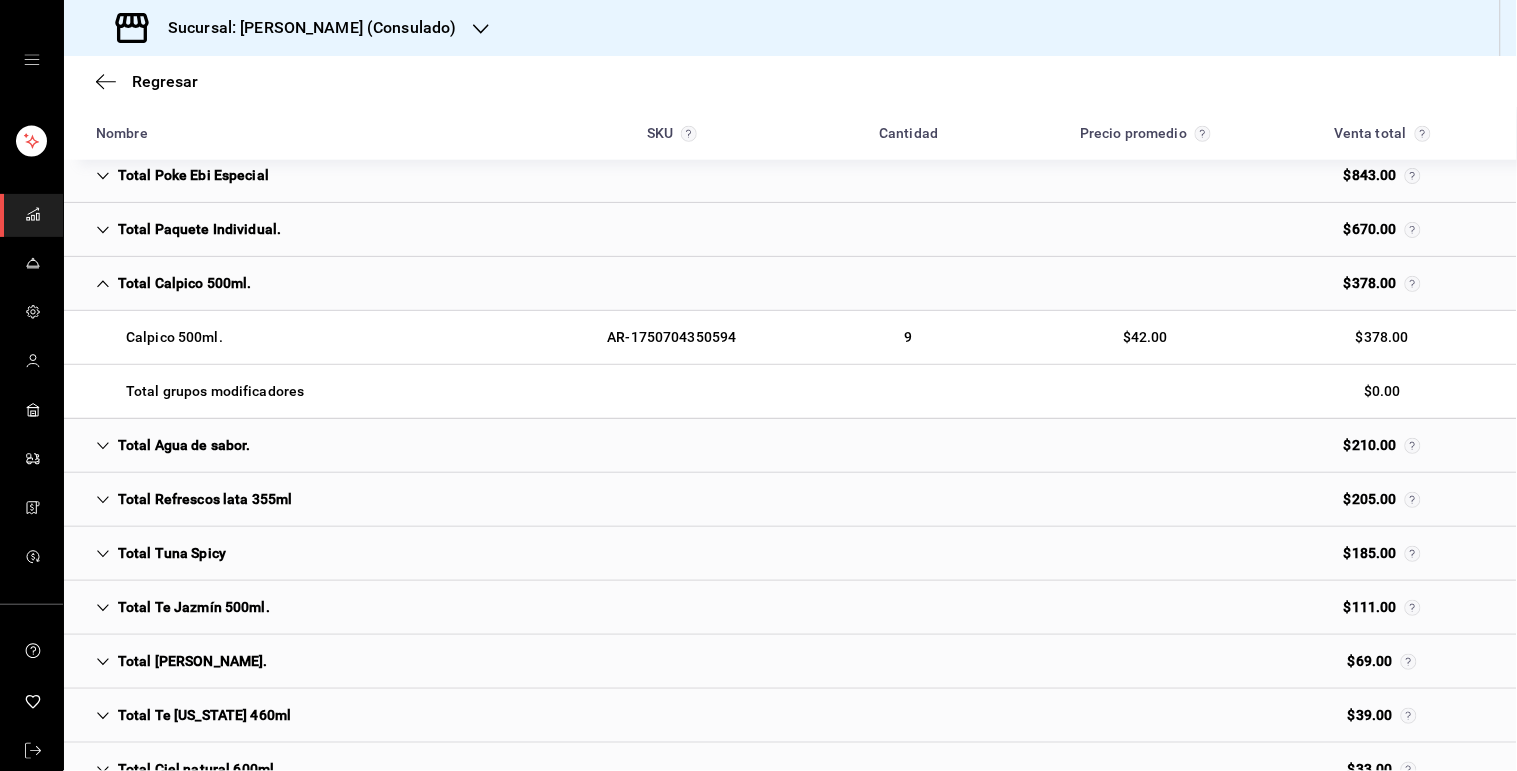 click on "Total Calpico 500ml." at bounding box center [174, 283] 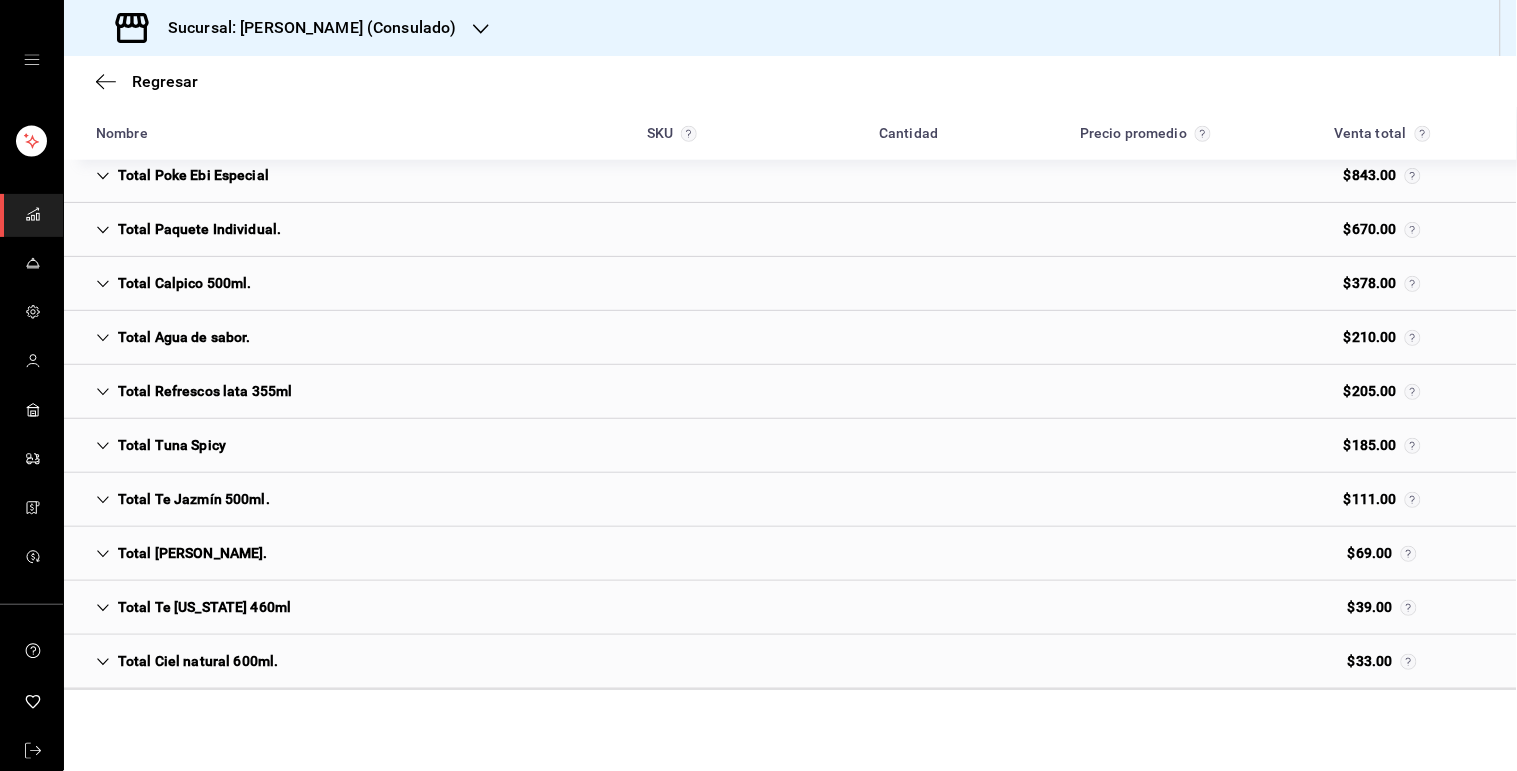 click on "Total Agua de sabor." at bounding box center [173, 337] 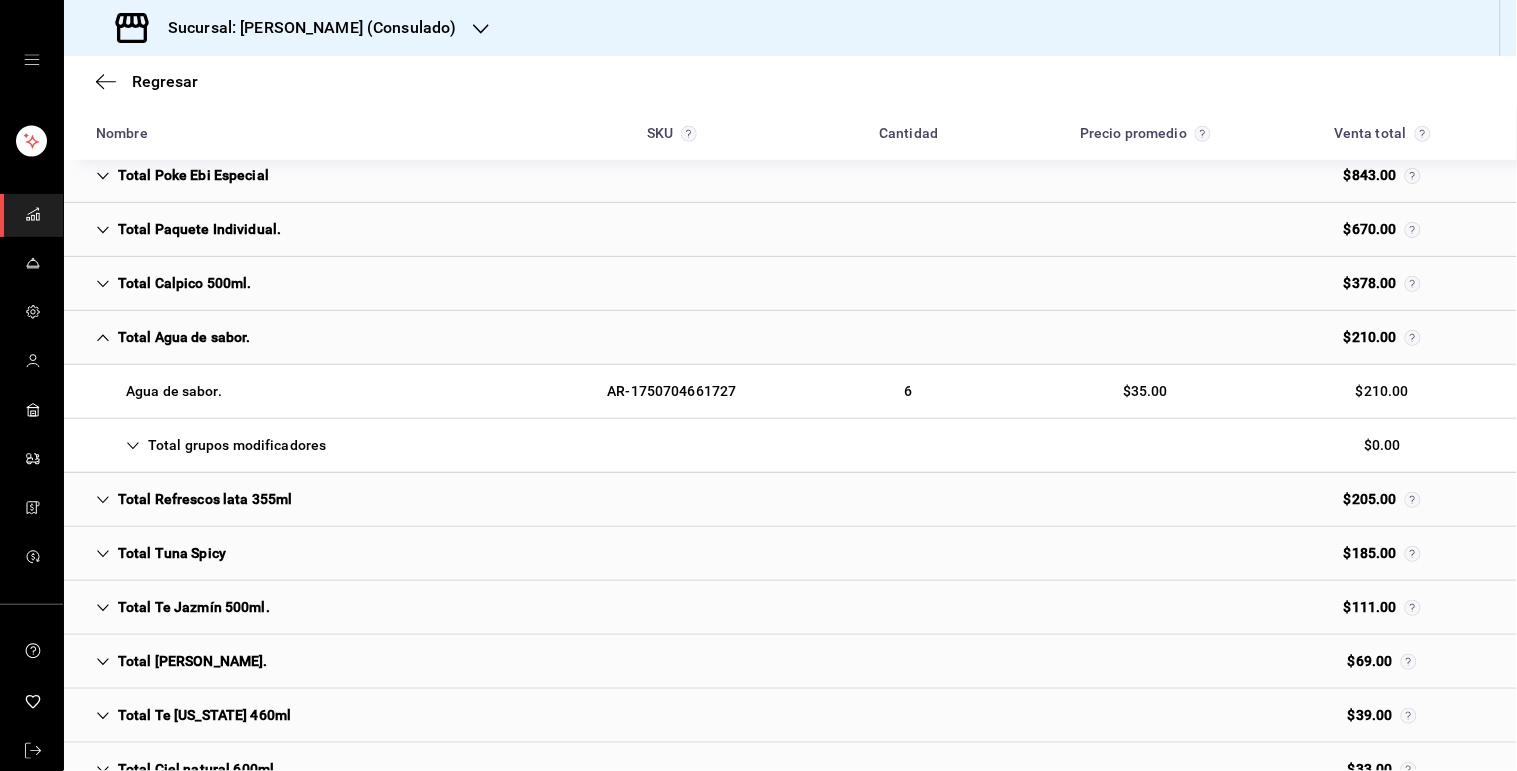 click on "Total Agua de sabor." at bounding box center (173, 337) 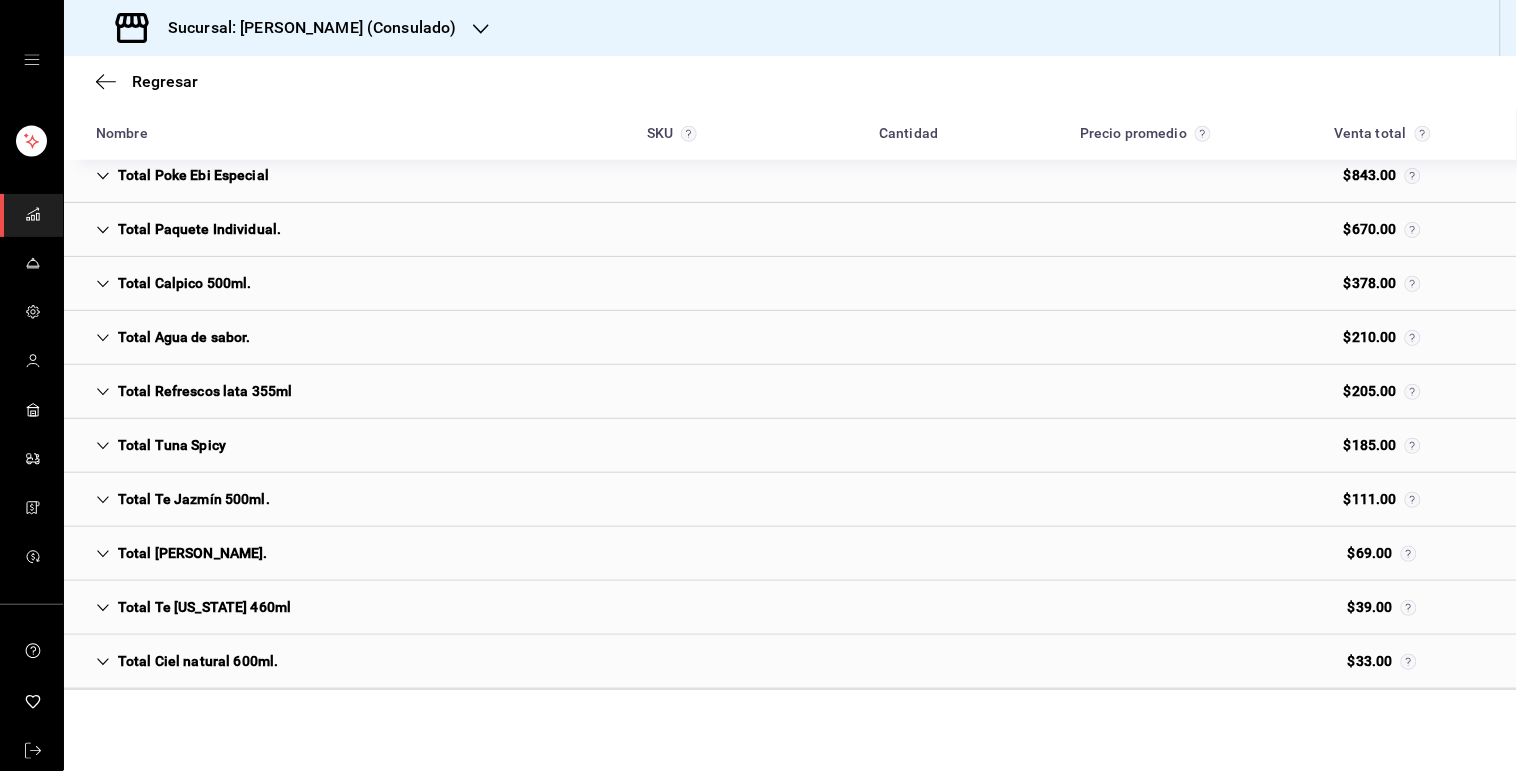 click on "Total Refrescos lata 355ml" at bounding box center (194, 391) 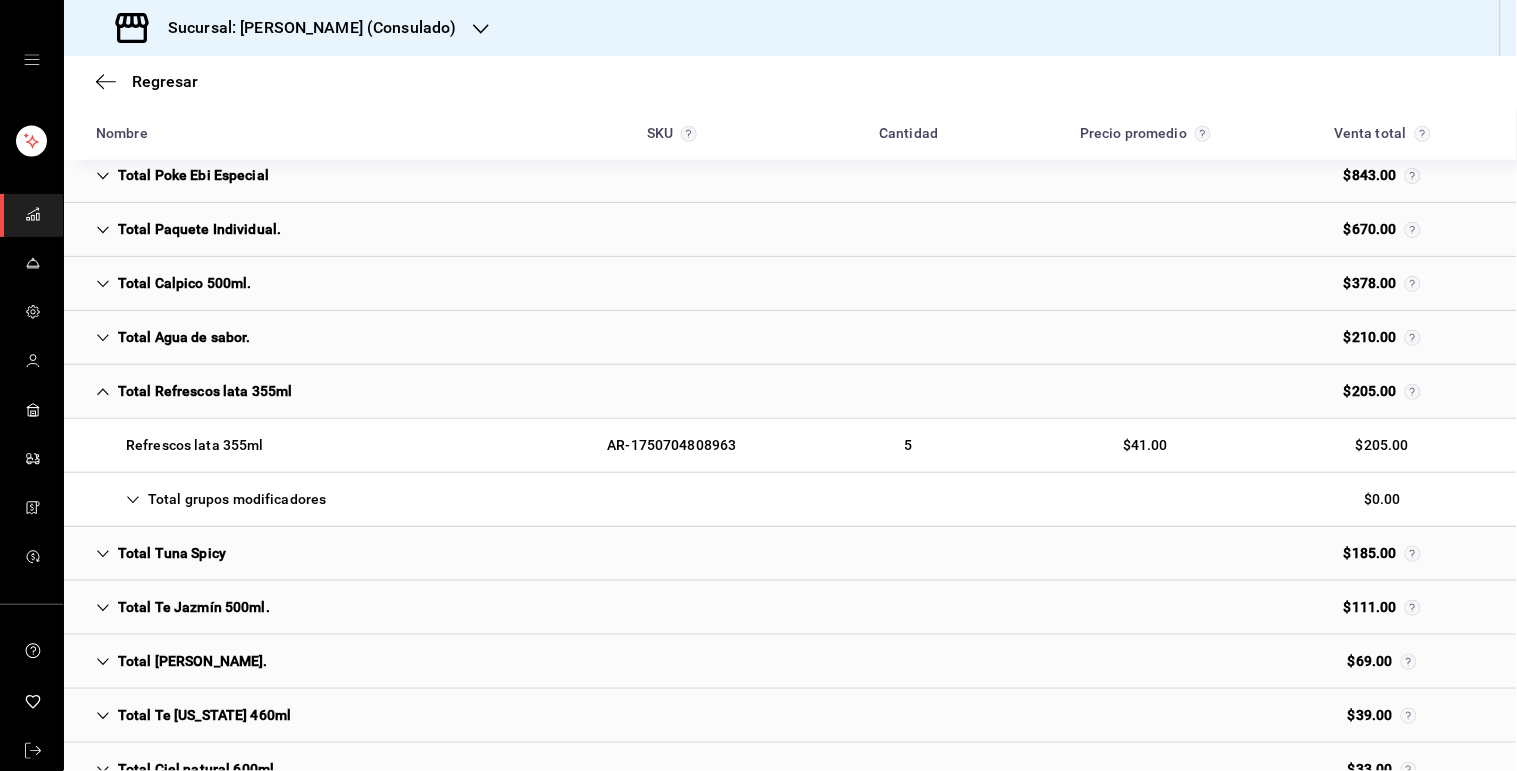 click on "Total Refrescos lata 355ml" at bounding box center (194, 391) 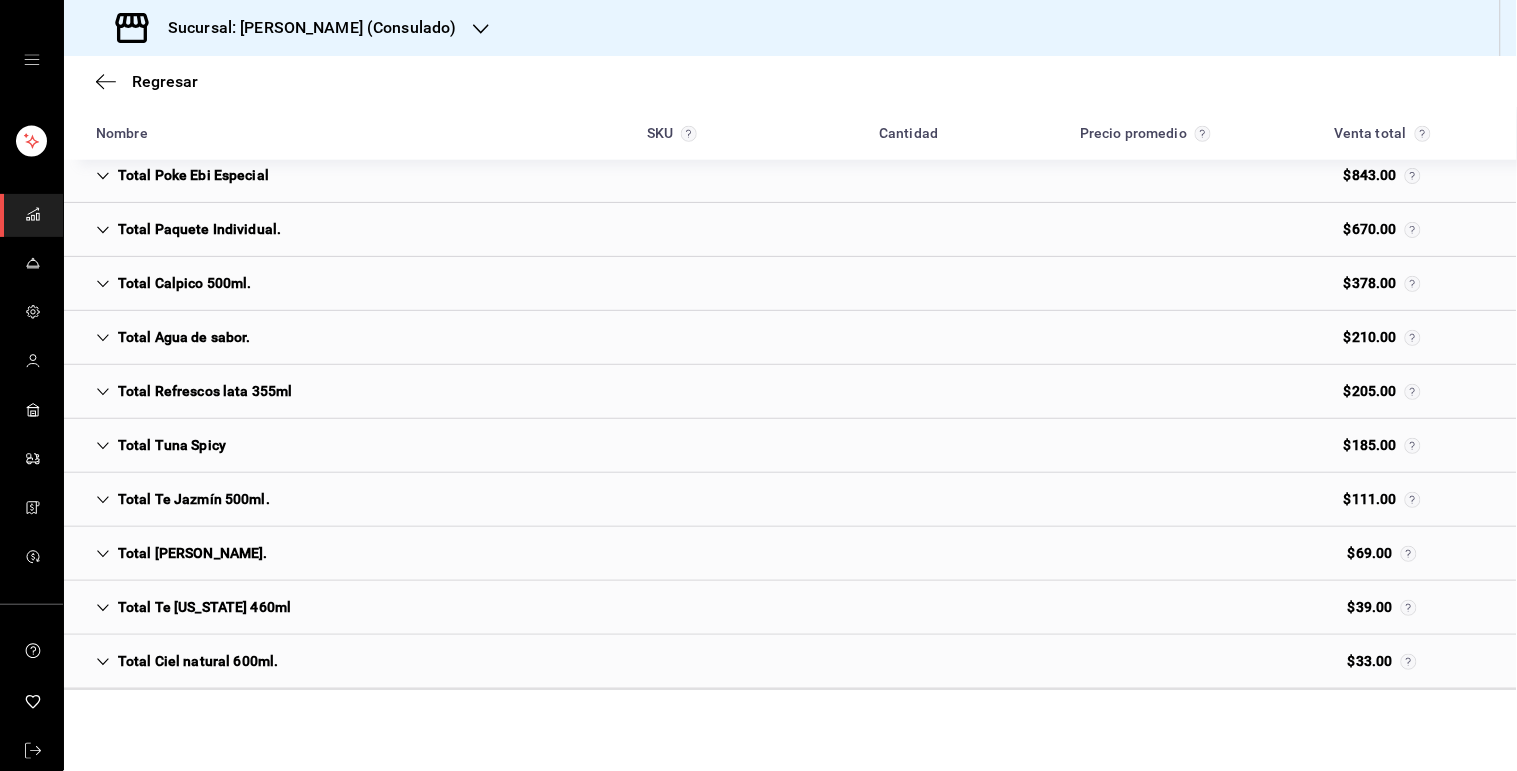 click on "Total Te Jazmín 500ml." at bounding box center (183, 499) 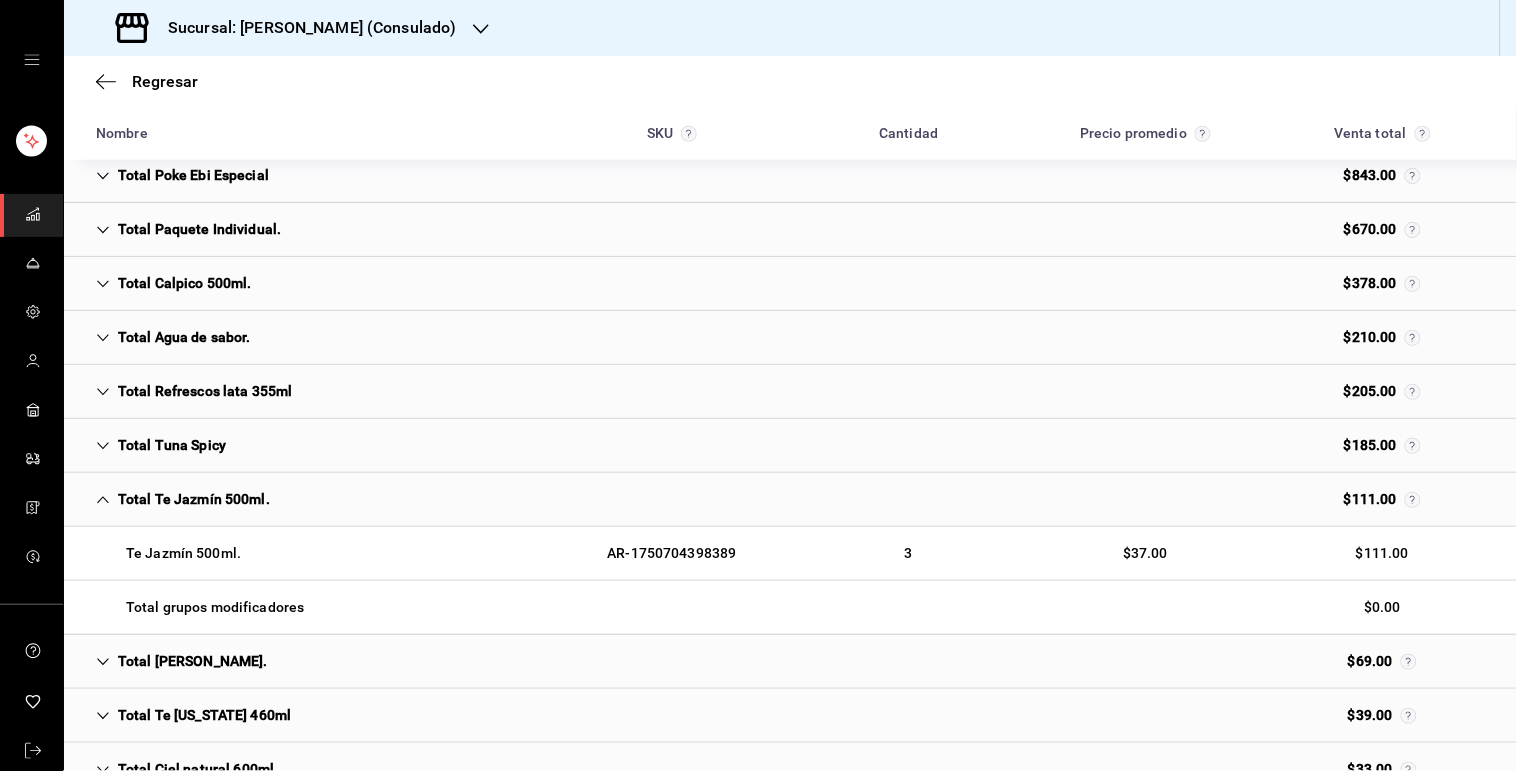 click on "Total Te Jazmín 500ml. $111.00" at bounding box center (790, 500) 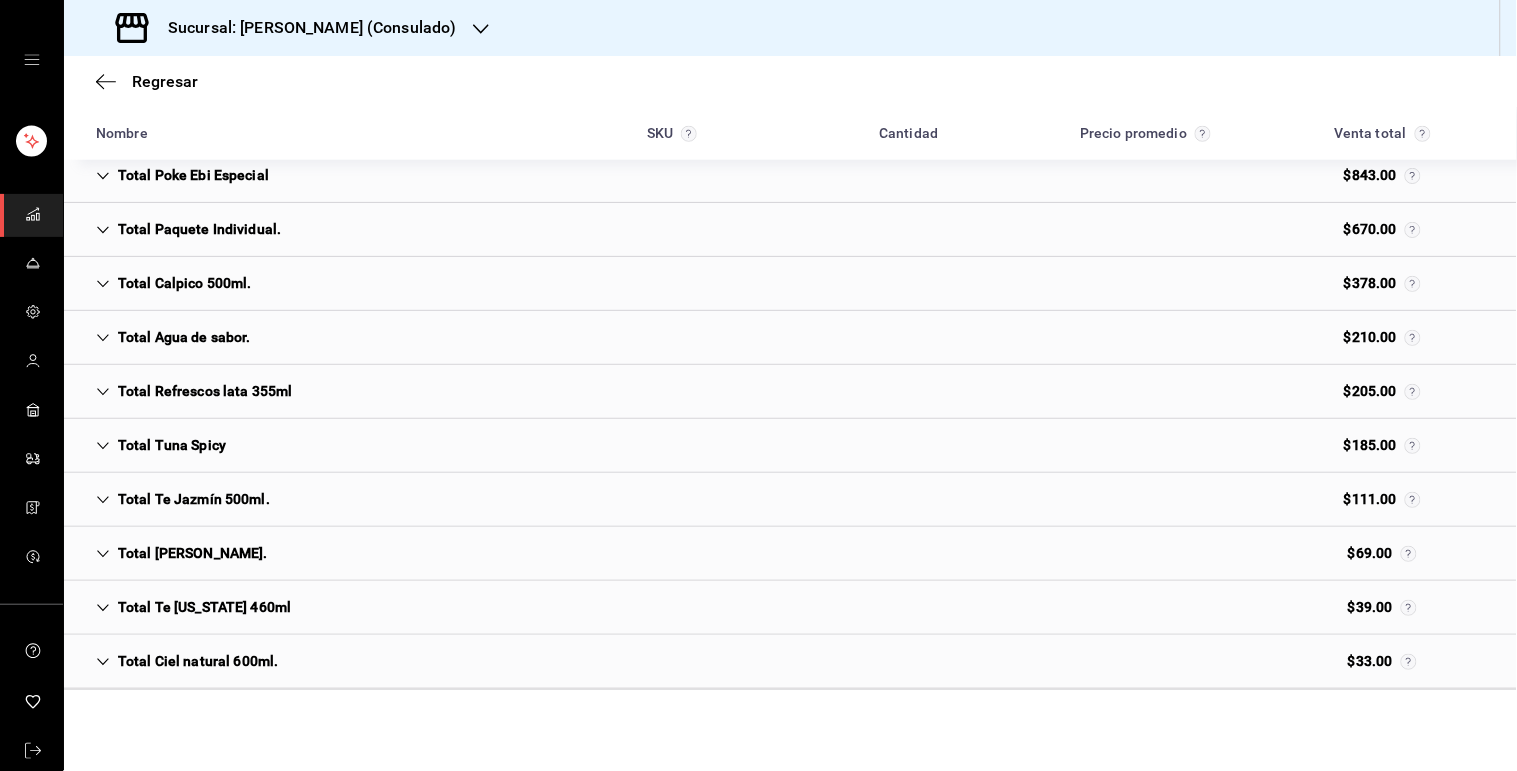 click on "Total [PERSON_NAME]. $69.00" at bounding box center (790, 554) 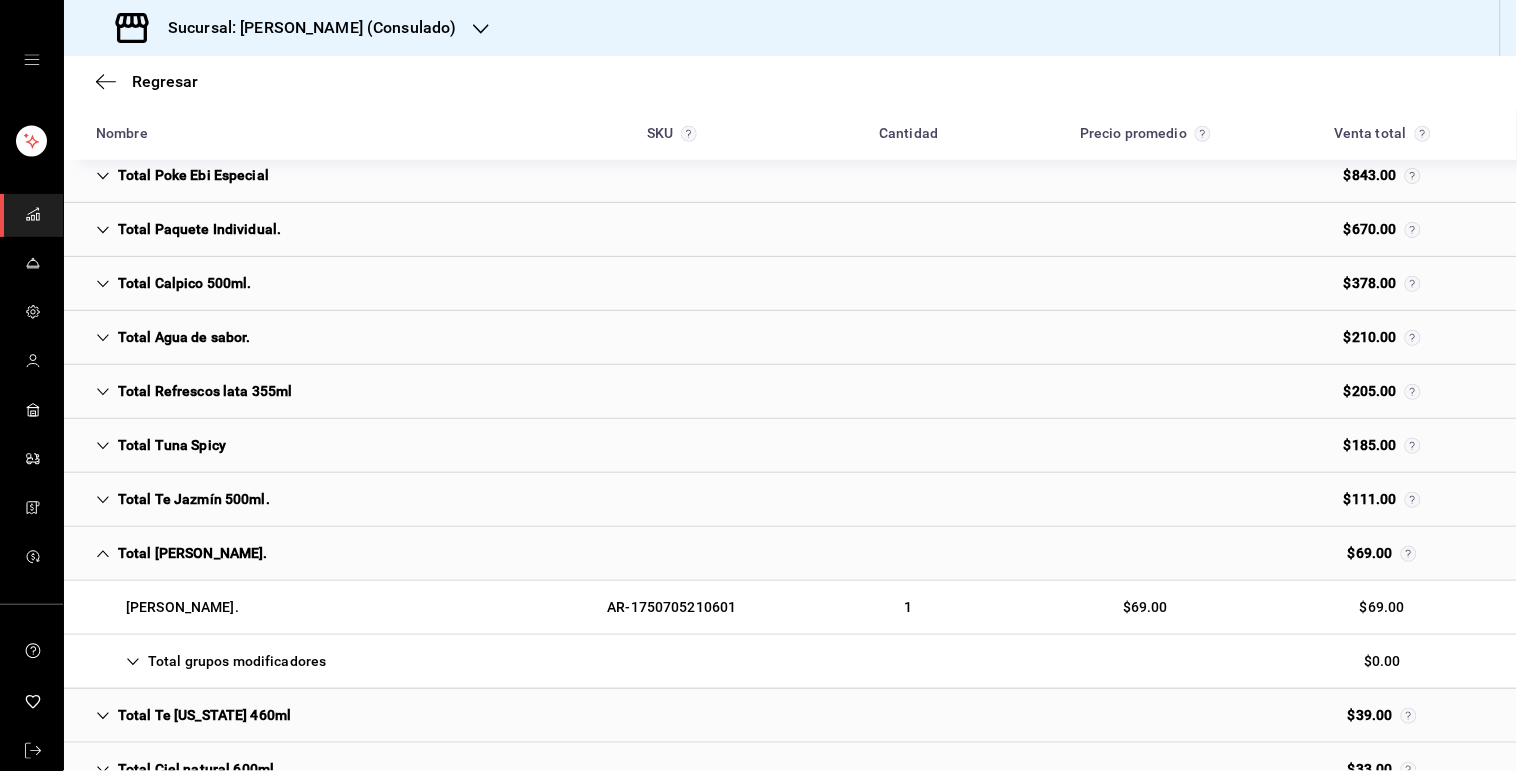 click on "Total [PERSON_NAME]. $69.00" at bounding box center (790, 554) 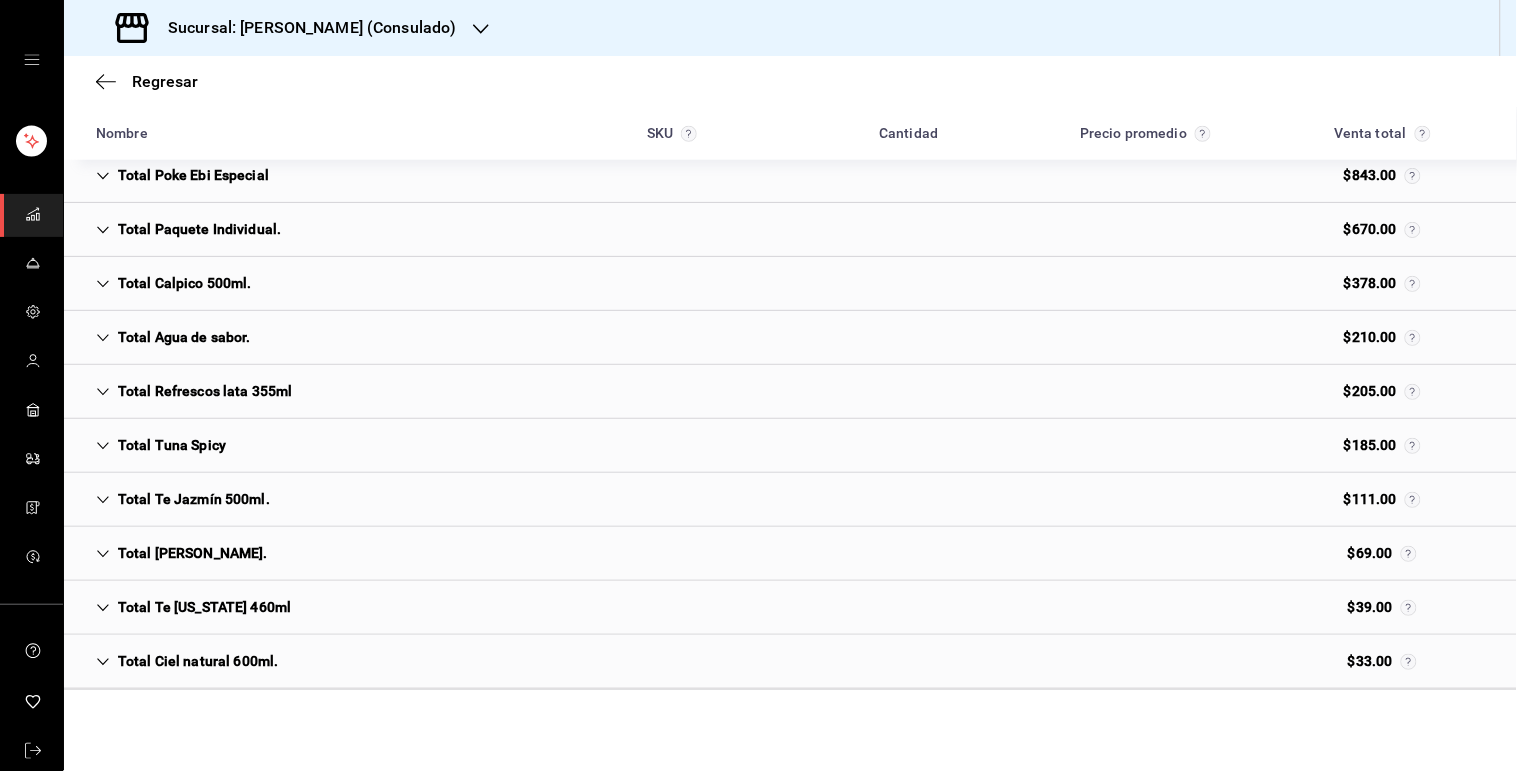 click on "Total Te [US_STATE] 460ml" at bounding box center [193, 607] 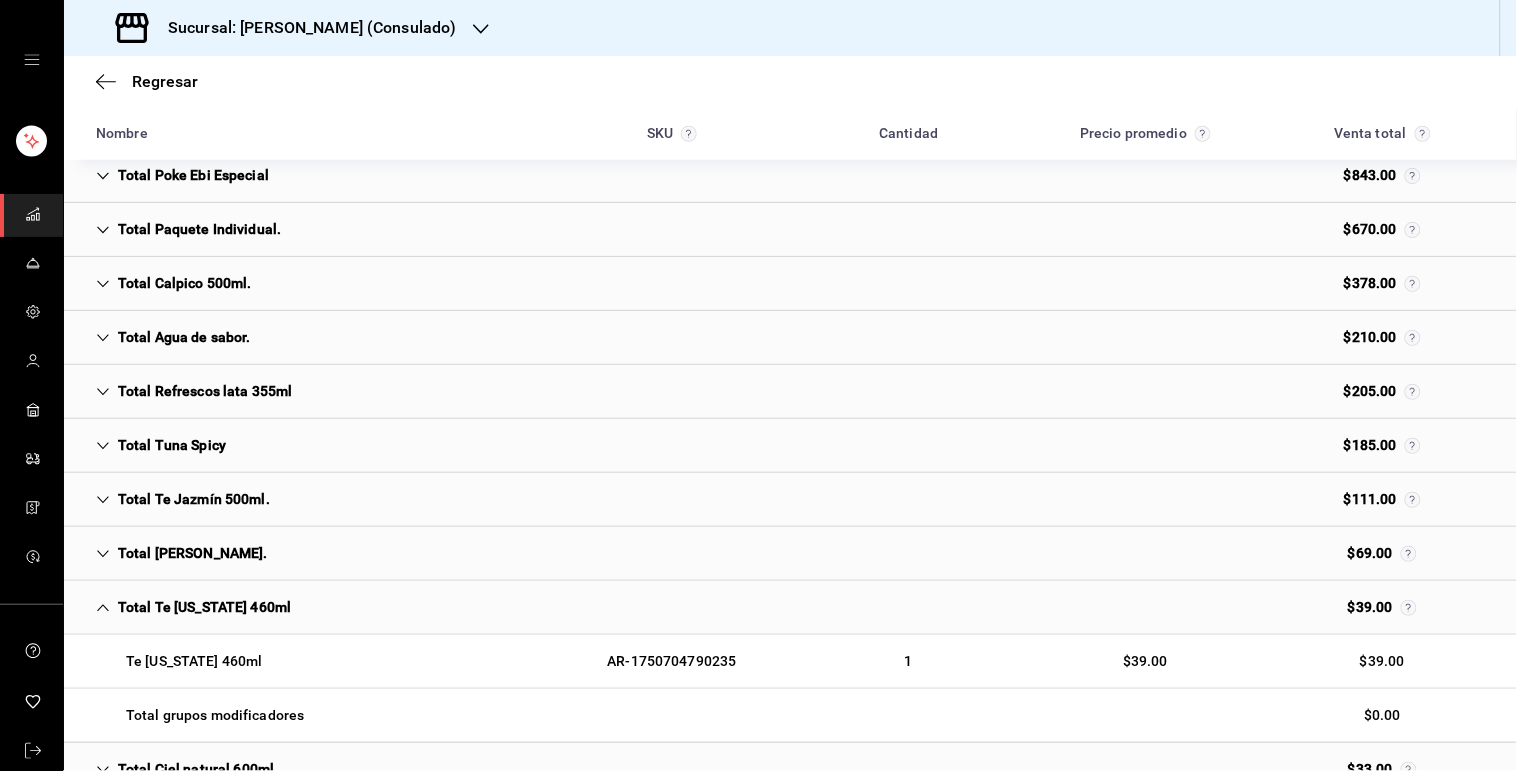 click on "Total Te [US_STATE] 460ml" at bounding box center [193, 607] 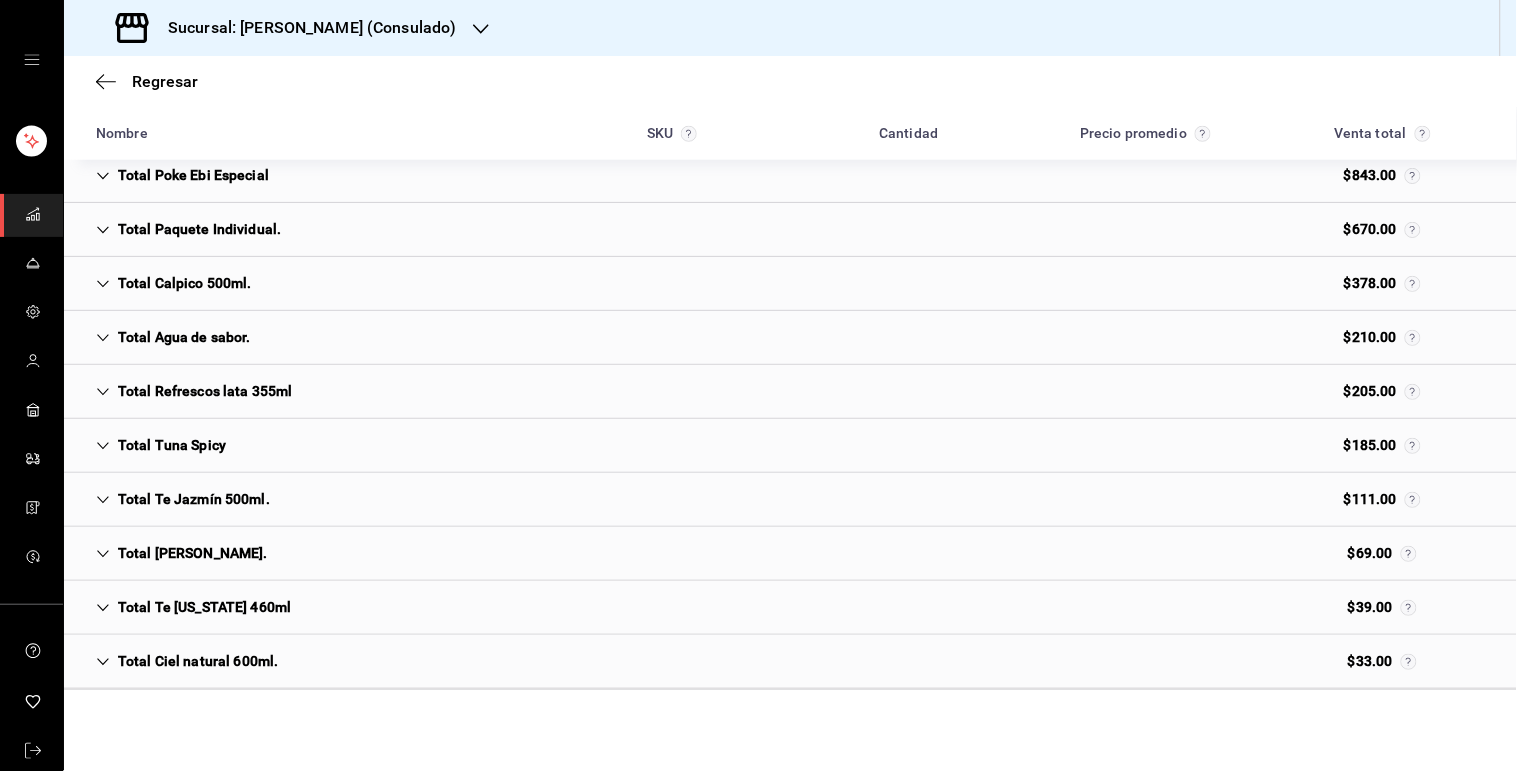 click on "Total Ciel natural 600ml." at bounding box center (187, 661) 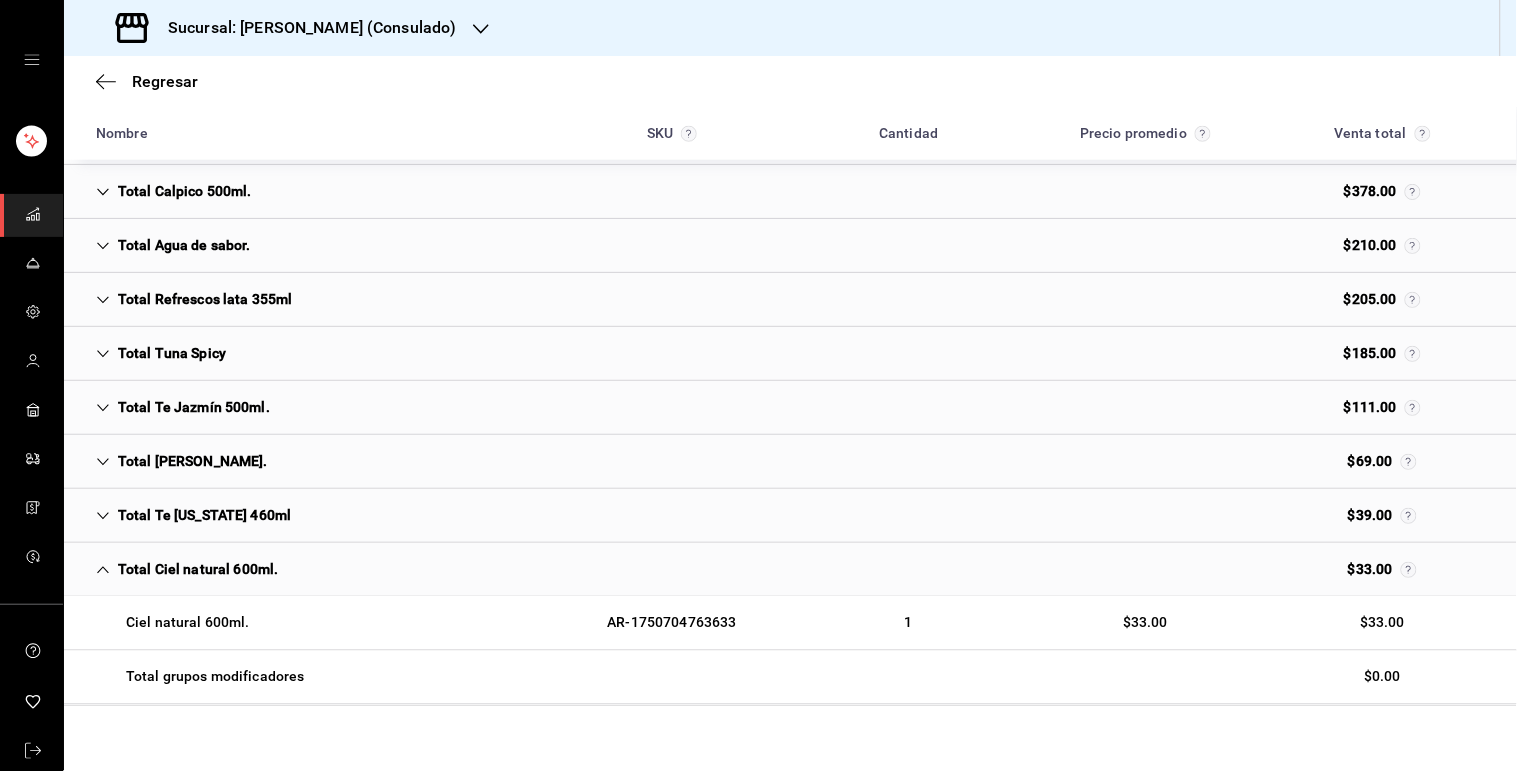 scroll, scrollTop: 533, scrollLeft: 0, axis: vertical 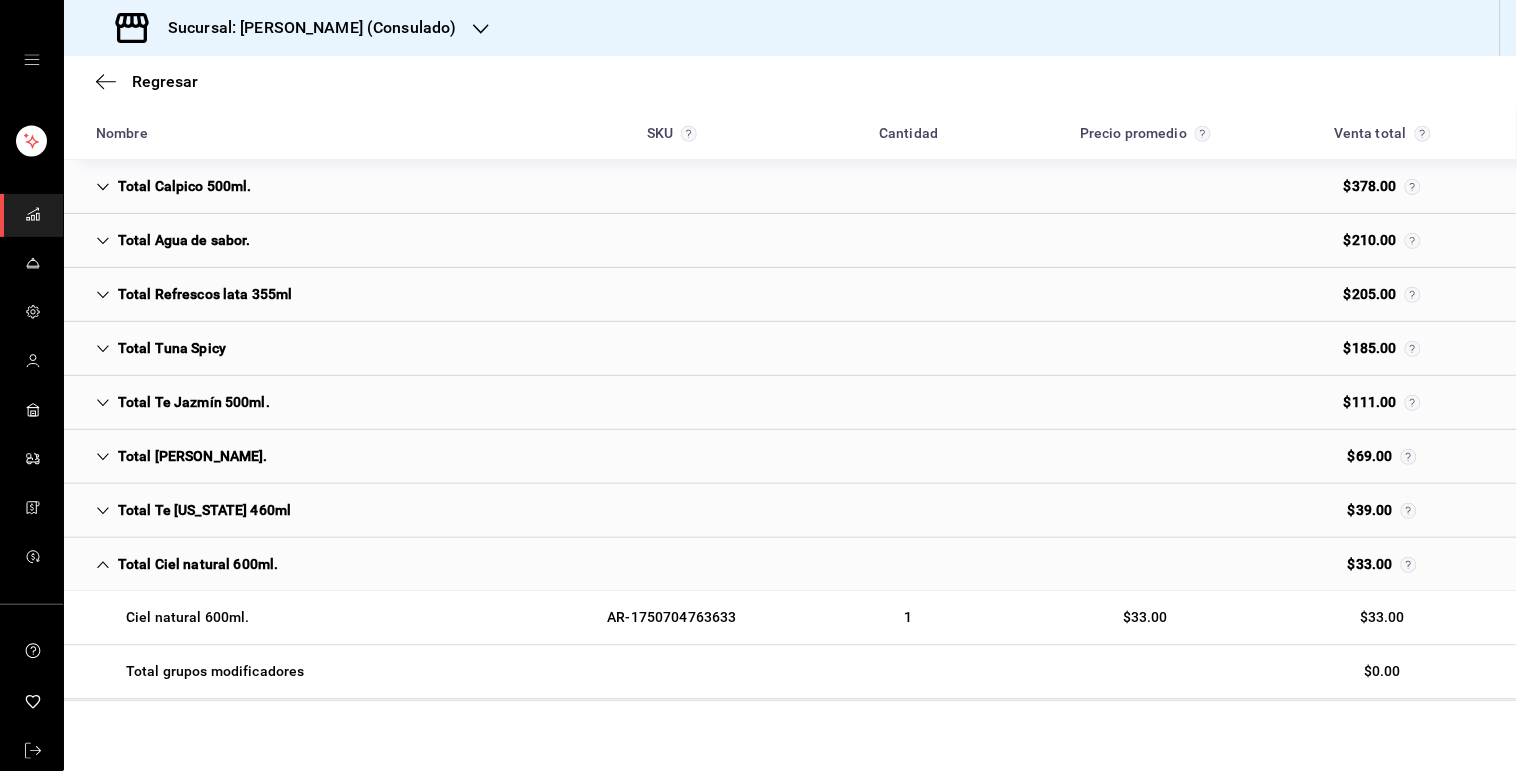 click on "Total Ciel natural 600ml." at bounding box center [187, 564] 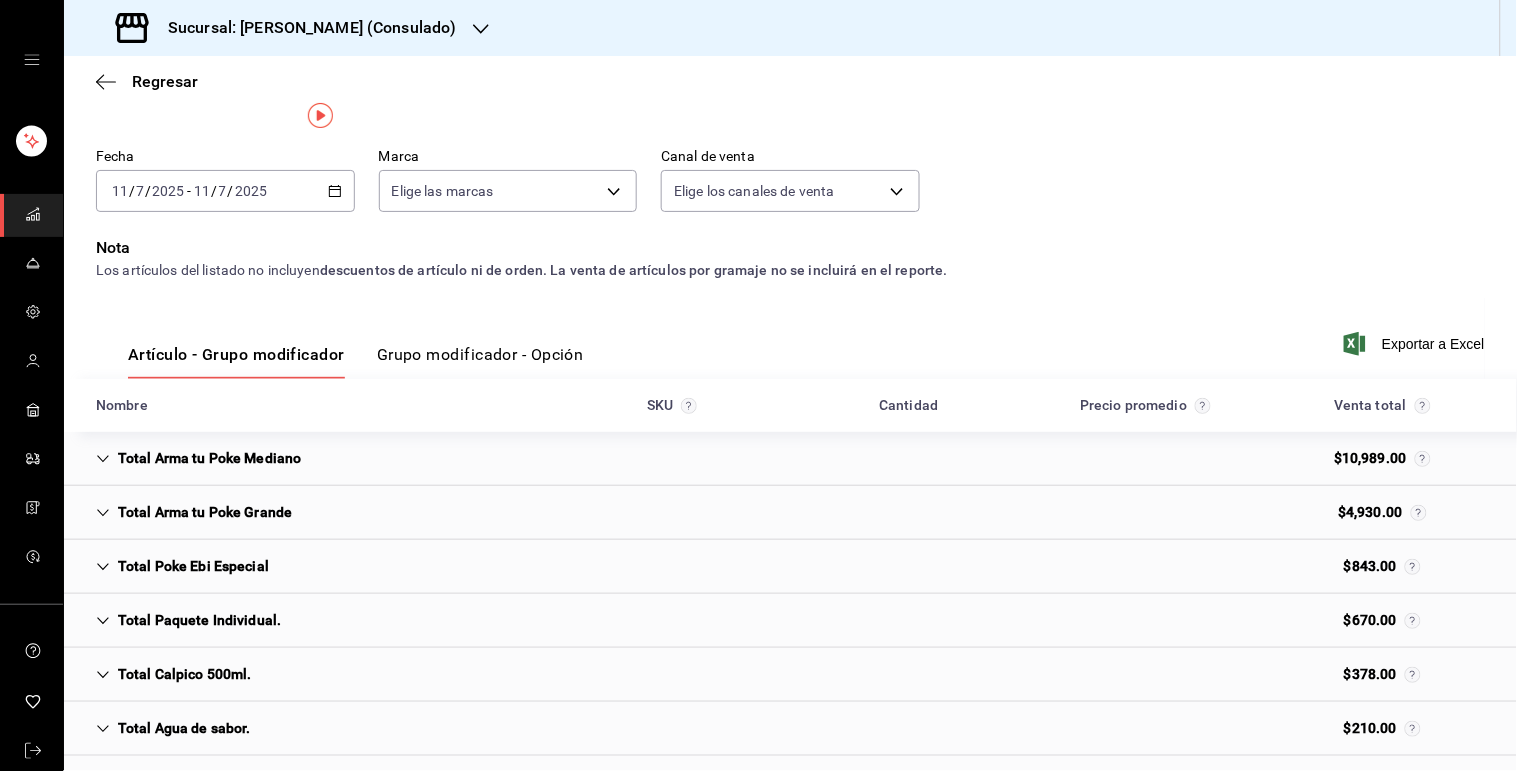 scroll, scrollTop: 0, scrollLeft: 0, axis: both 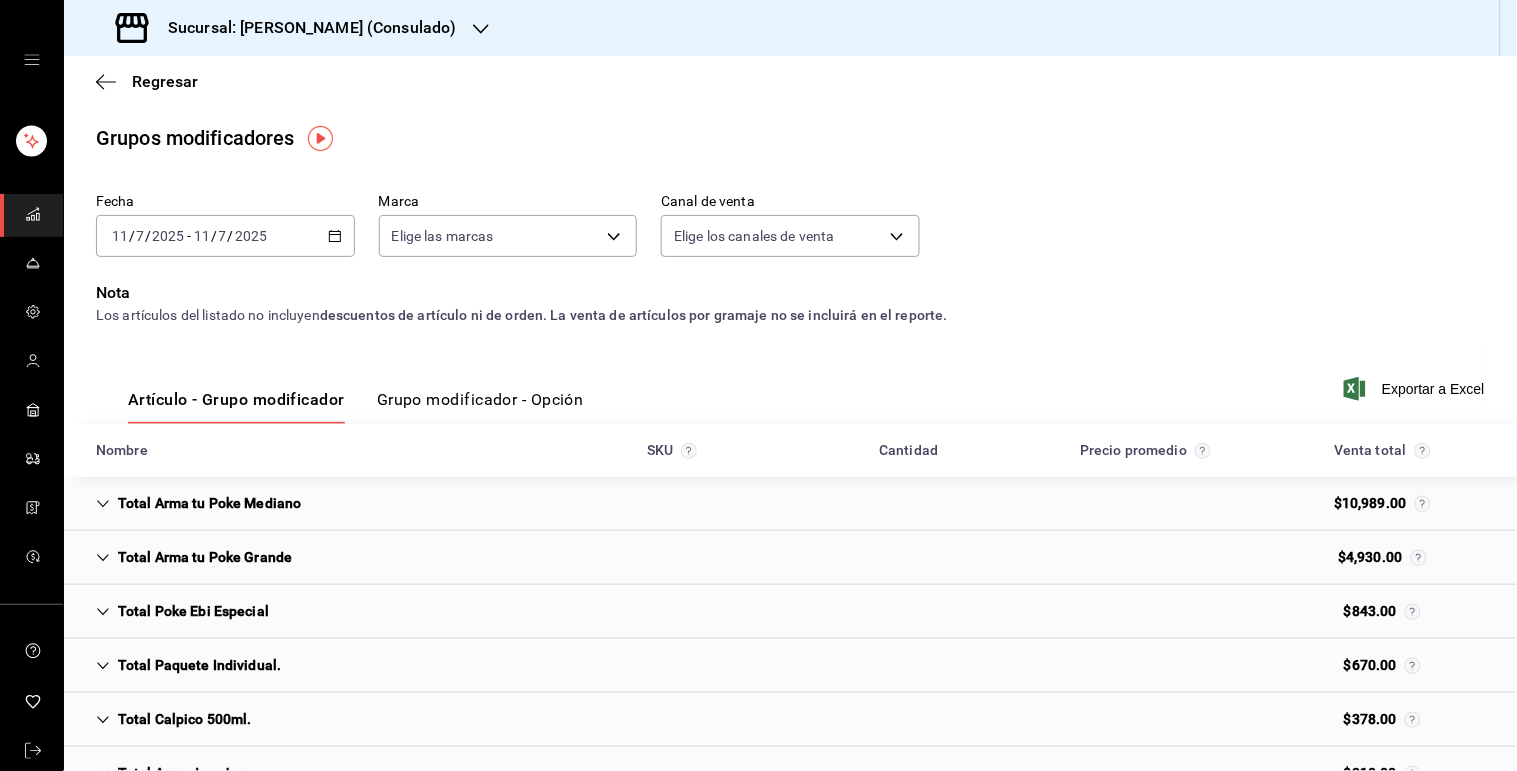 click on "[DATE] [DATE] - [DATE] [DATE]" at bounding box center [225, 236] 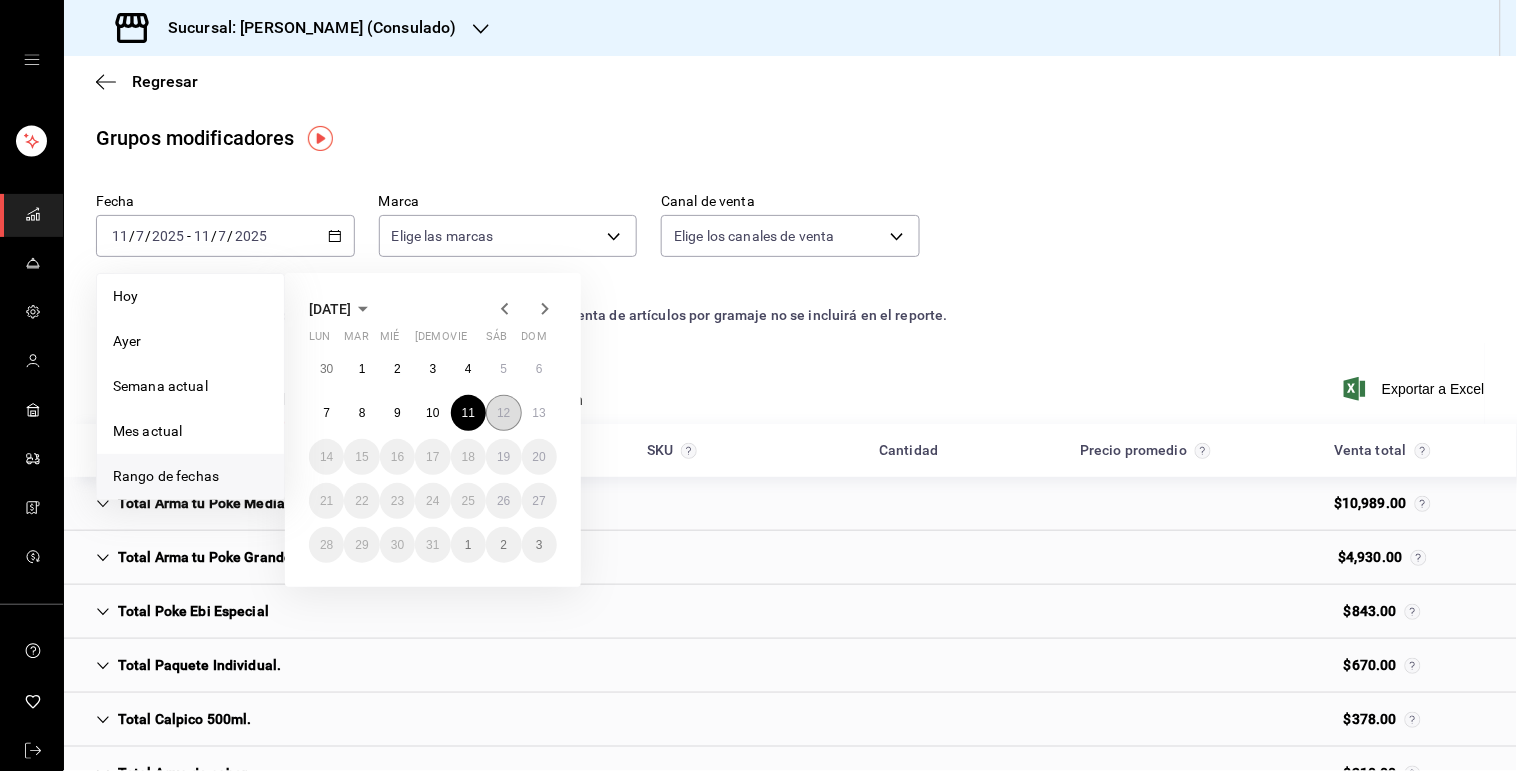 click on "12" at bounding box center [503, 413] 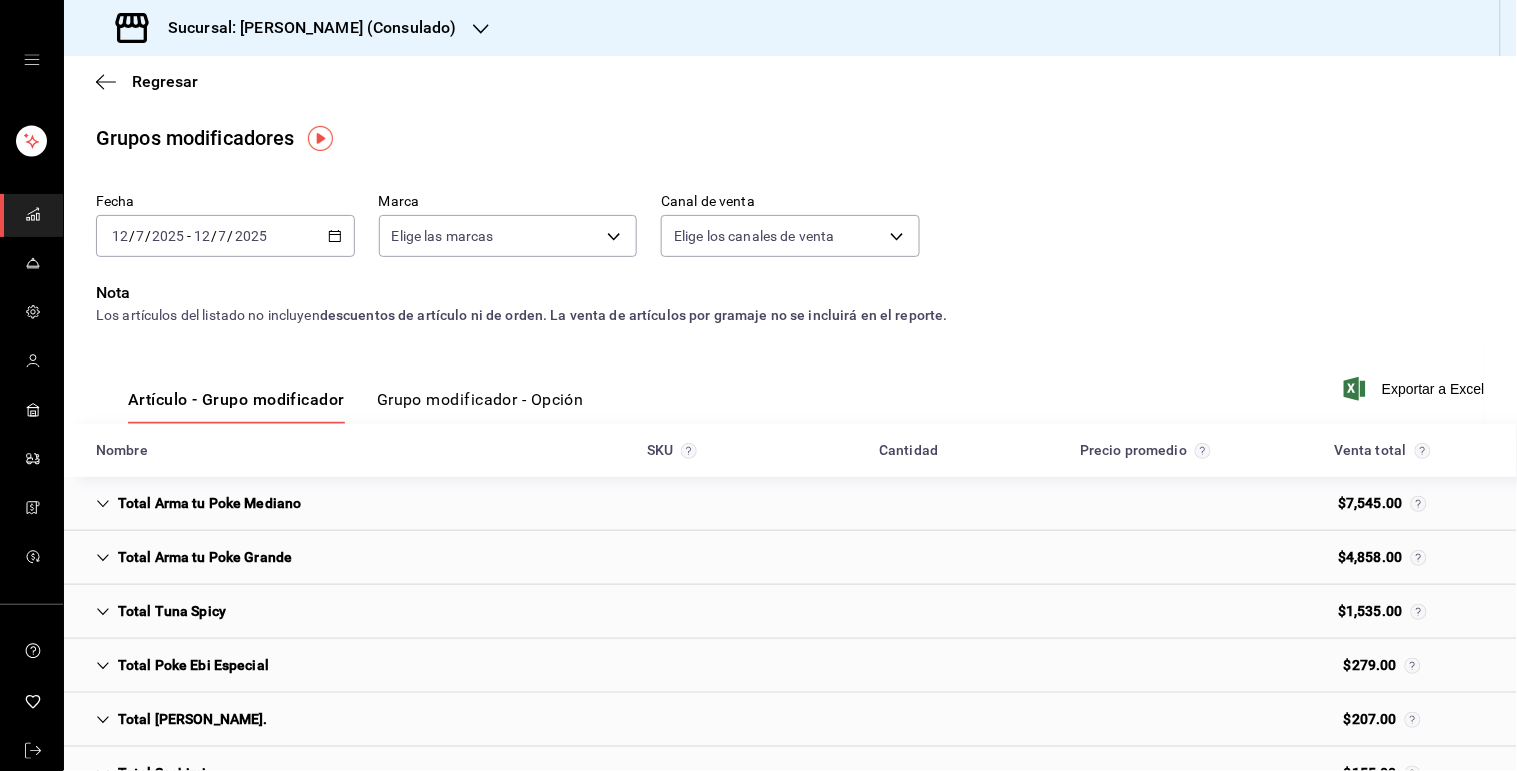 click on "[DATE] [DATE] - [DATE] [DATE]" at bounding box center [225, 236] 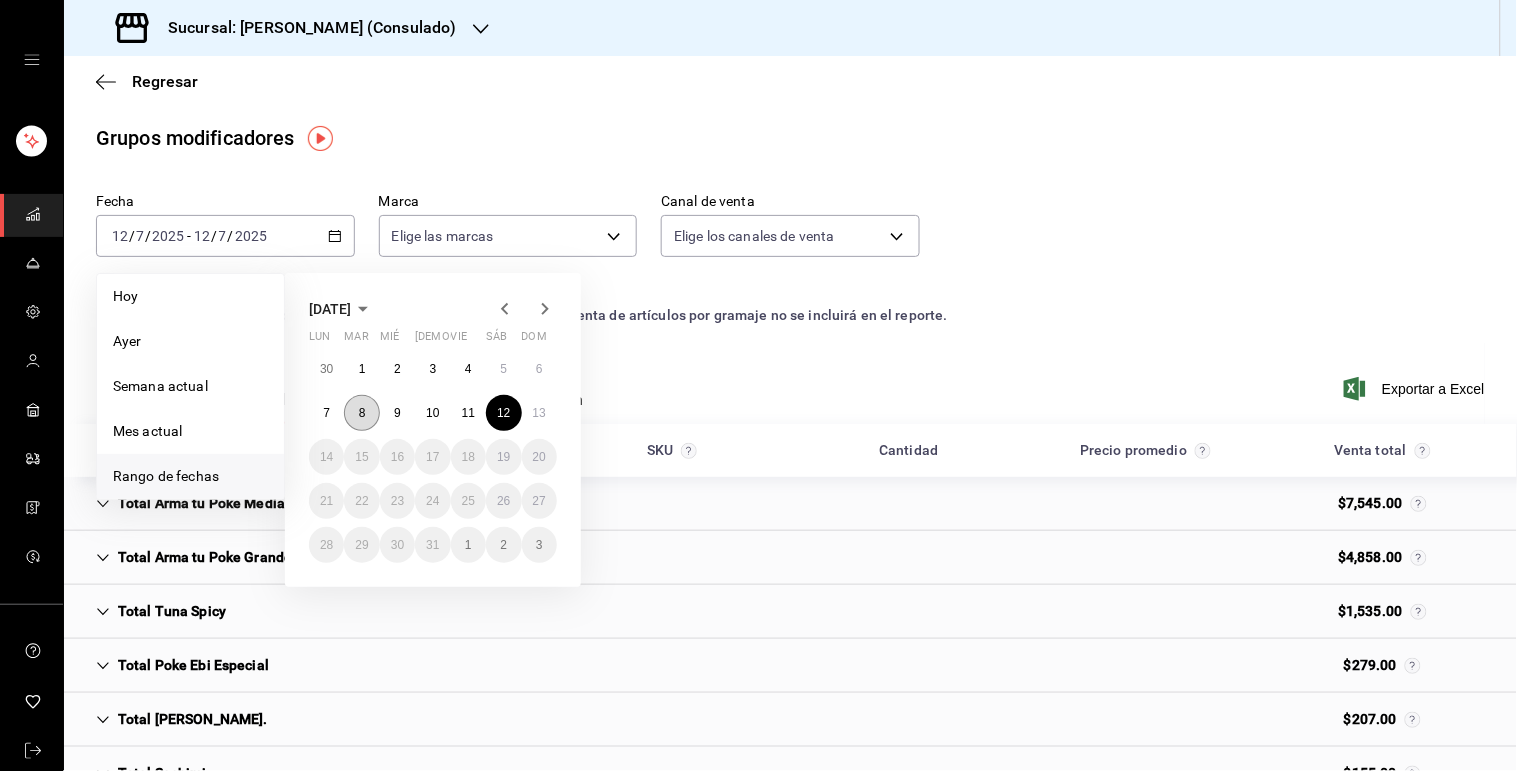 click on "8" at bounding box center (361, 413) 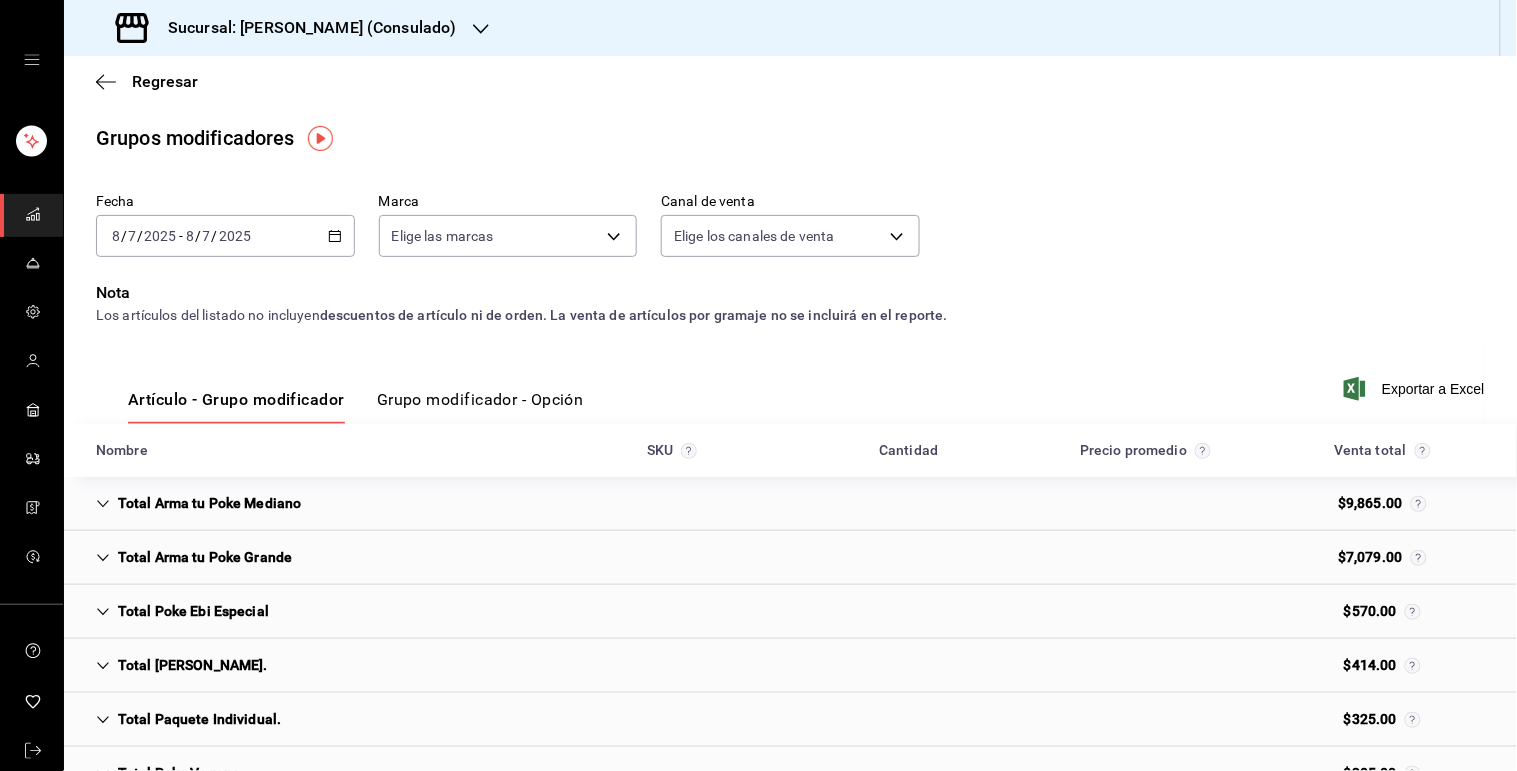 click on "Artículo - Grupo modificador Grupo modificador - Opción Exportar a Excel" at bounding box center [790, 383] 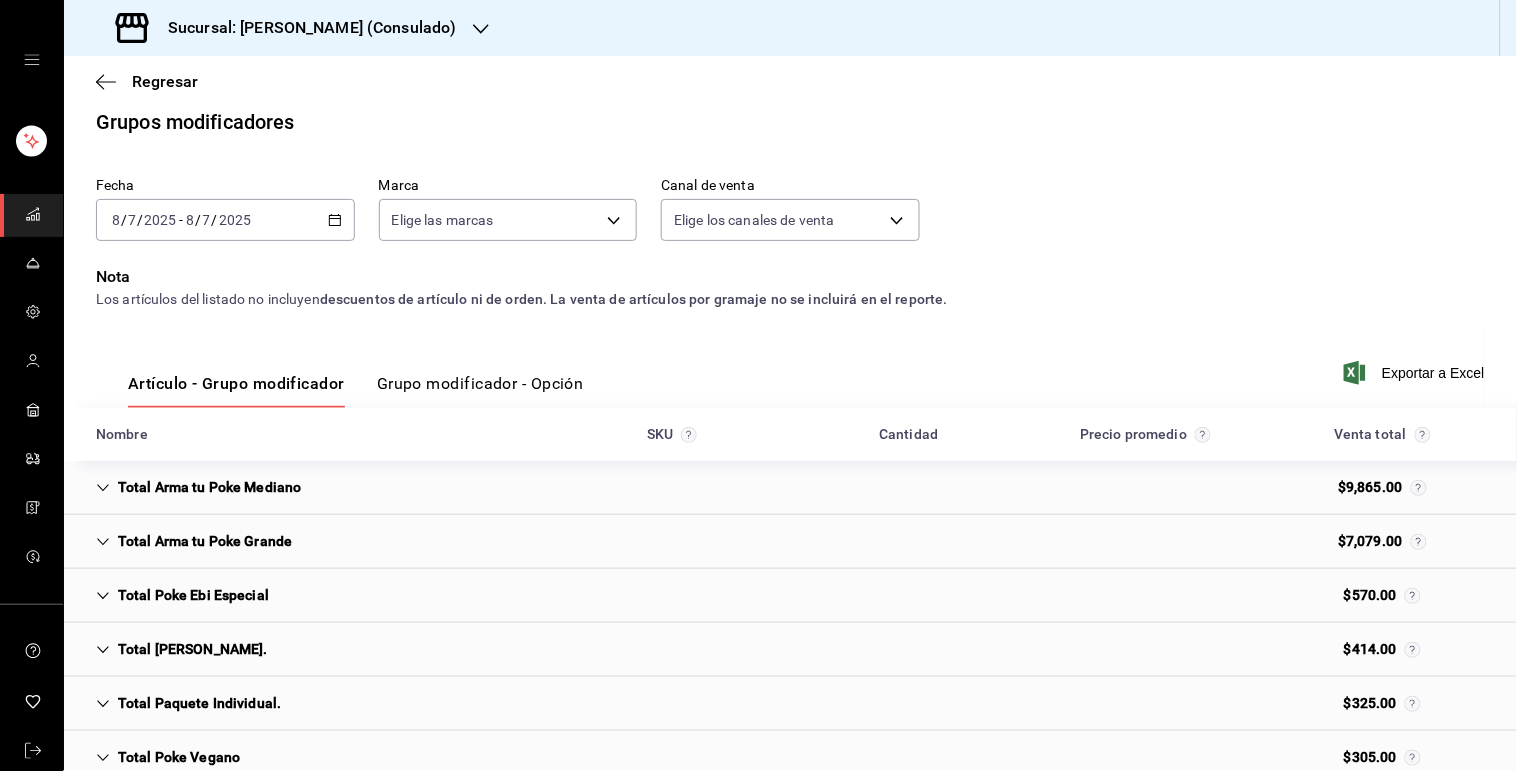 scroll, scrollTop: 0, scrollLeft: 0, axis: both 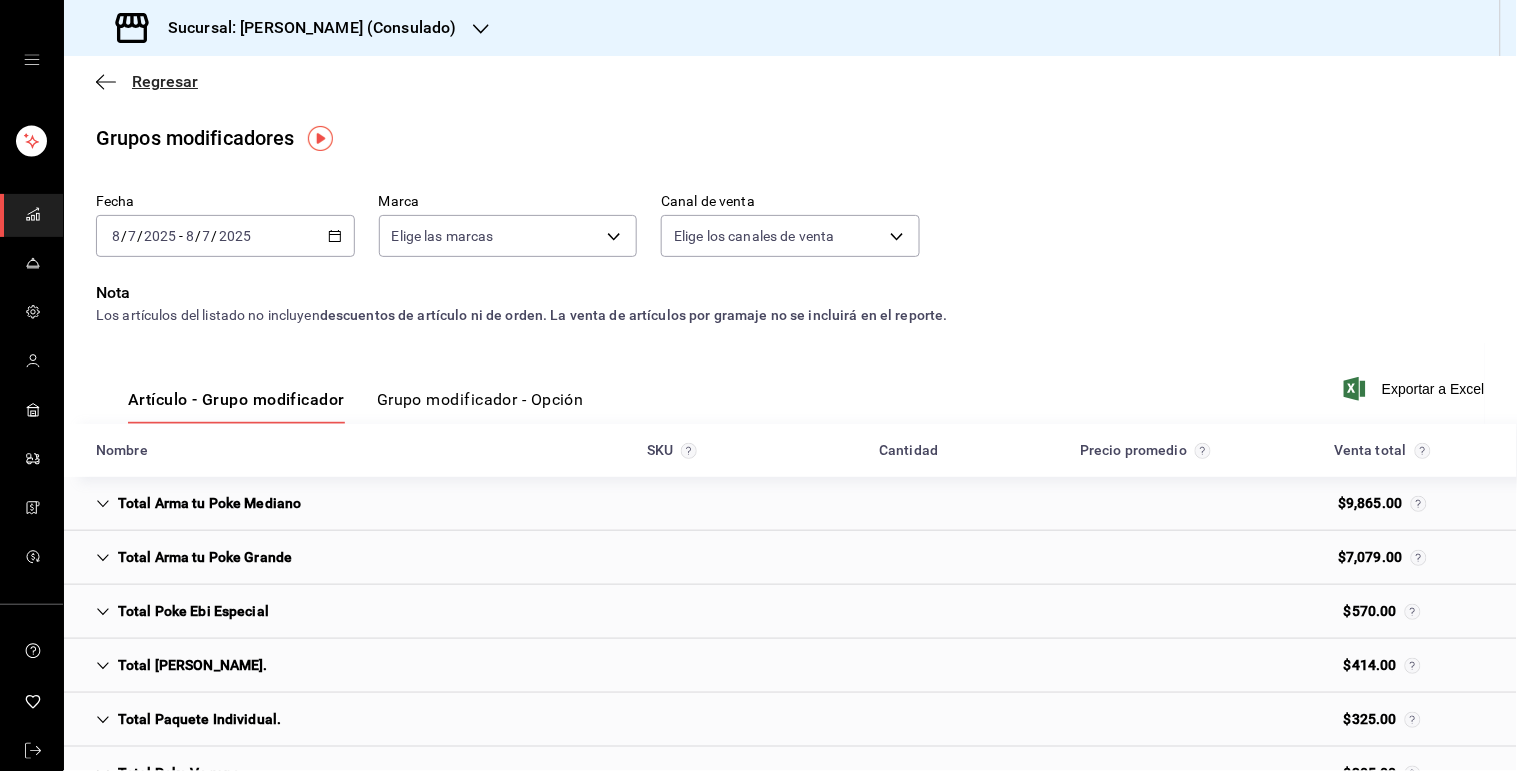 click on "Regresar" at bounding box center [165, 81] 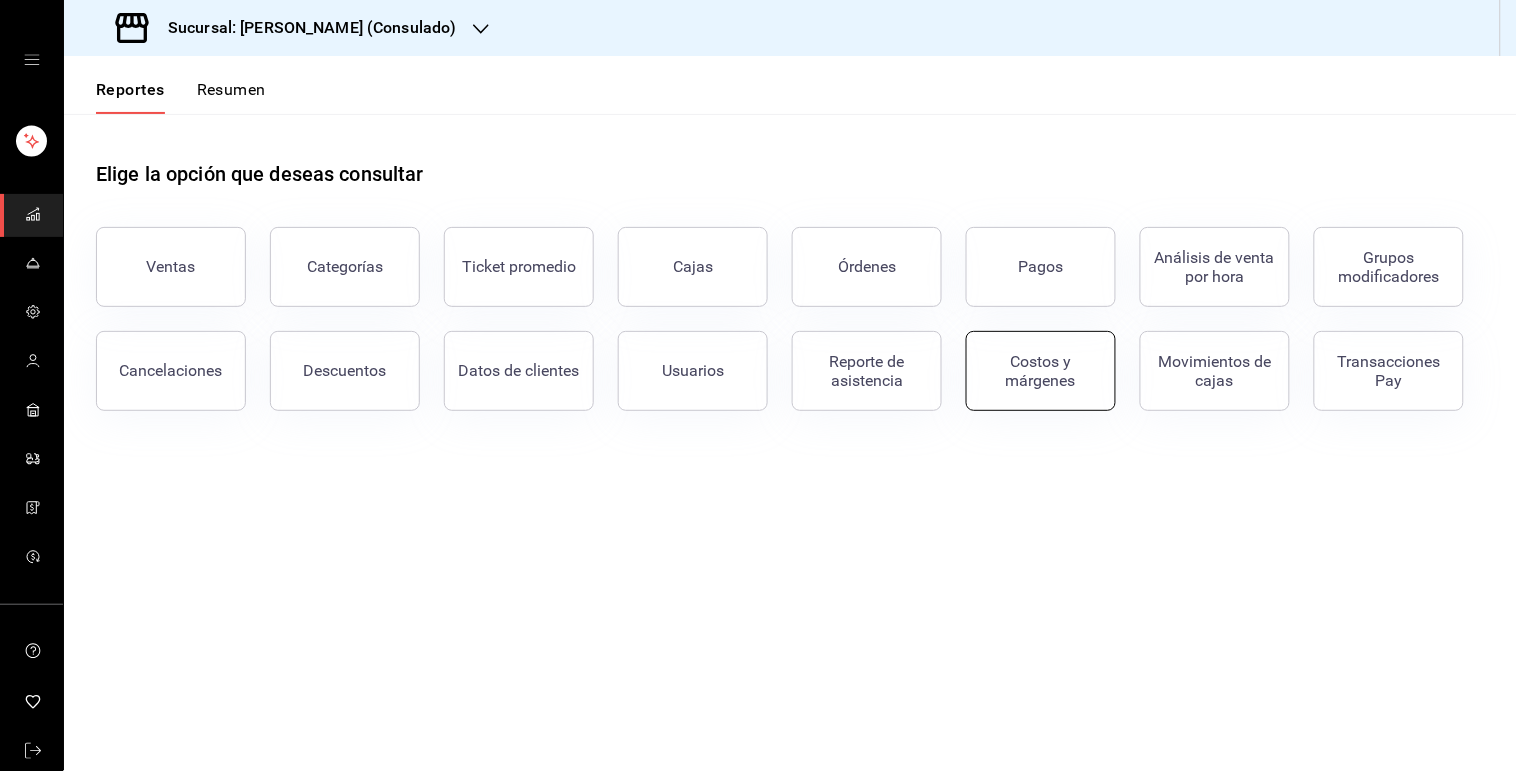click on "Costos y márgenes" at bounding box center (1041, 371) 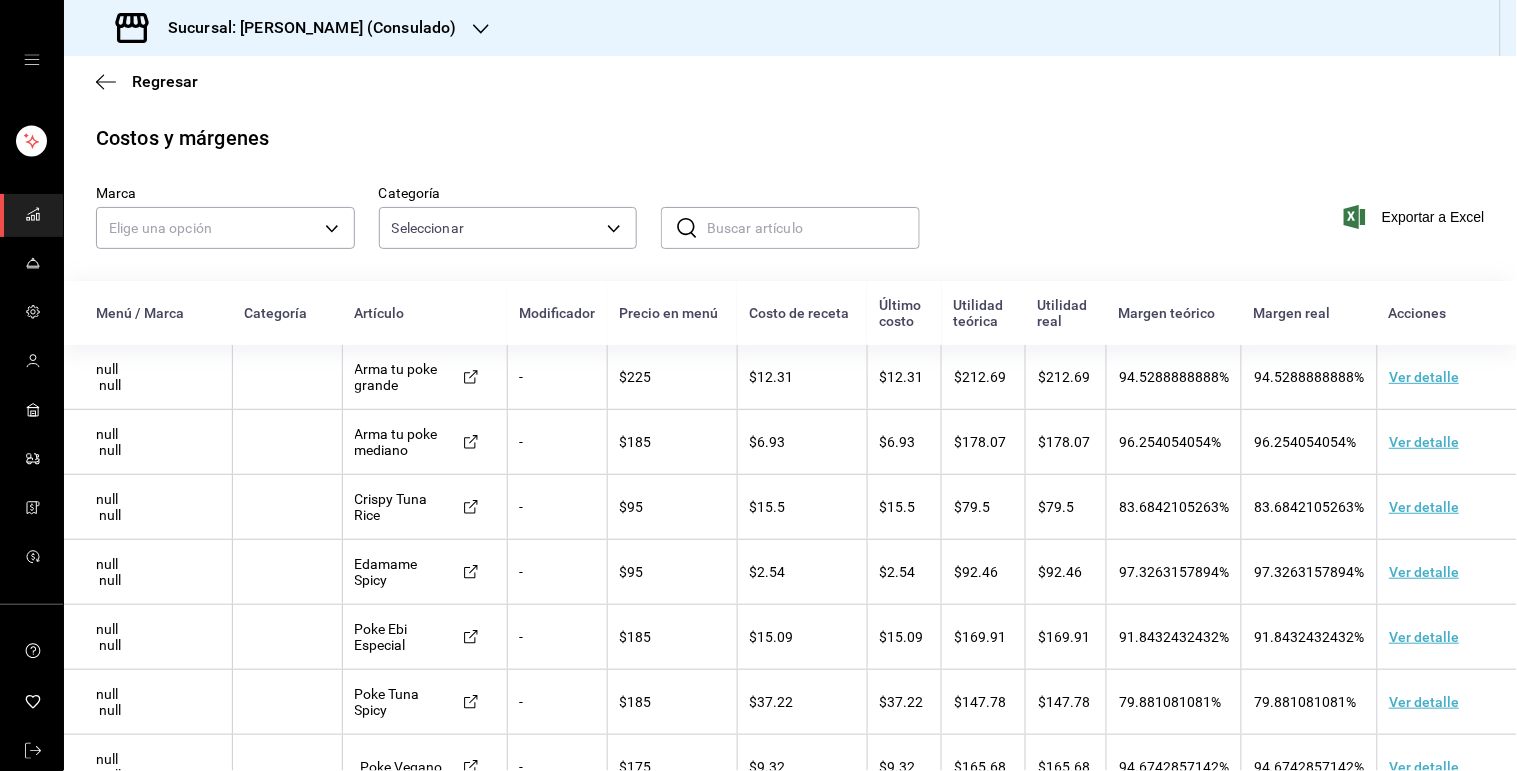 scroll, scrollTop: 5, scrollLeft: 0, axis: vertical 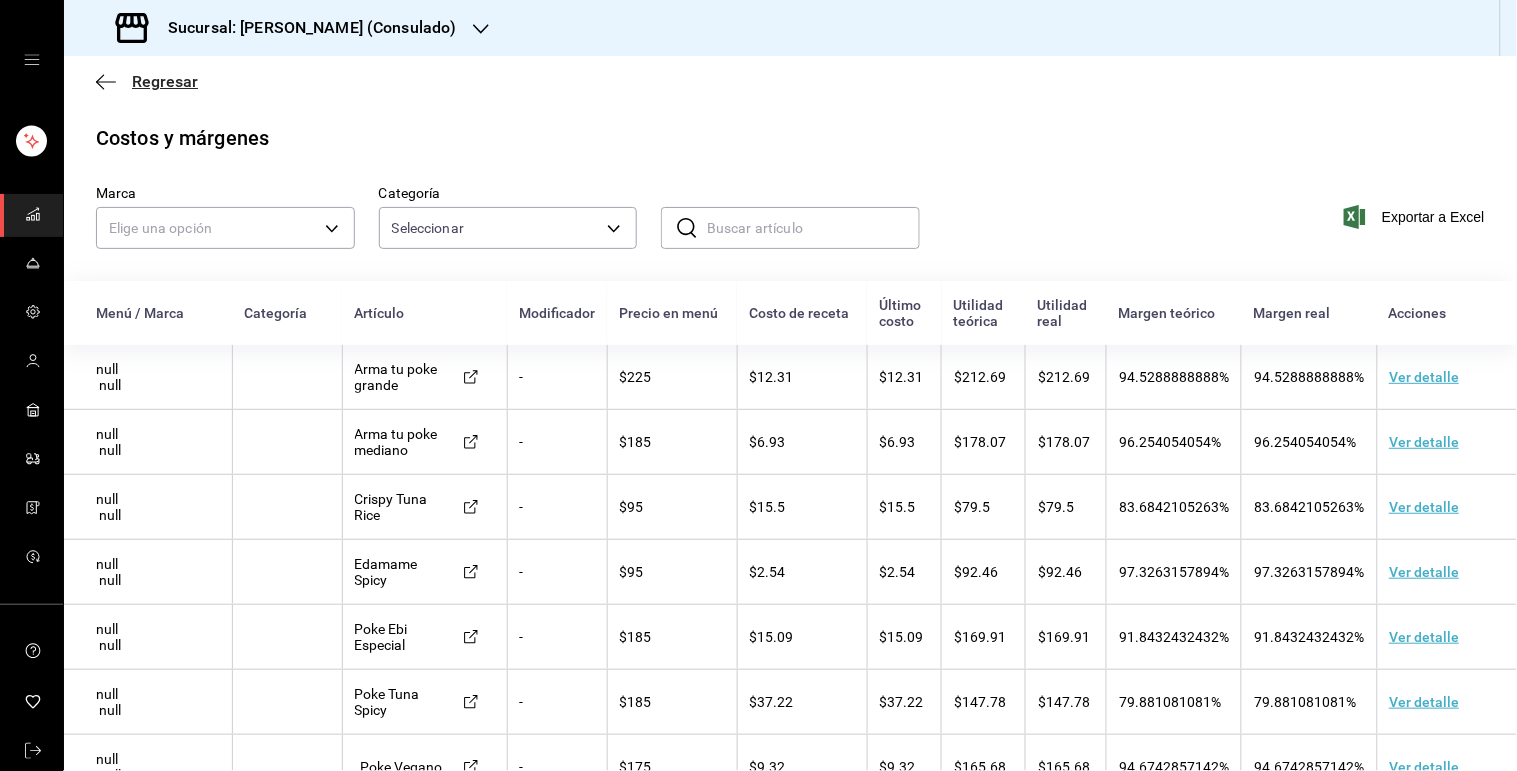 click on "Regresar" at bounding box center [165, 81] 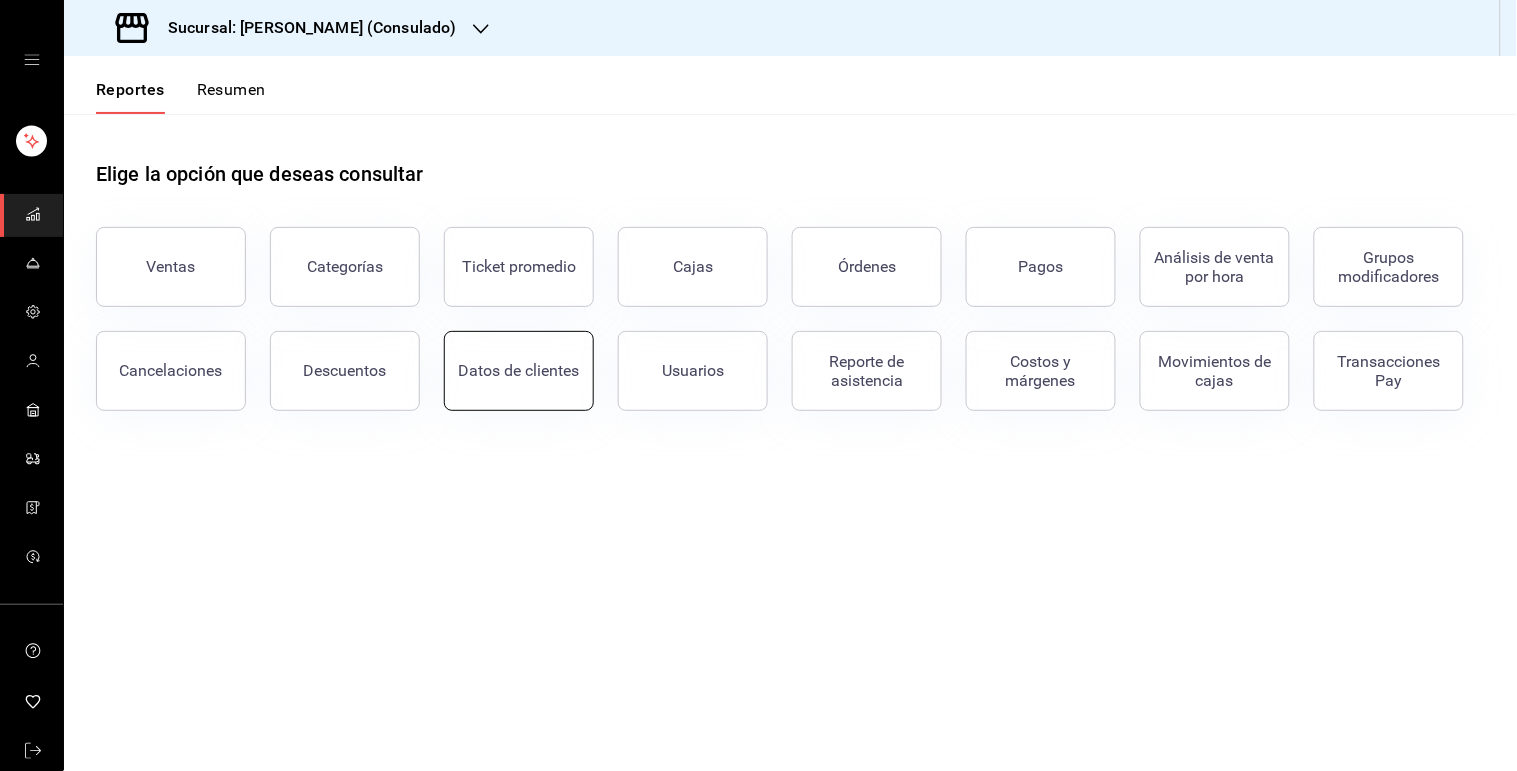 click on "Datos de clientes" at bounding box center [519, 370] 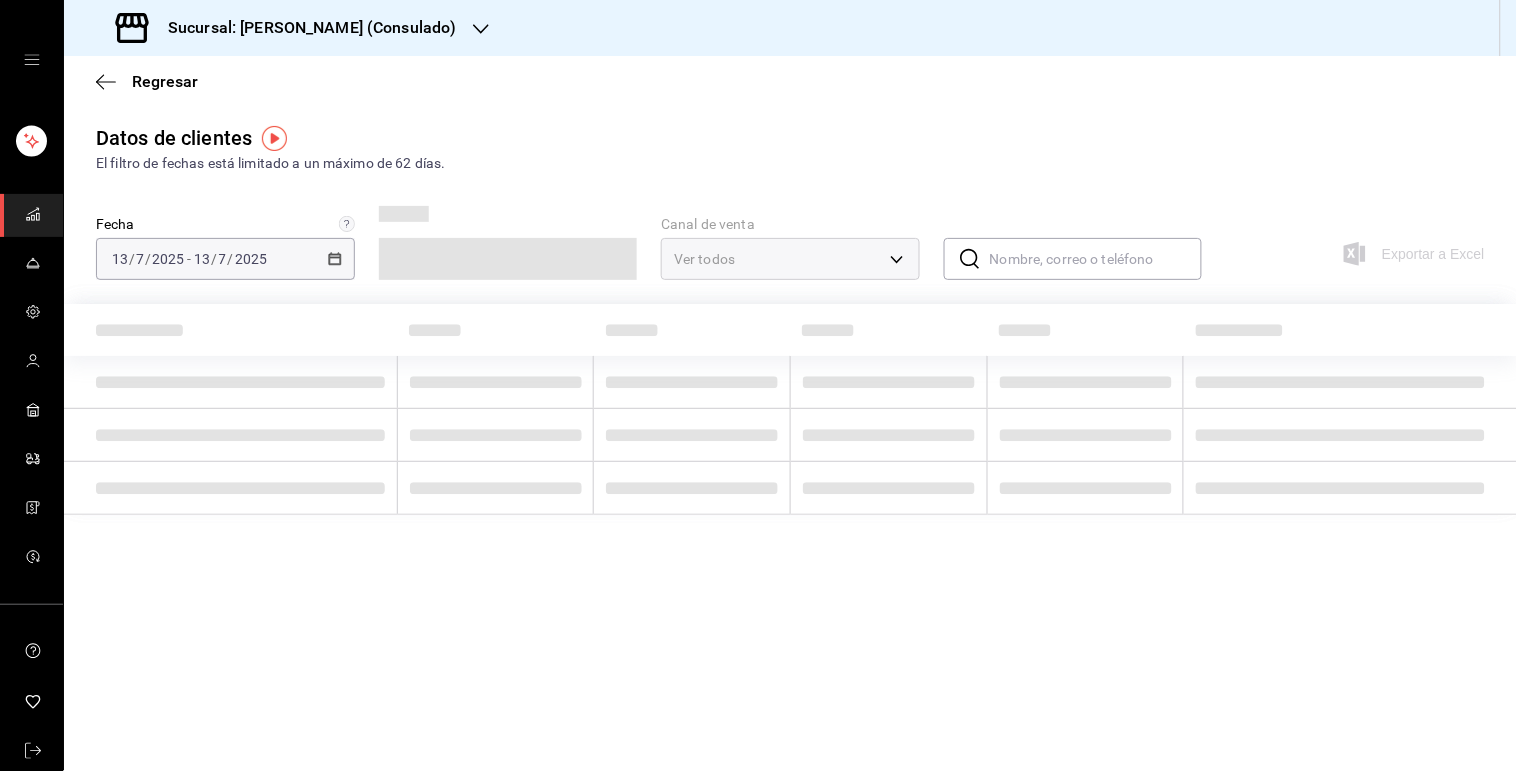 type on "PARROT,DIDI_FOOD,ONLINE" 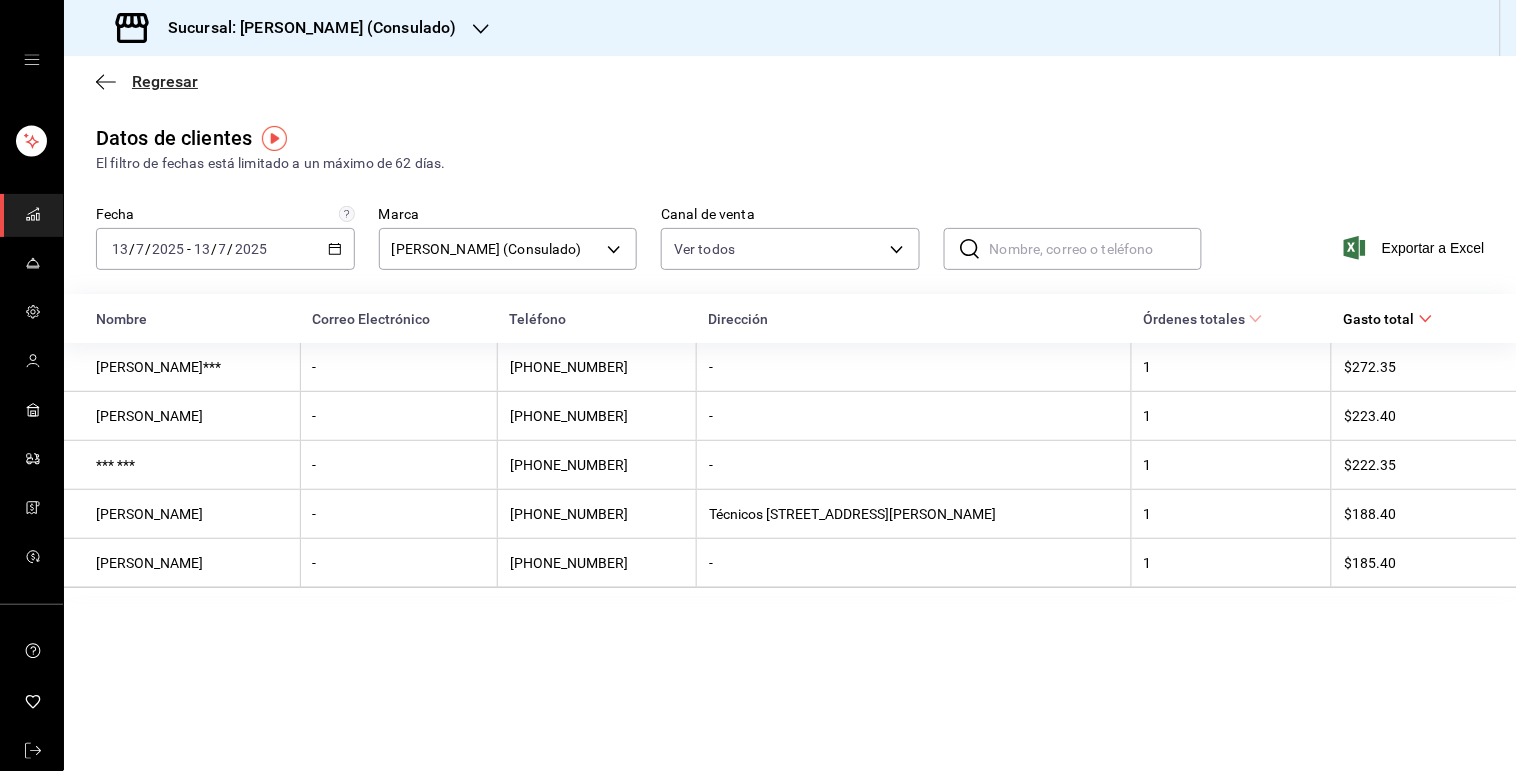 click on "Regresar" at bounding box center [165, 81] 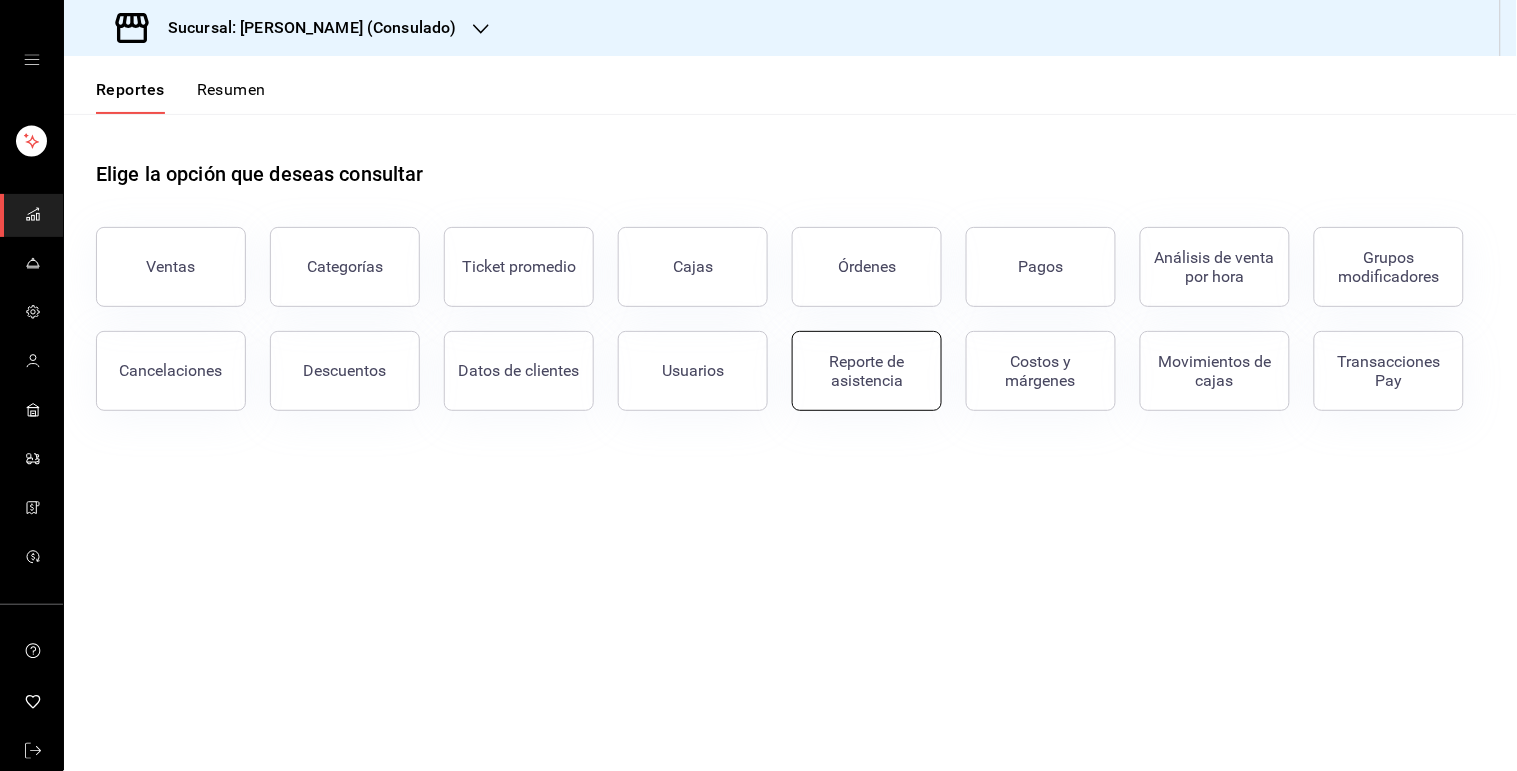 click on "Reporte de asistencia" at bounding box center (867, 371) 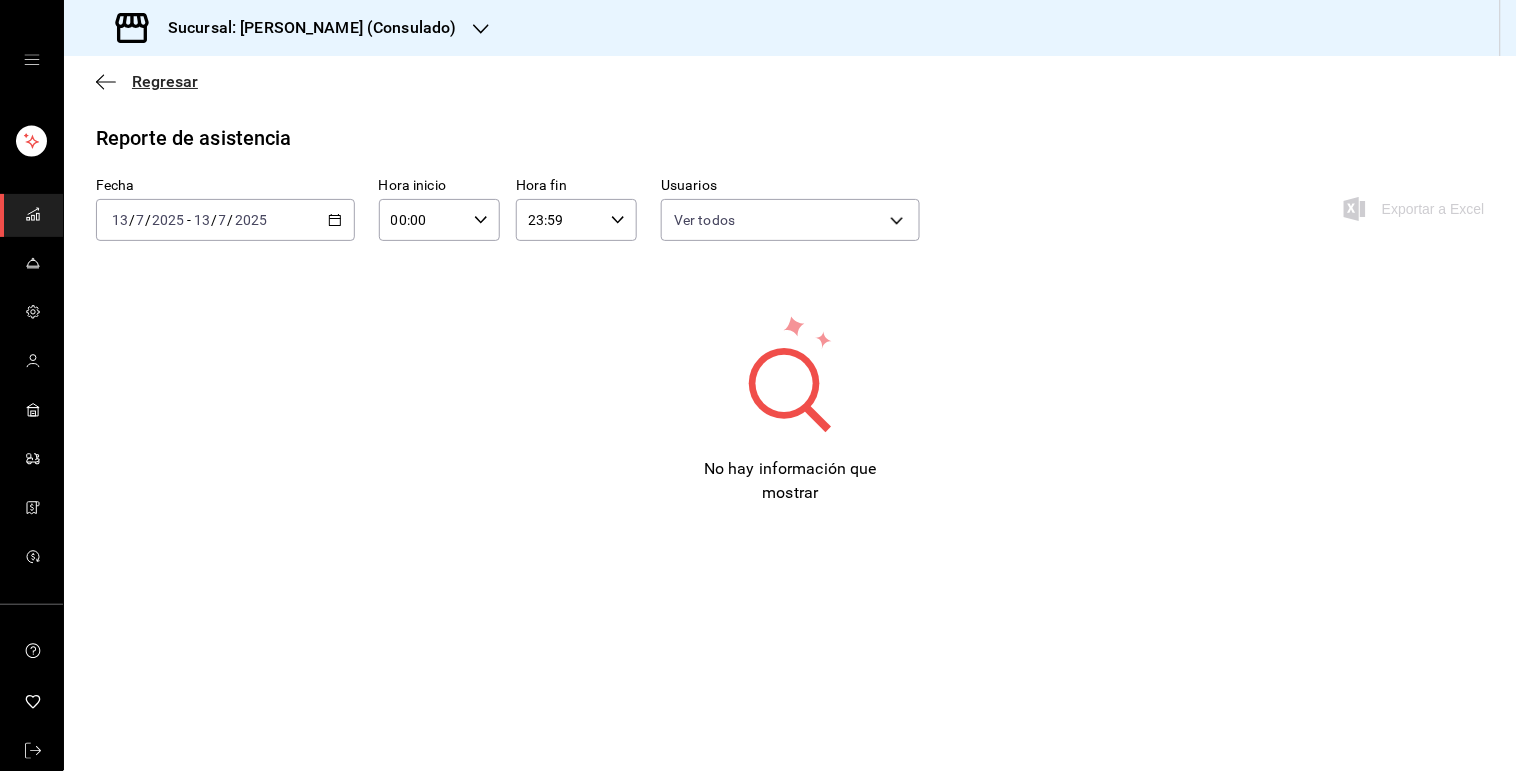 click on "Regresar" at bounding box center [165, 81] 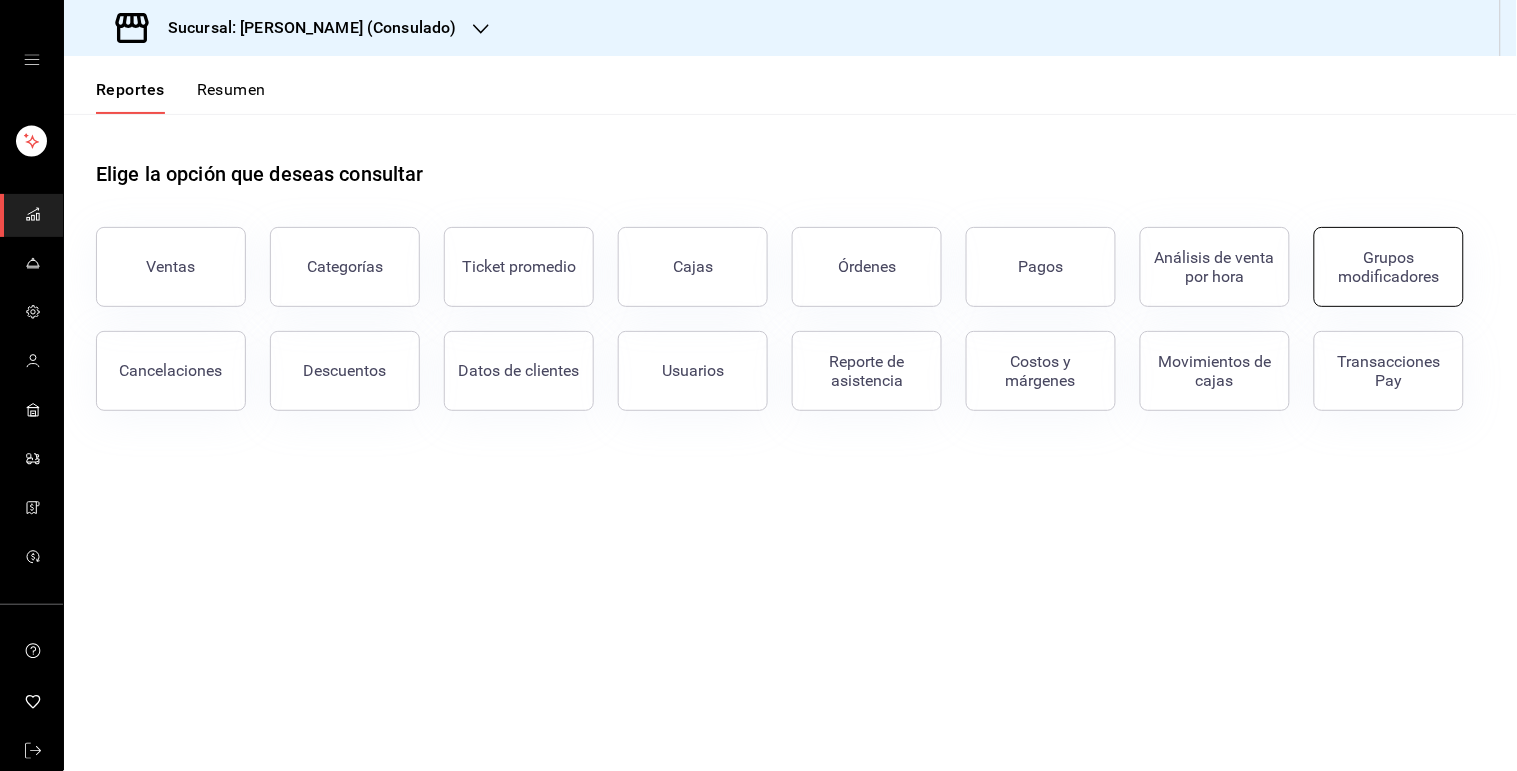 click on "Grupos modificadores" at bounding box center (1389, 267) 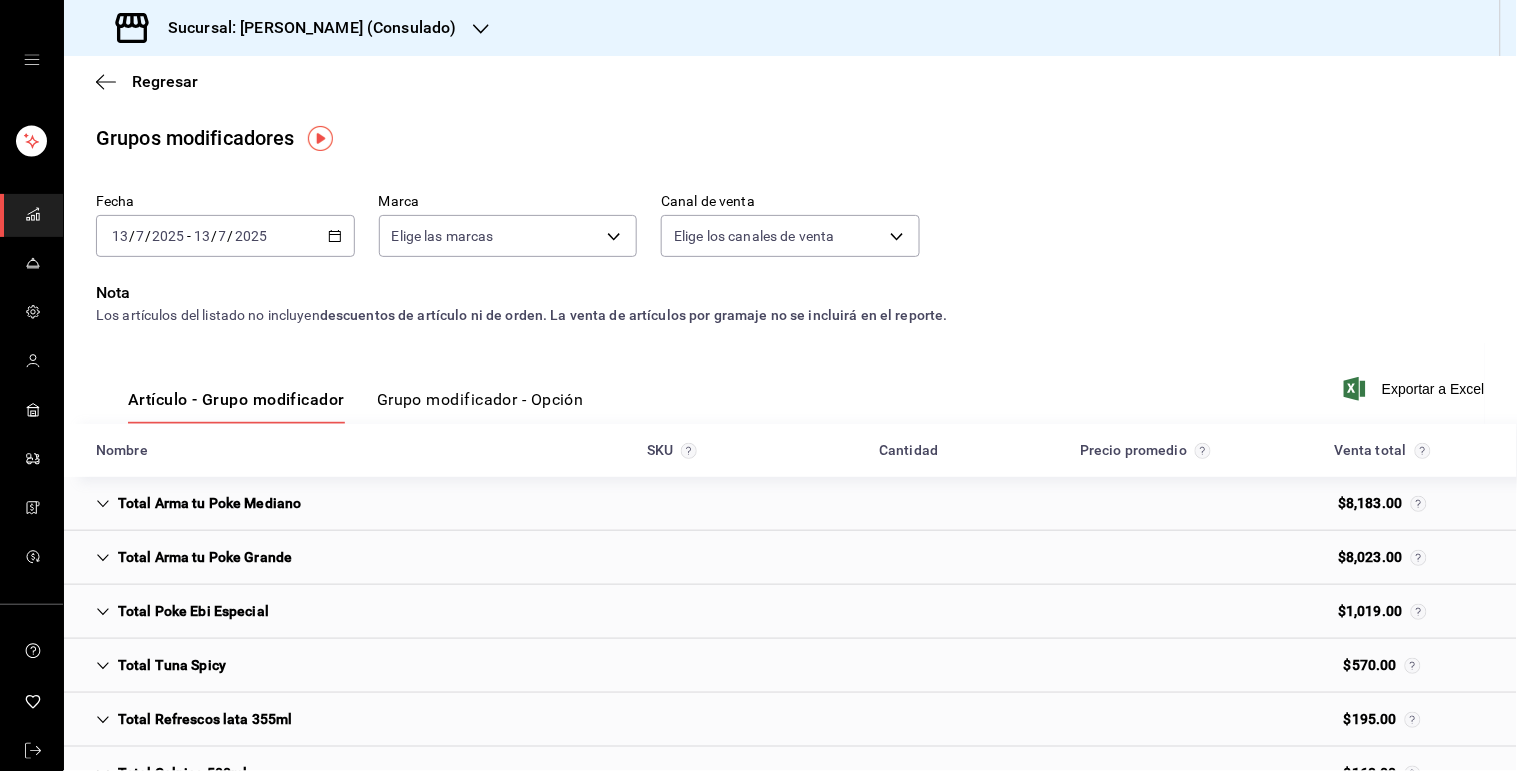 click on "Regresar" at bounding box center [790, 81] 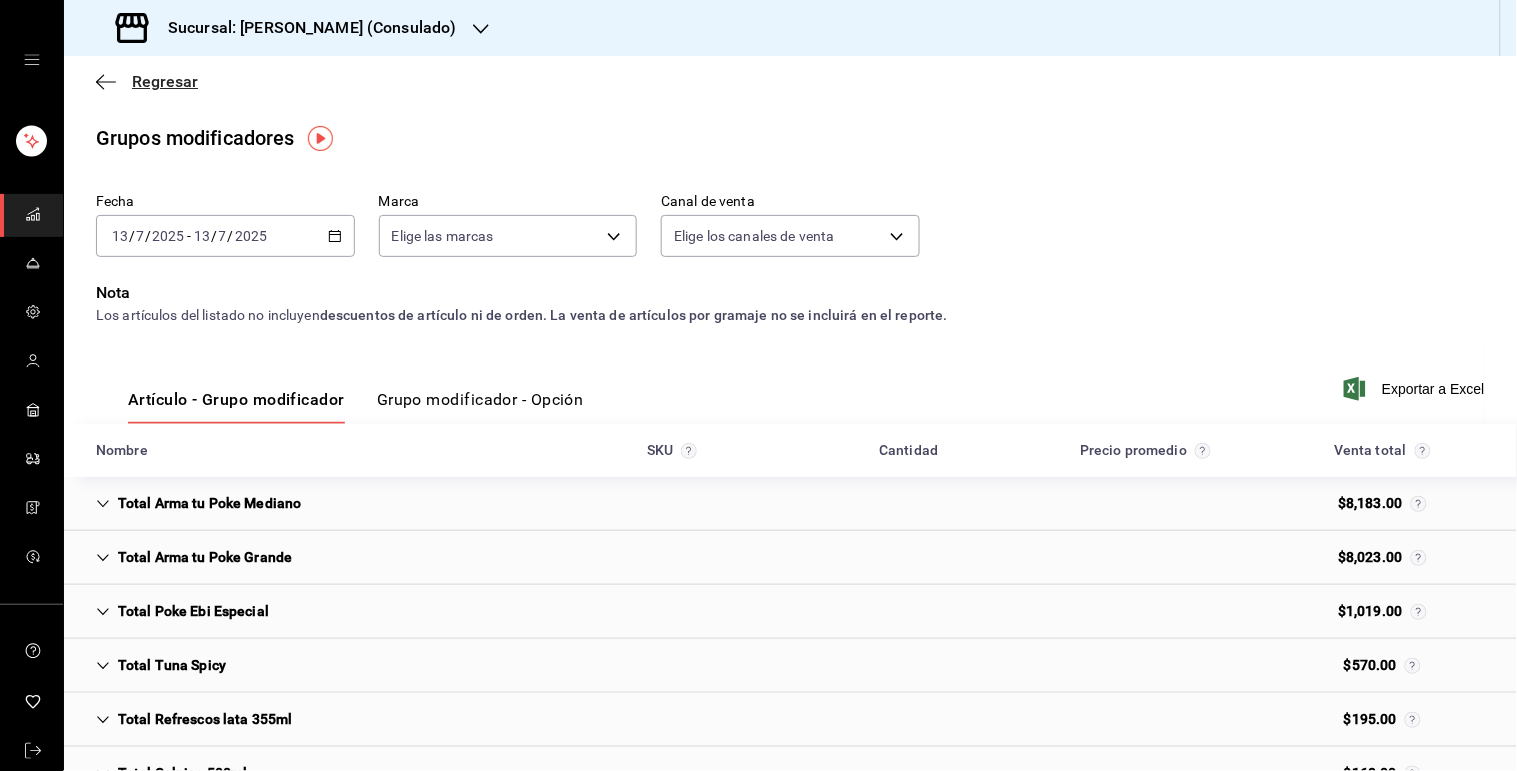 click on "Regresar" at bounding box center (165, 81) 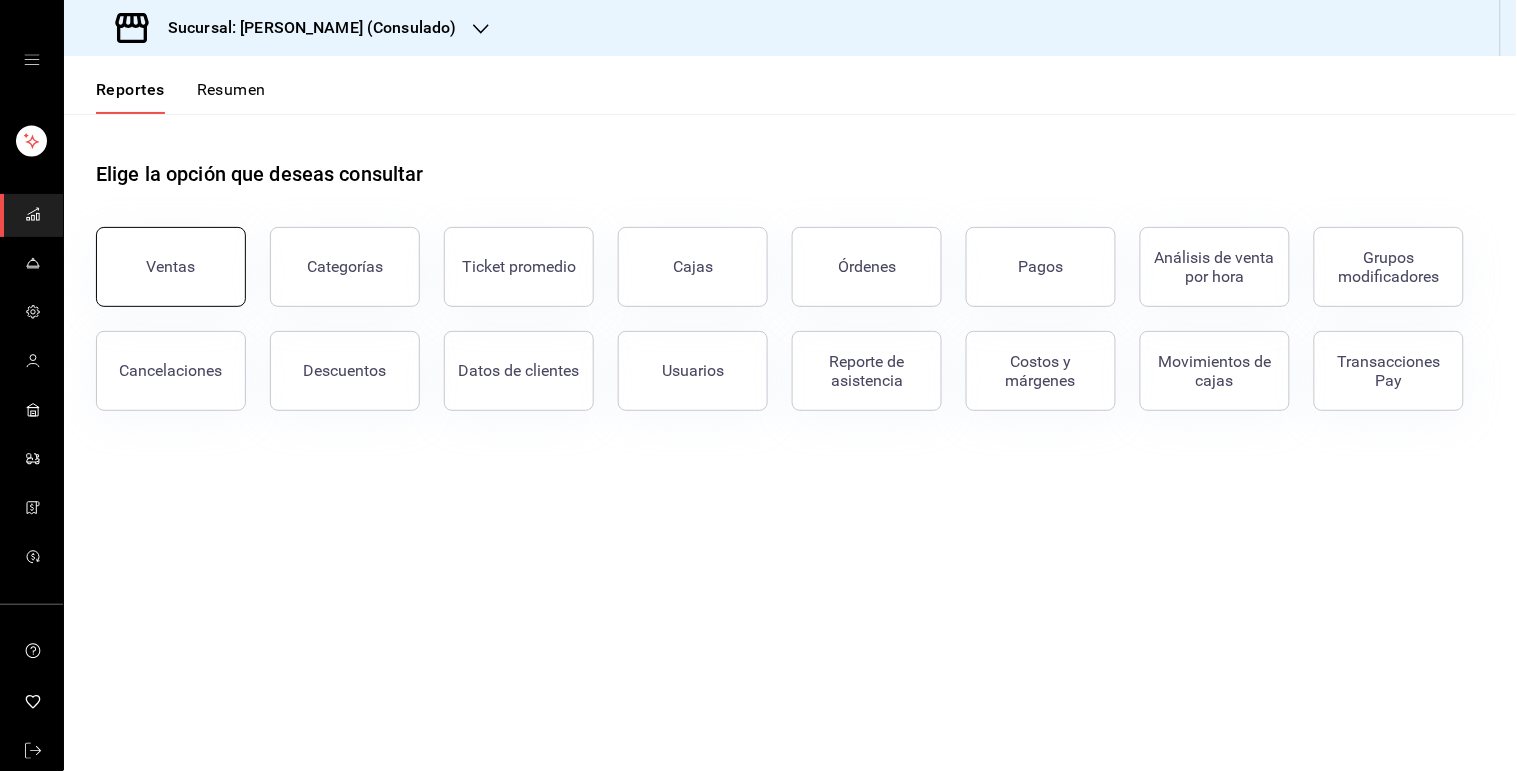 click on "Ventas" at bounding box center (171, 266) 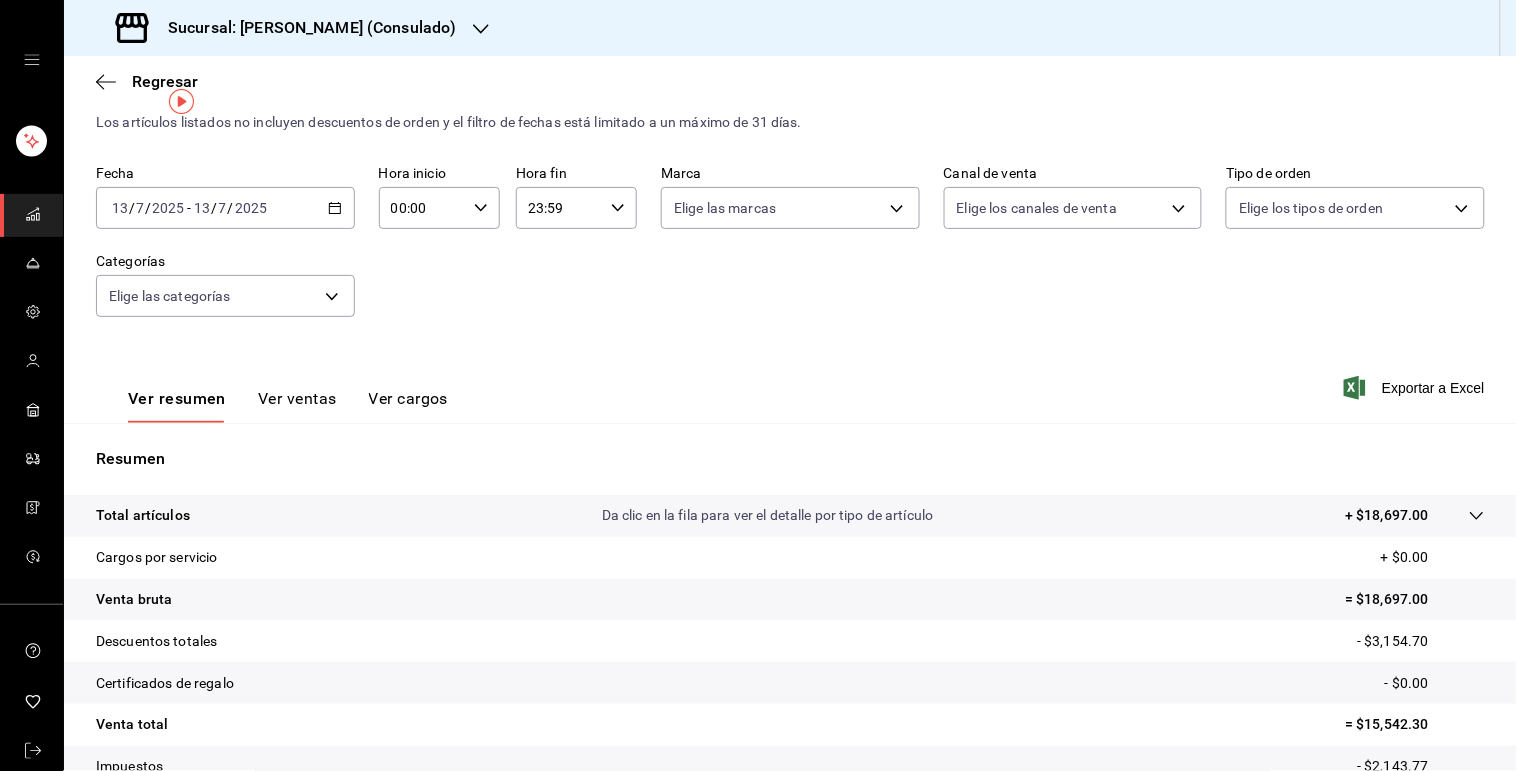 scroll, scrollTop: 31, scrollLeft: 0, axis: vertical 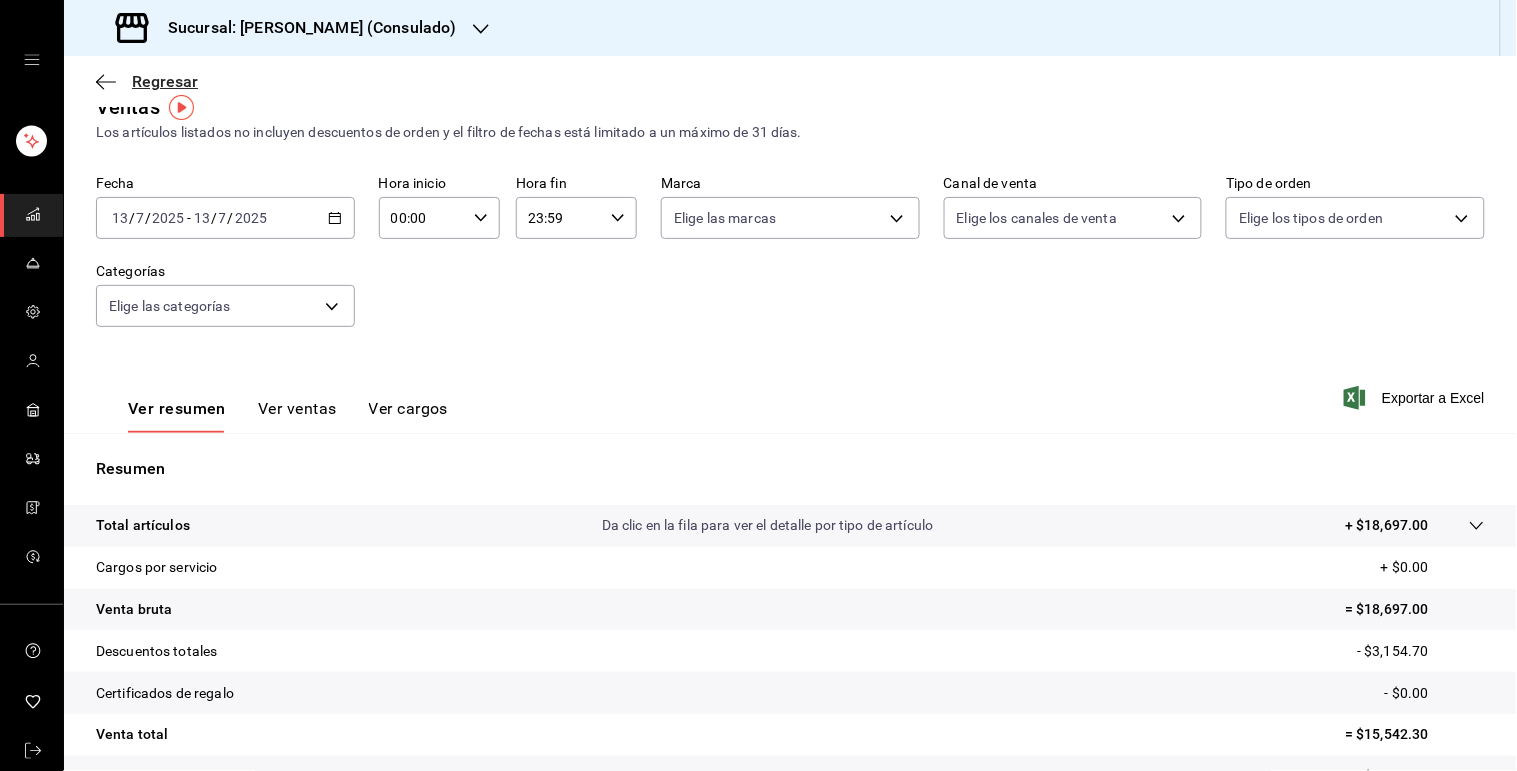 click on "Regresar" at bounding box center (165, 81) 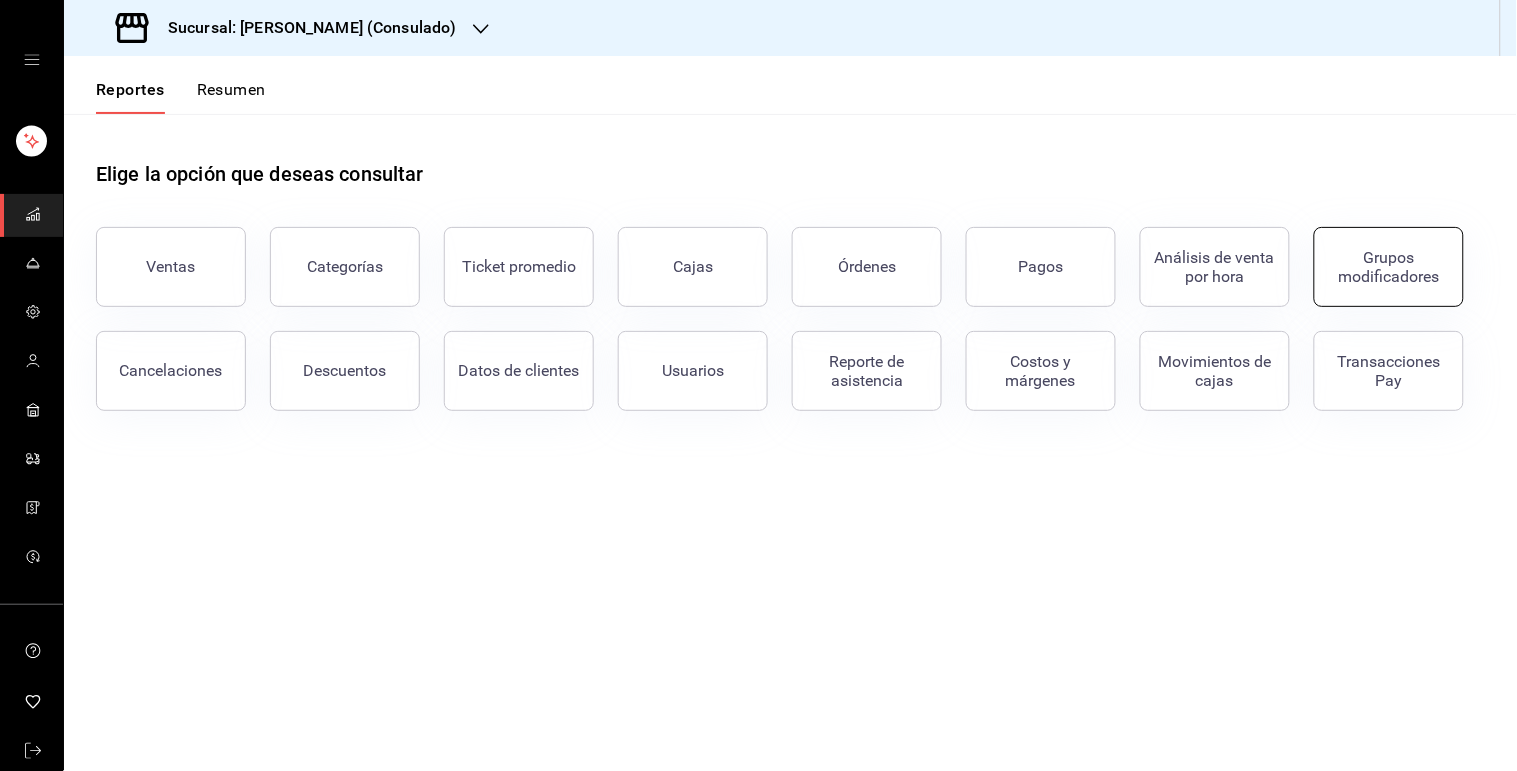 click on "Grupos modificadores" at bounding box center (1389, 267) 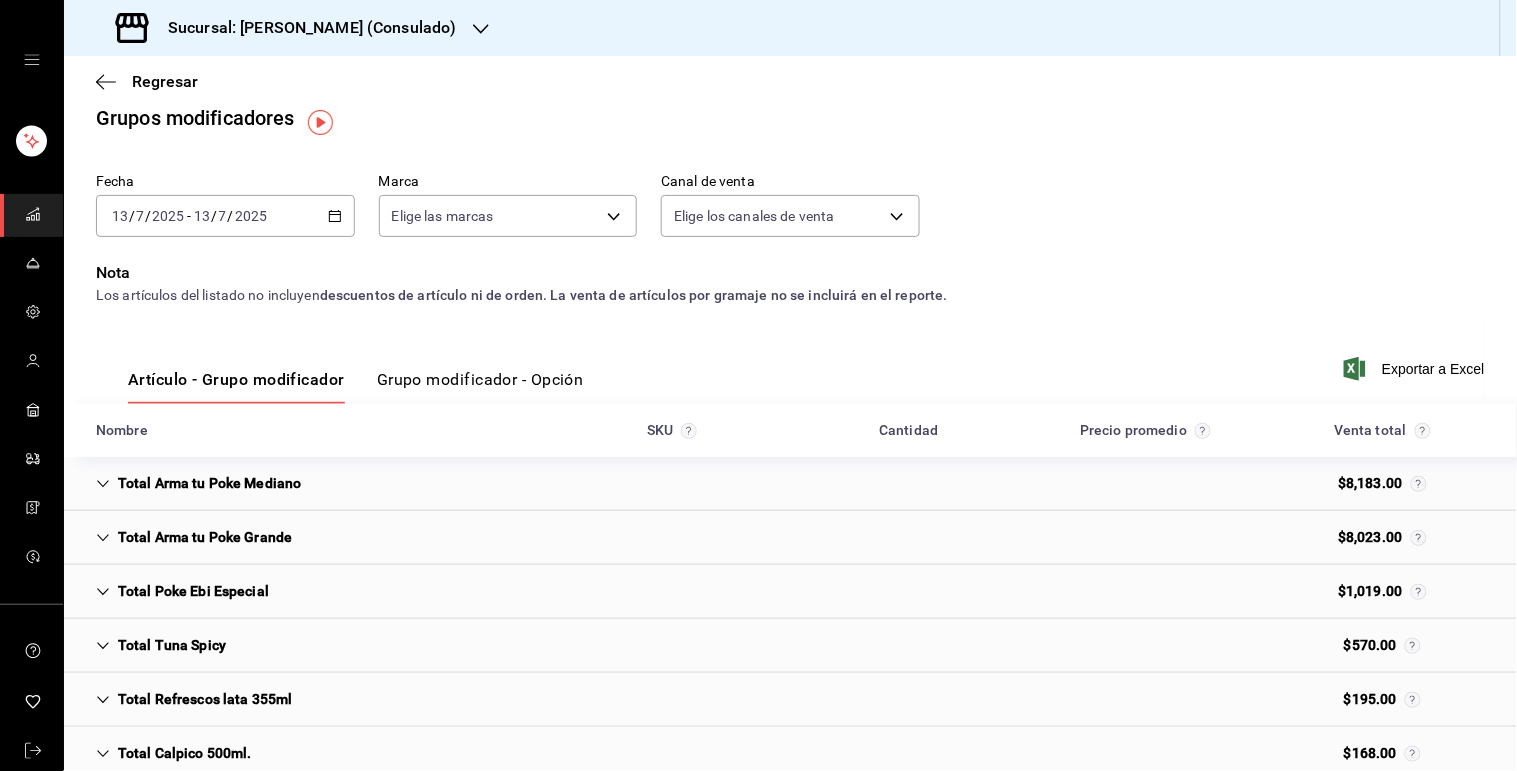 scroll, scrollTop: 44, scrollLeft: 0, axis: vertical 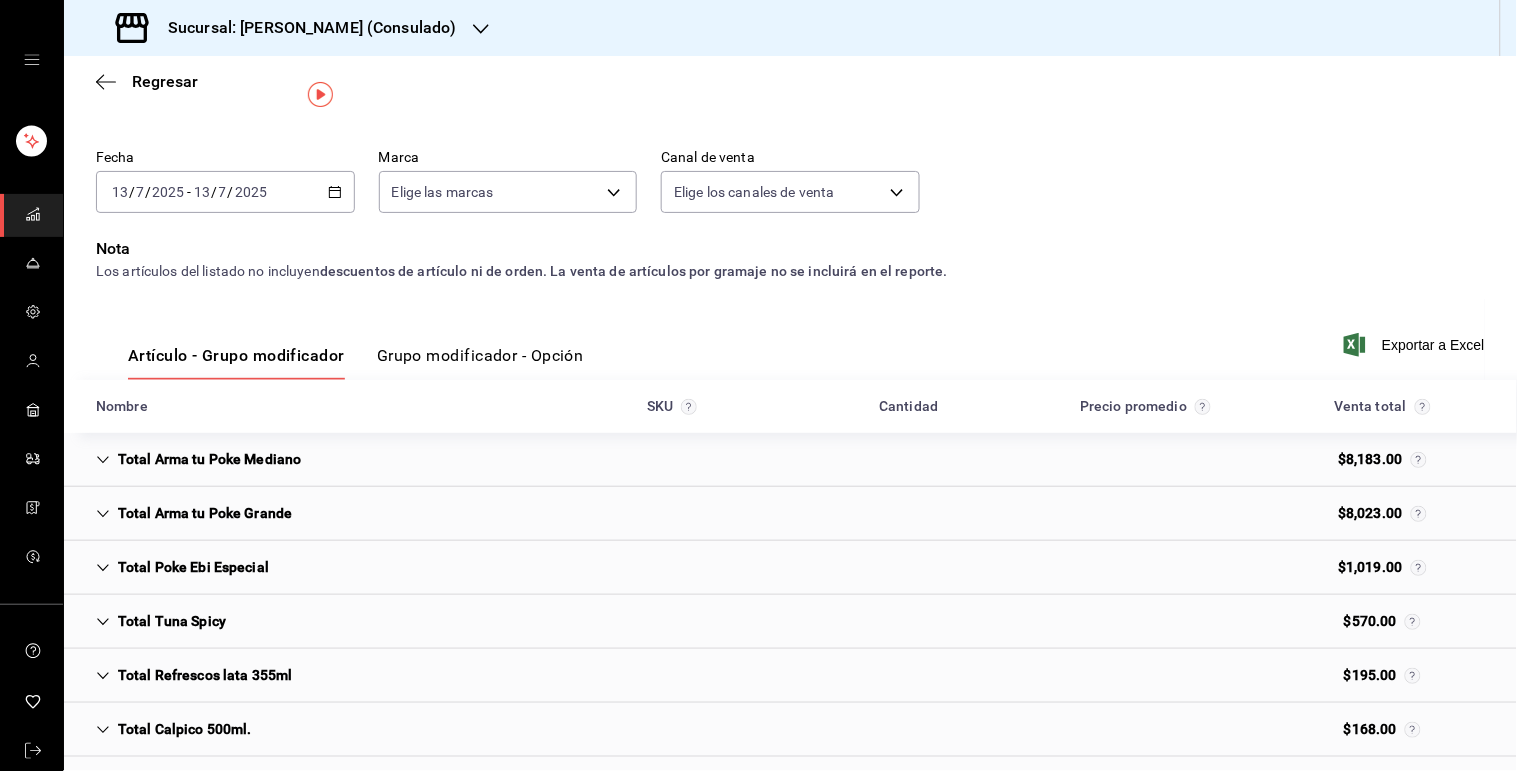 click 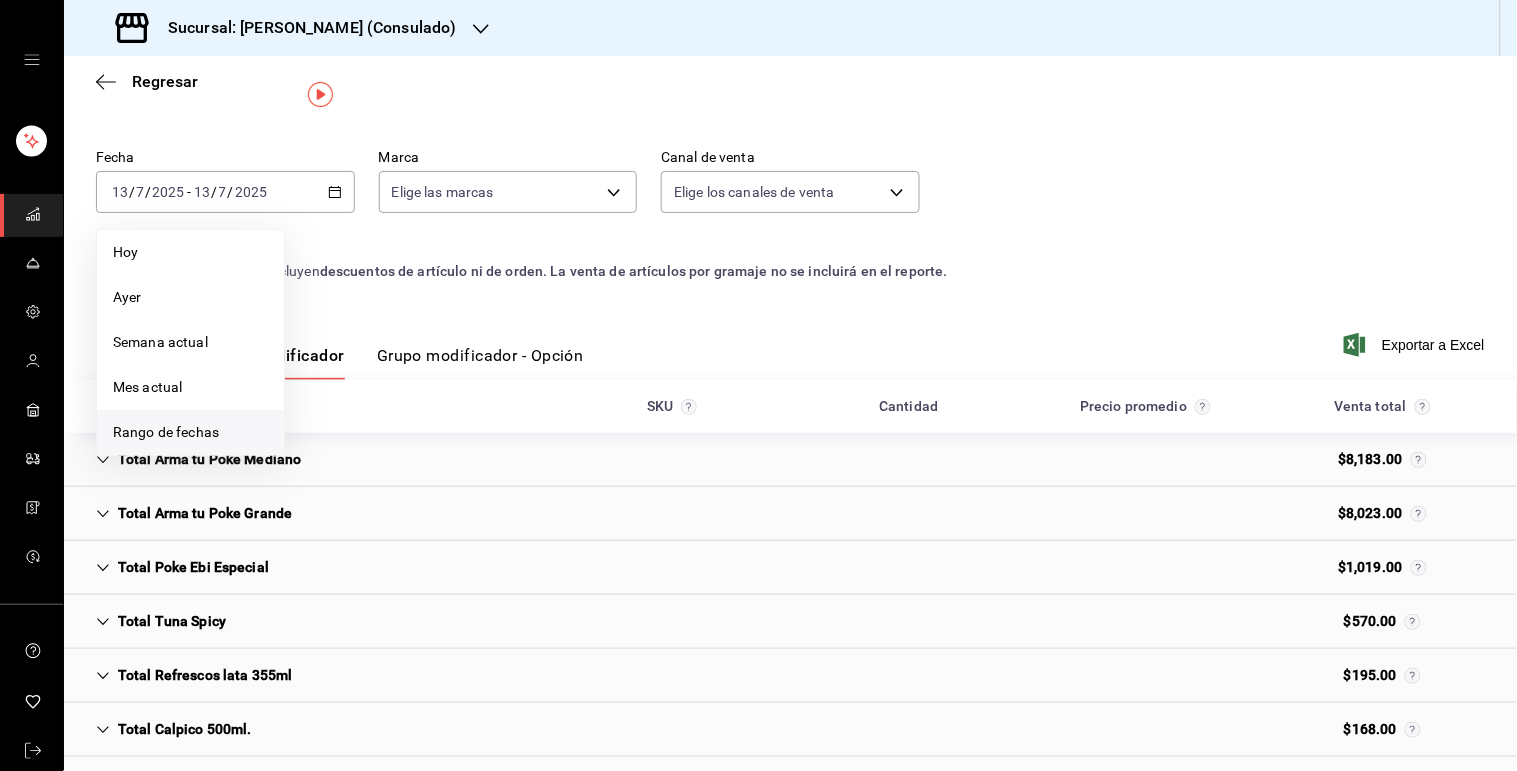 click on "Rango de fechas" at bounding box center (190, 432) 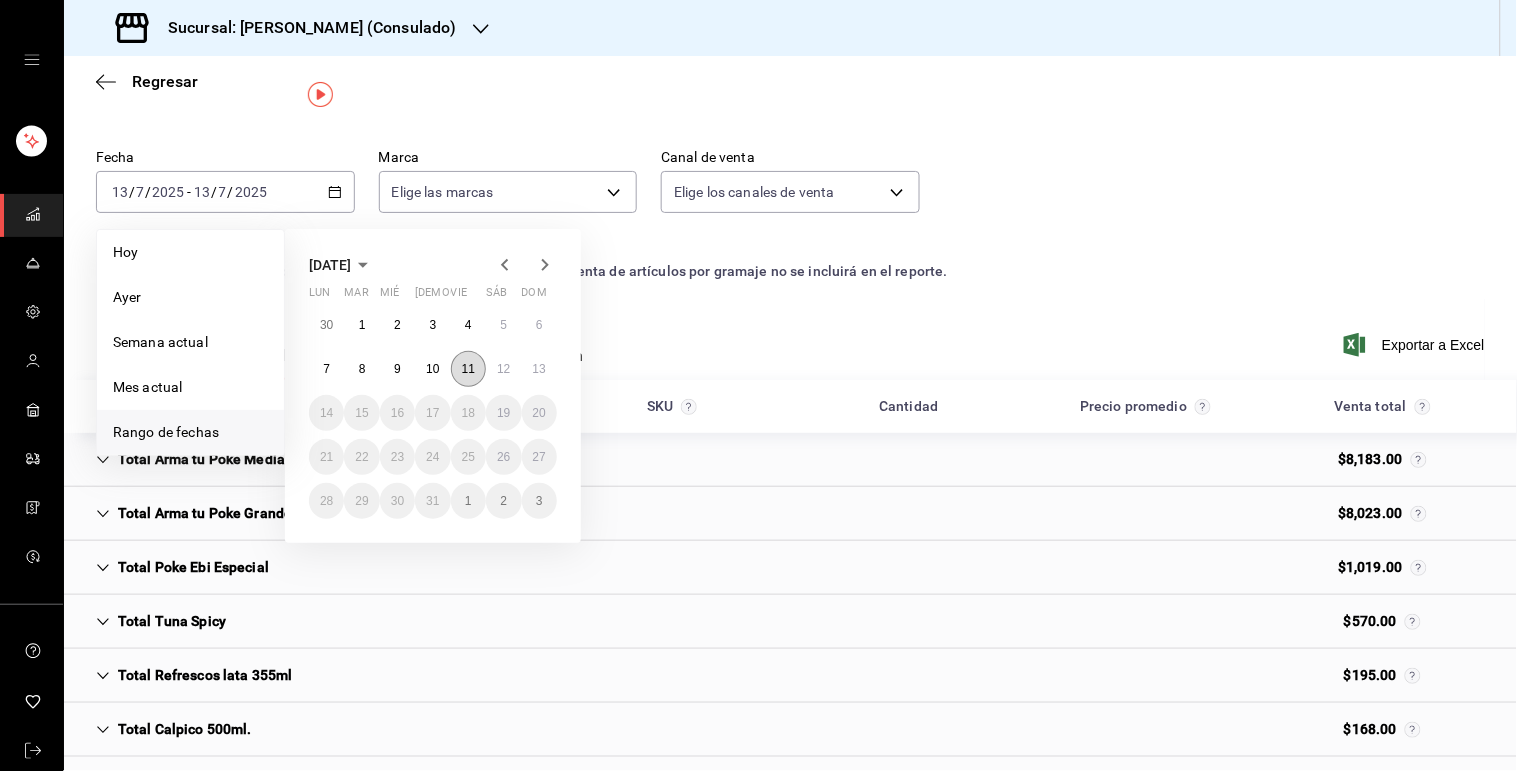 click on "11" at bounding box center [468, 369] 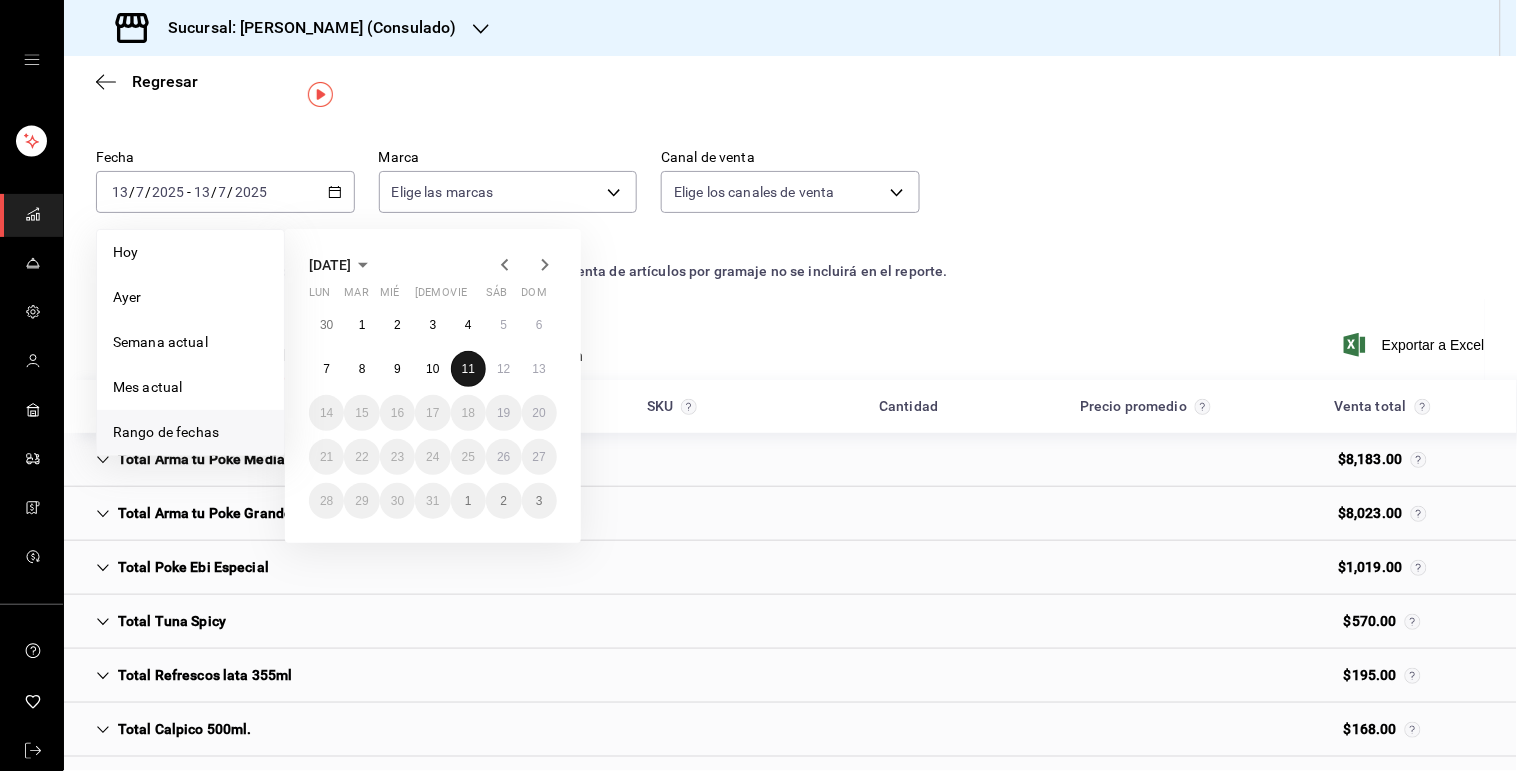 click on "11" at bounding box center [468, 369] 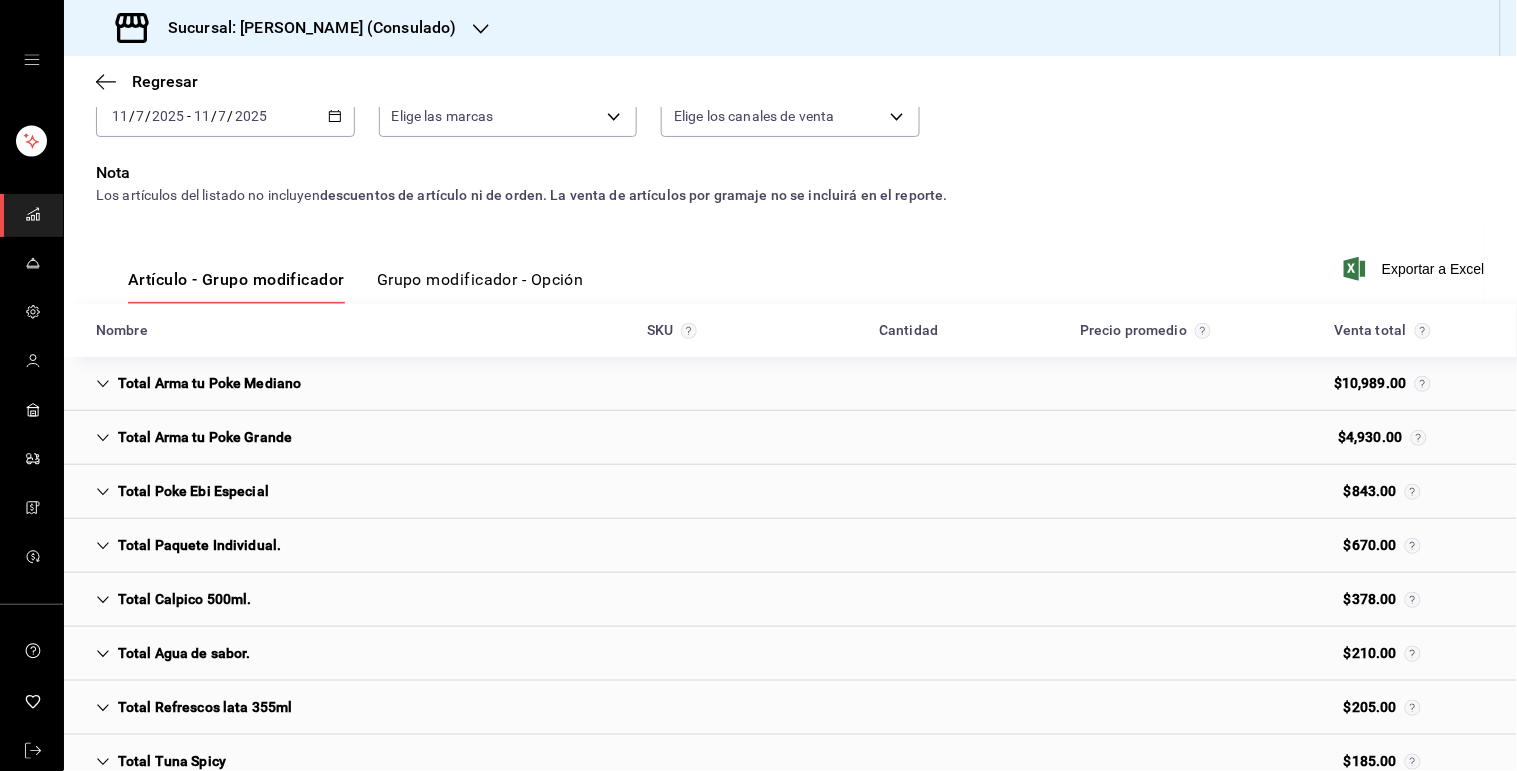 scroll, scrollTop: 122, scrollLeft: 0, axis: vertical 